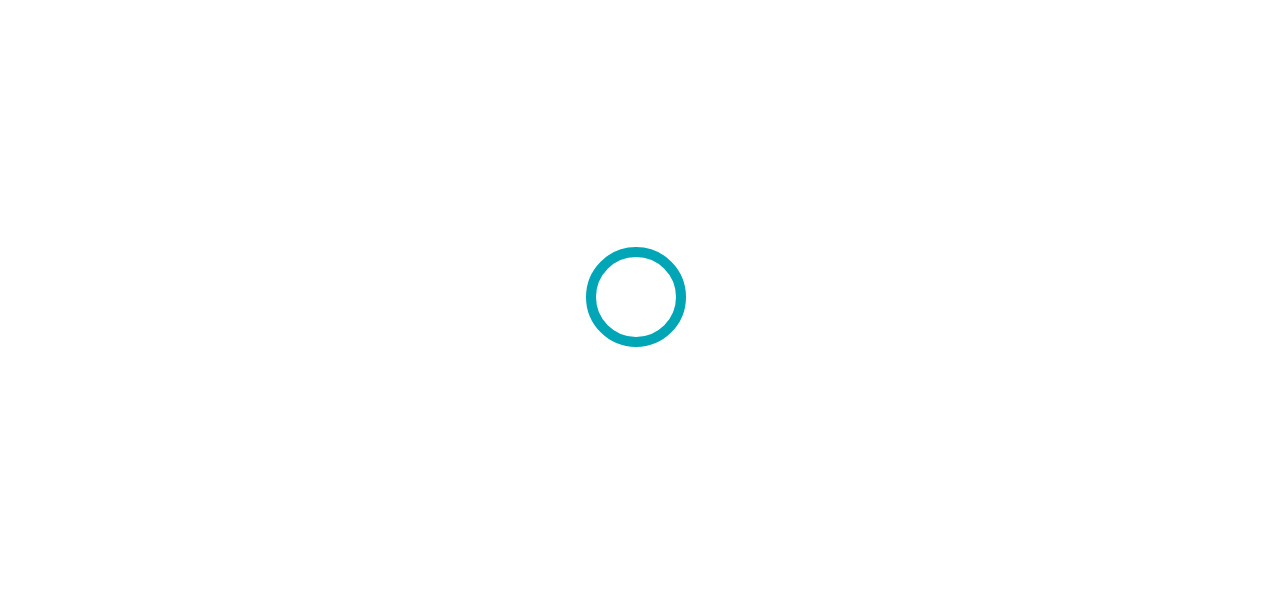 scroll, scrollTop: 0, scrollLeft: 0, axis: both 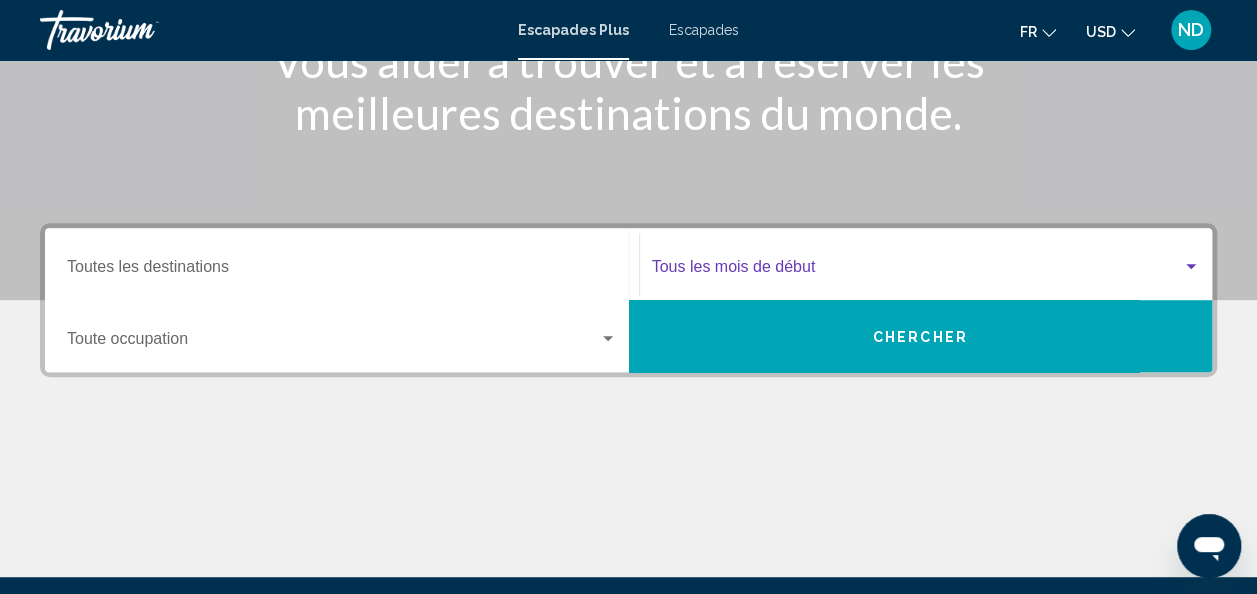 click at bounding box center (917, 271) 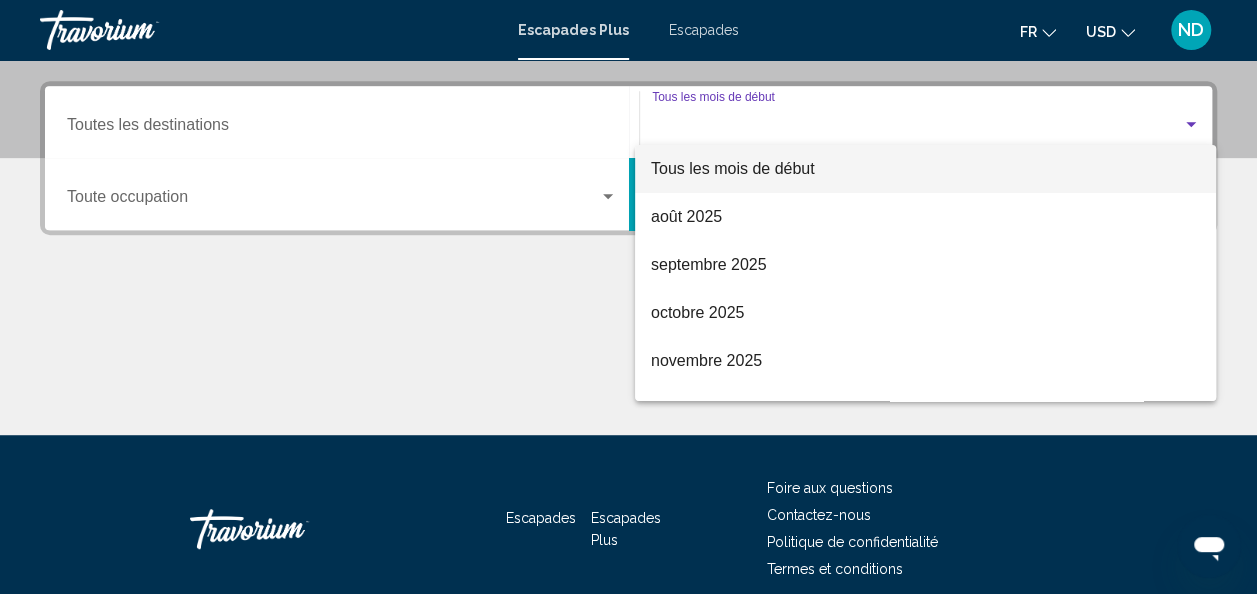 scroll, scrollTop: 458, scrollLeft: 0, axis: vertical 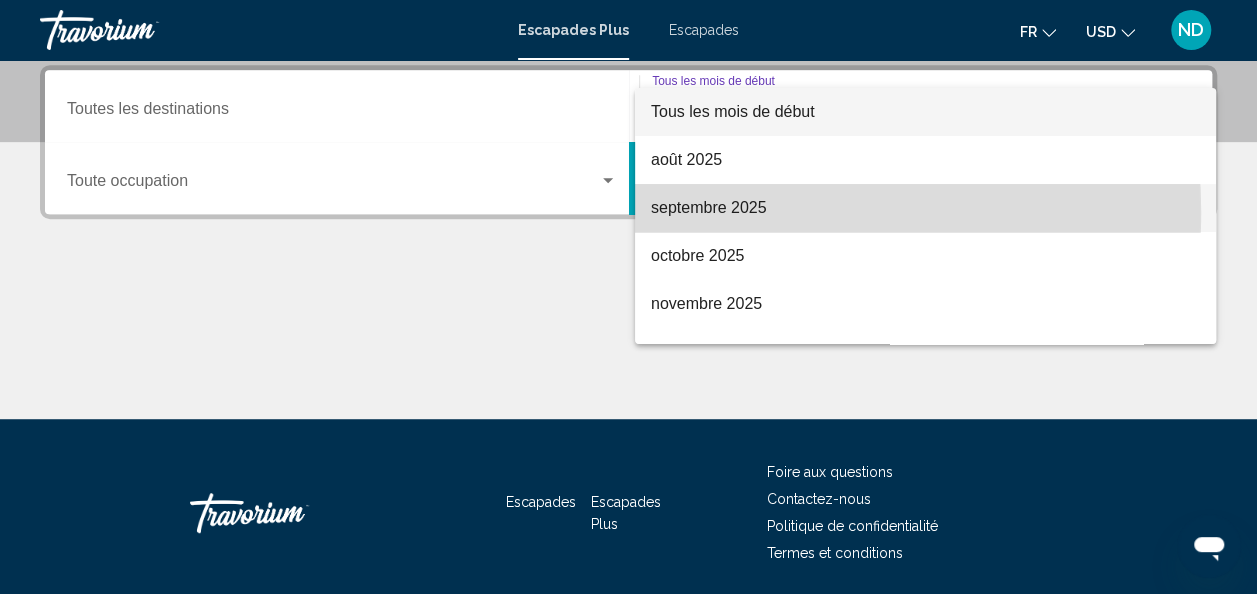 click on "septembre 2025" at bounding box center [709, 207] 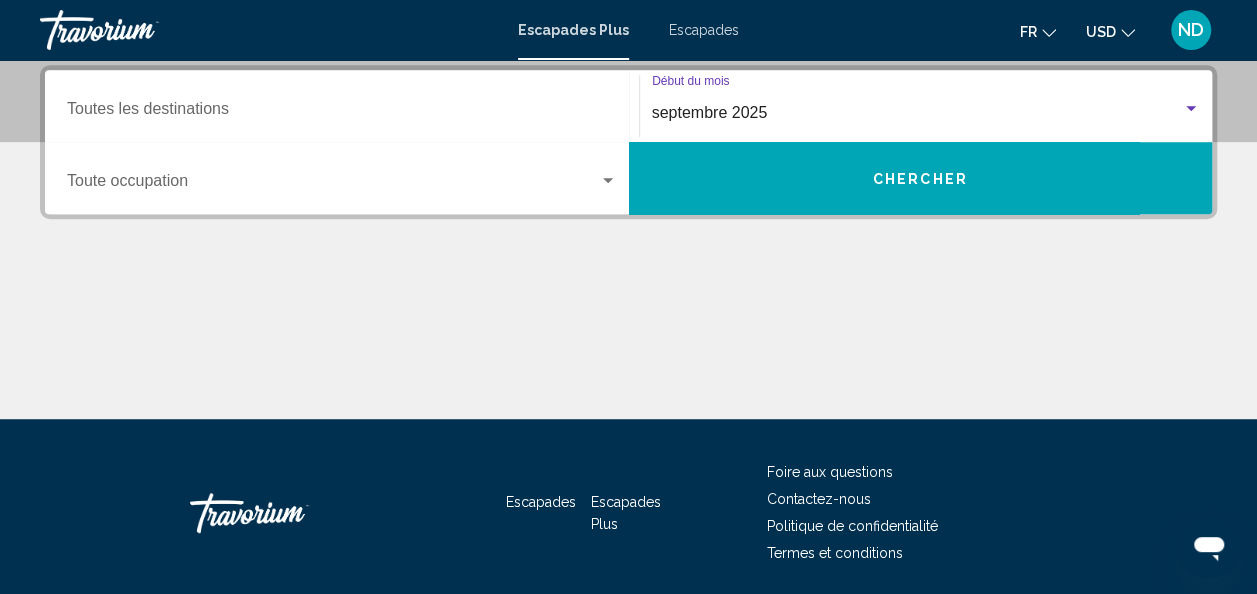 click on "Occupancy Toute occupation" at bounding box center (342, 178) 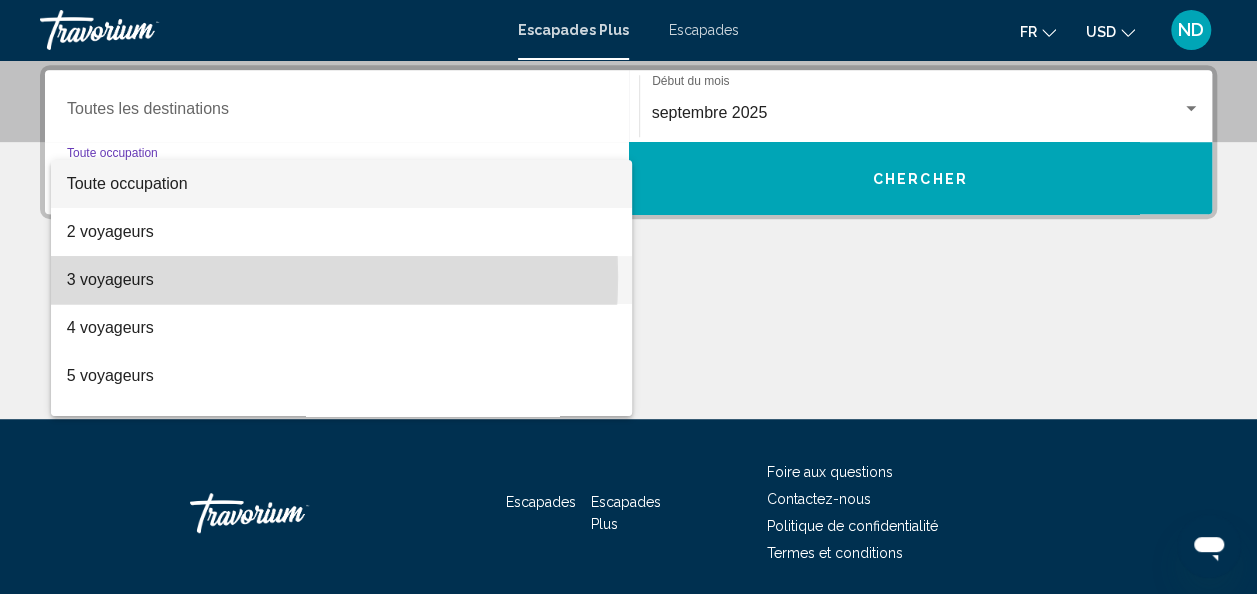 click on "3 voyageurs" at bounding box center [342, 280] 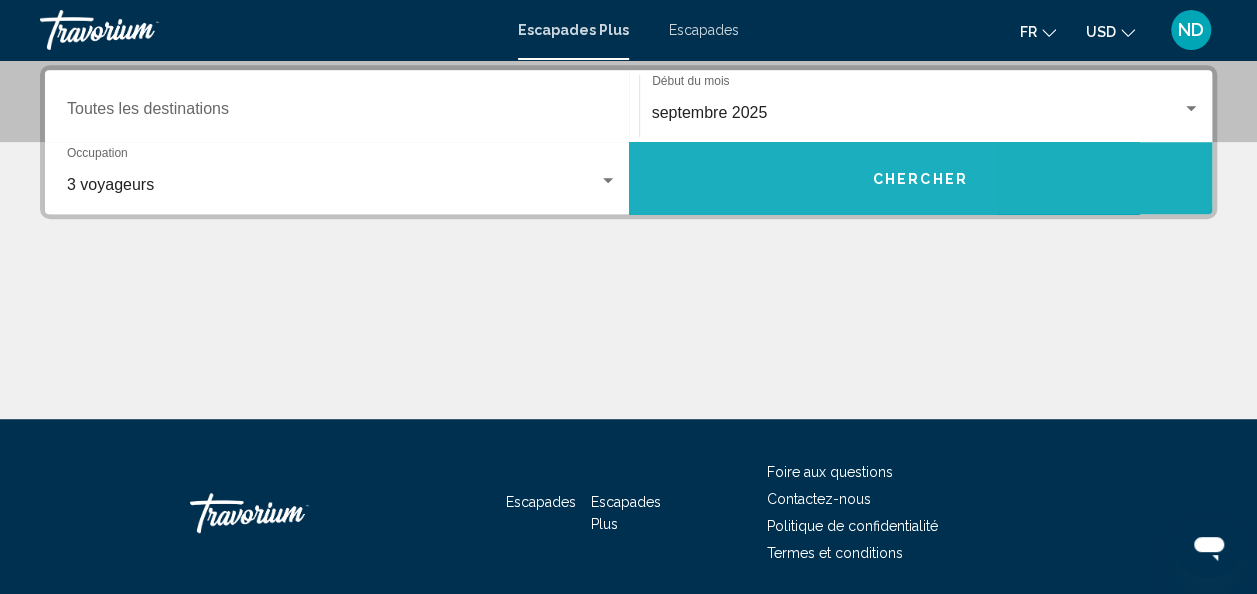 click on "Chercher" at bounding box center [921, 178] 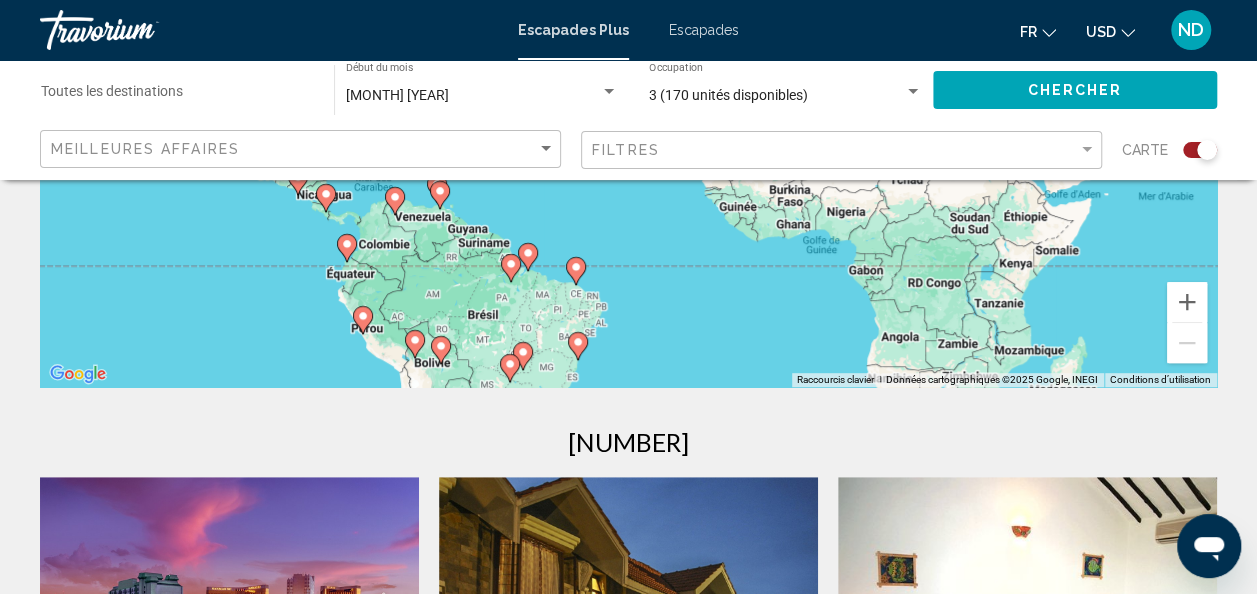 scroll, scrollTop: 400, scrollLeft: 0, axis: vertical 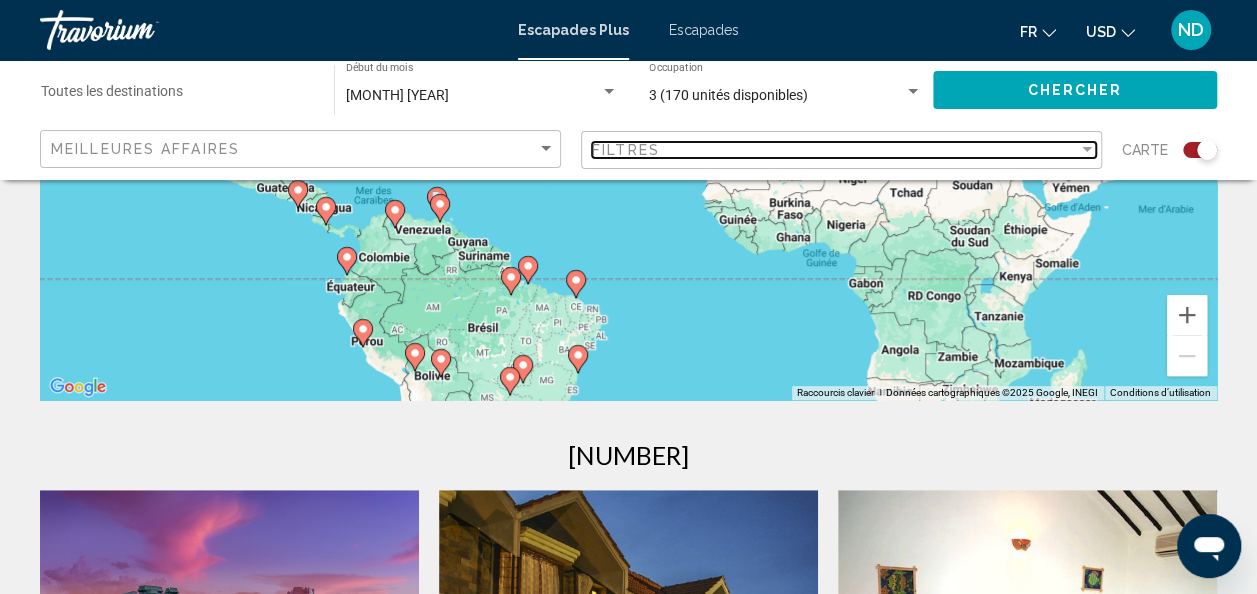 click on "Filtres" at bounding box center (835, 150) 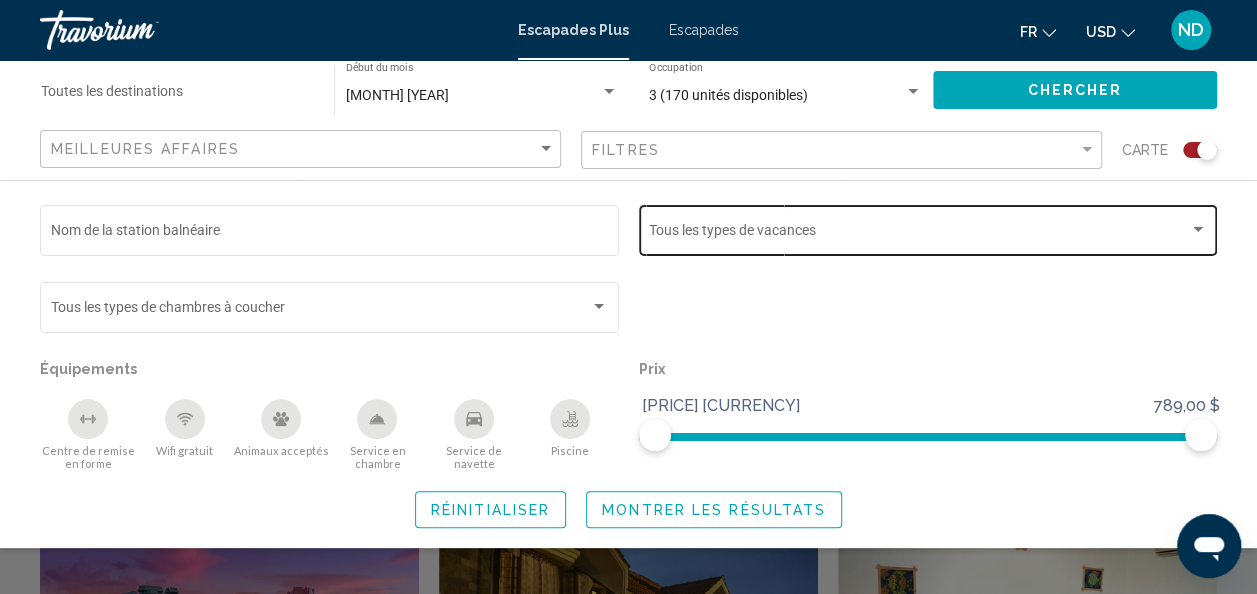 click on "Vacation Types Tous les types de vacances" 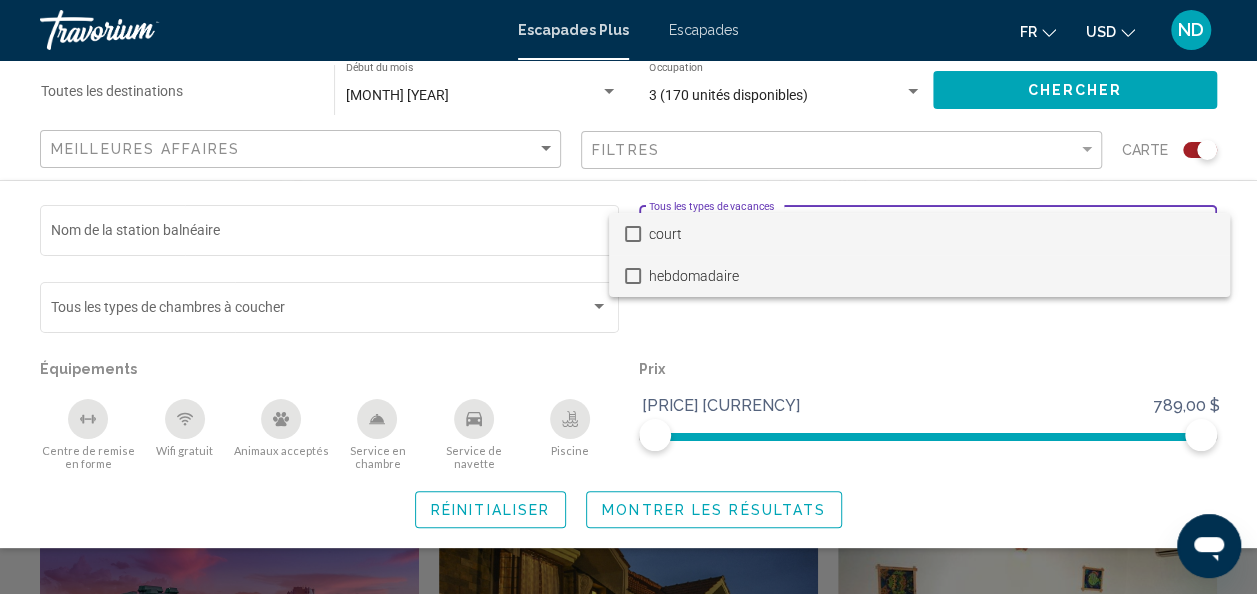 click on "hebdomadaire" at bounding box center [694, 276] 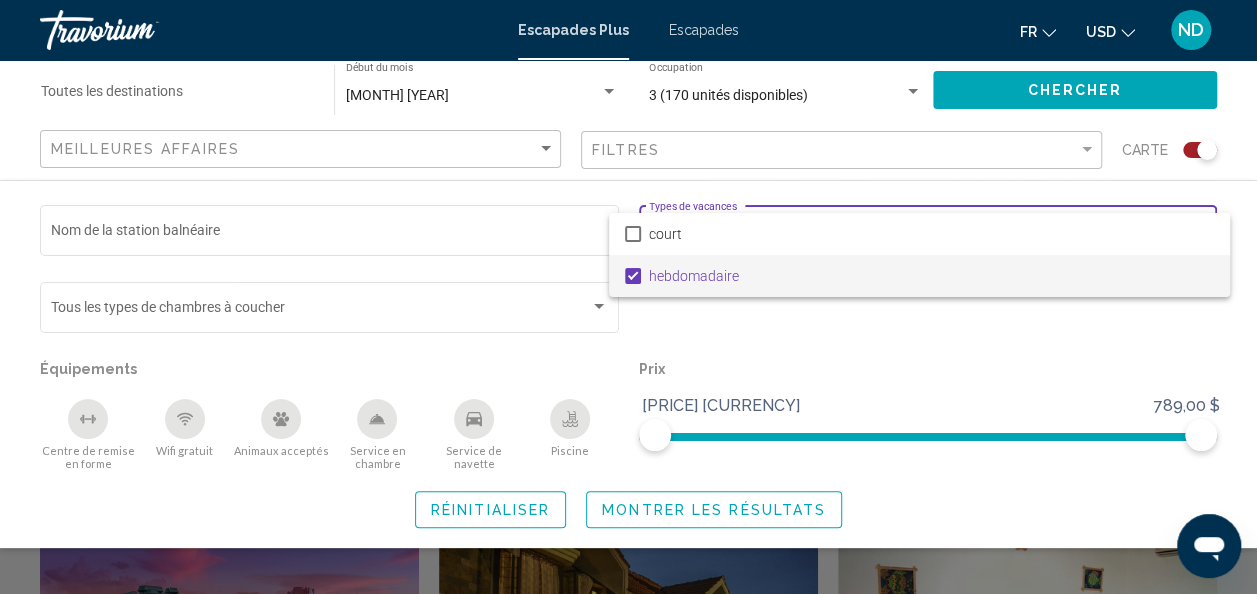 click at bounding box center (628, 297) 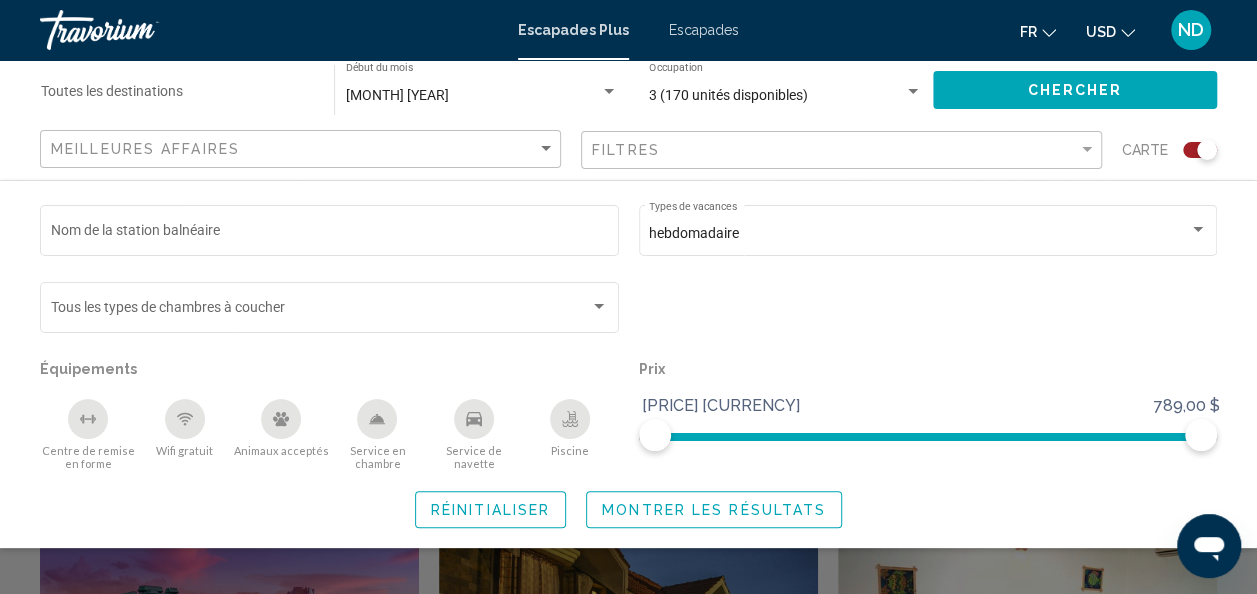 click 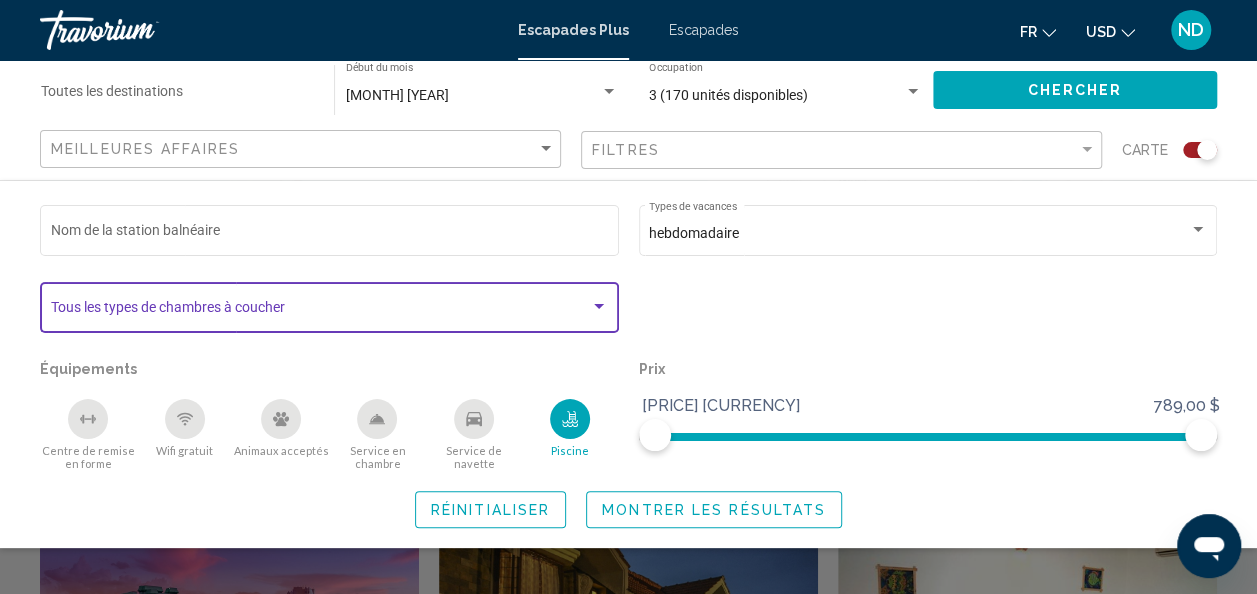 click at bounding box center [321, 311] 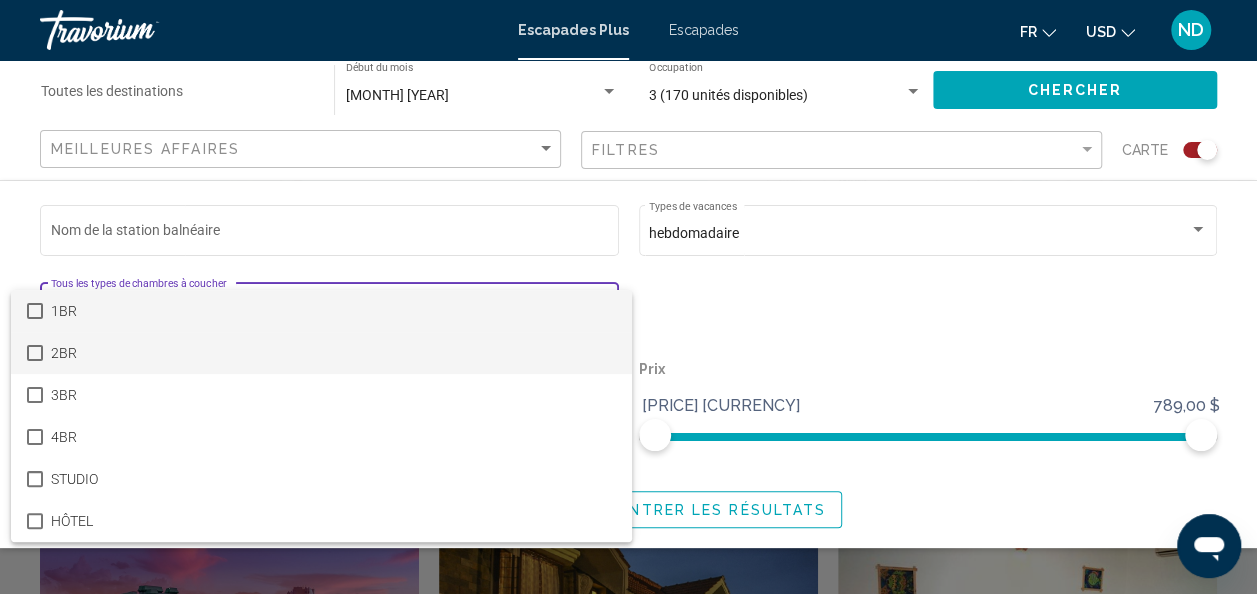 click at bounding box center (35, 353) 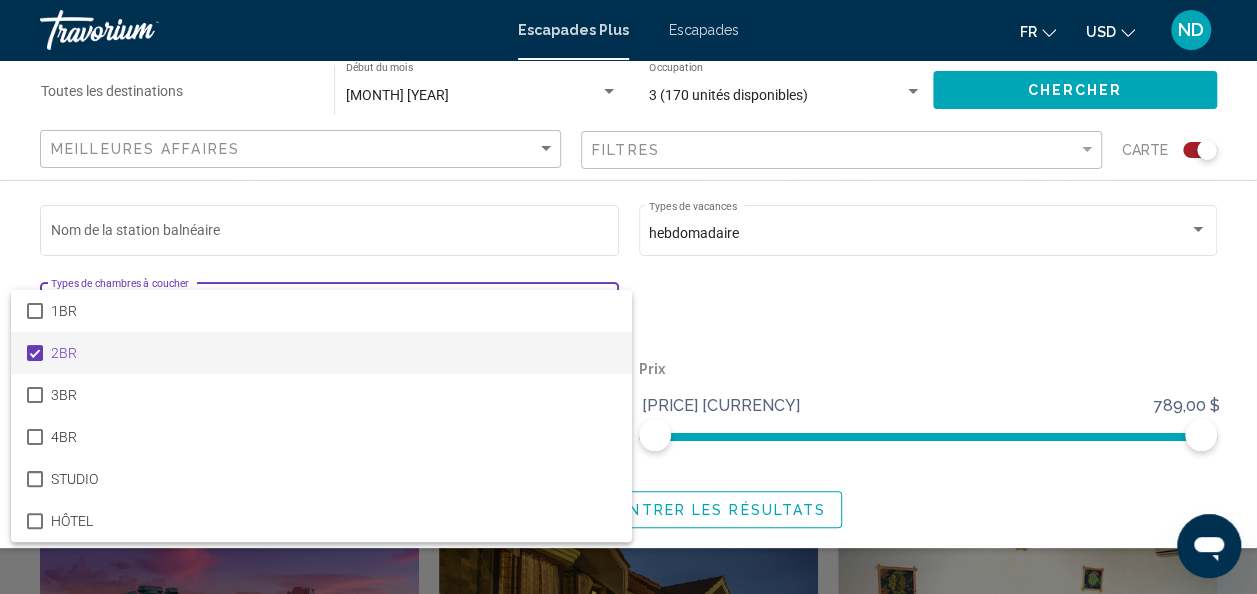 click at bounding box center (628, 297) 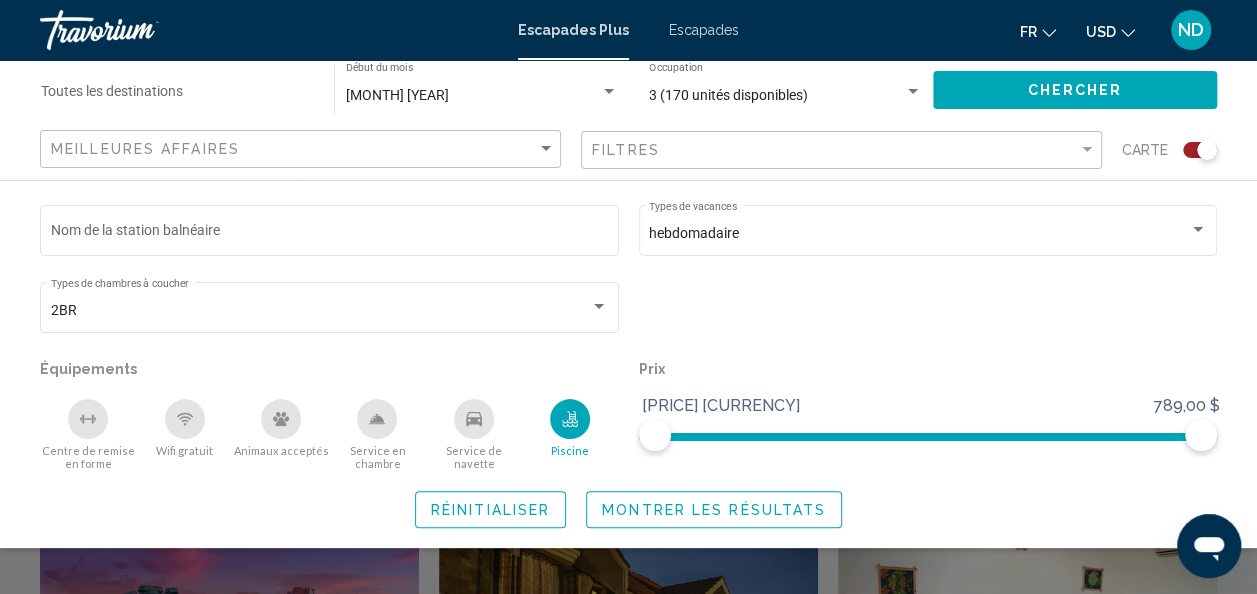 click on "Montrer les résultats" 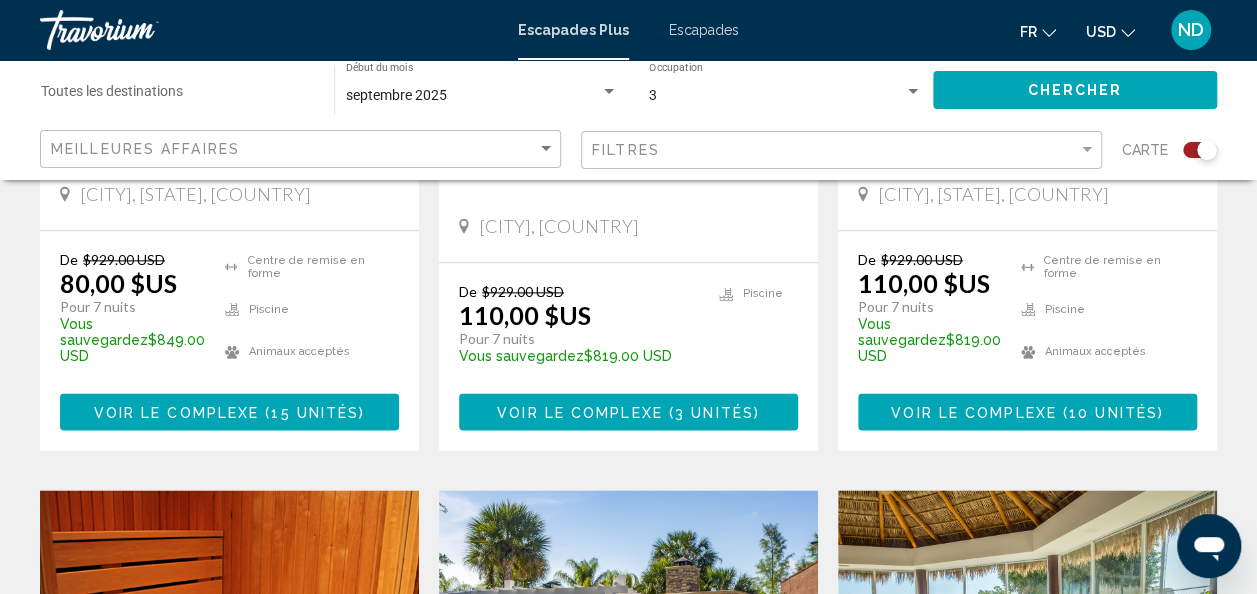 scroll, scrollTop: 1000, scrollLeft: 0, axis: vertical 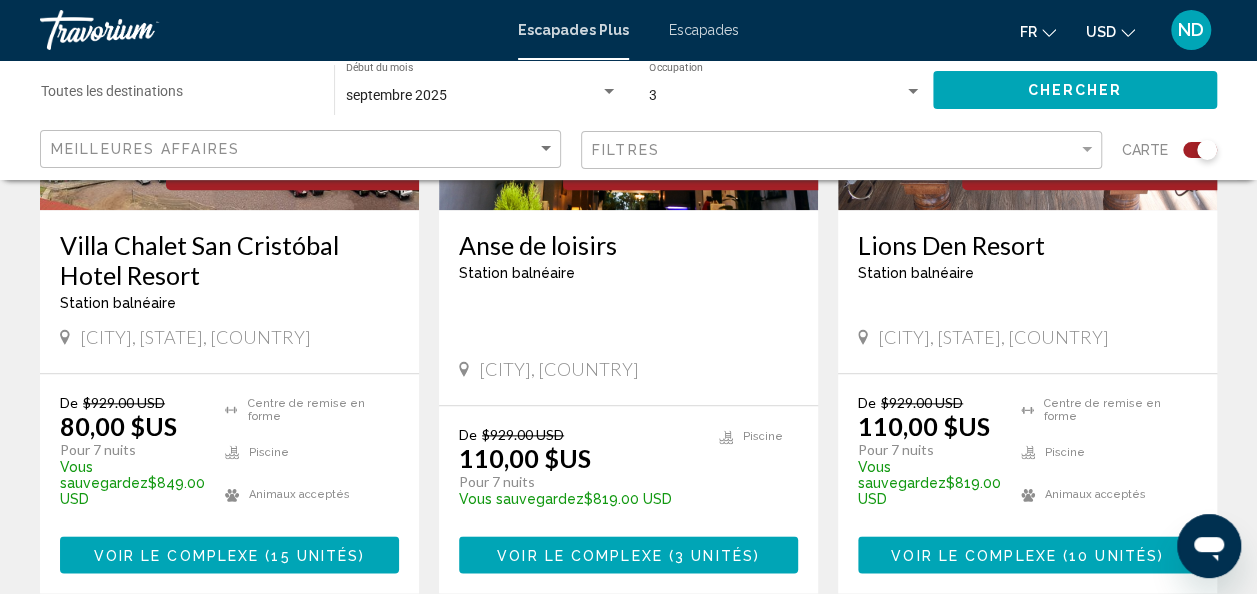 click on "Meilleures affaires" 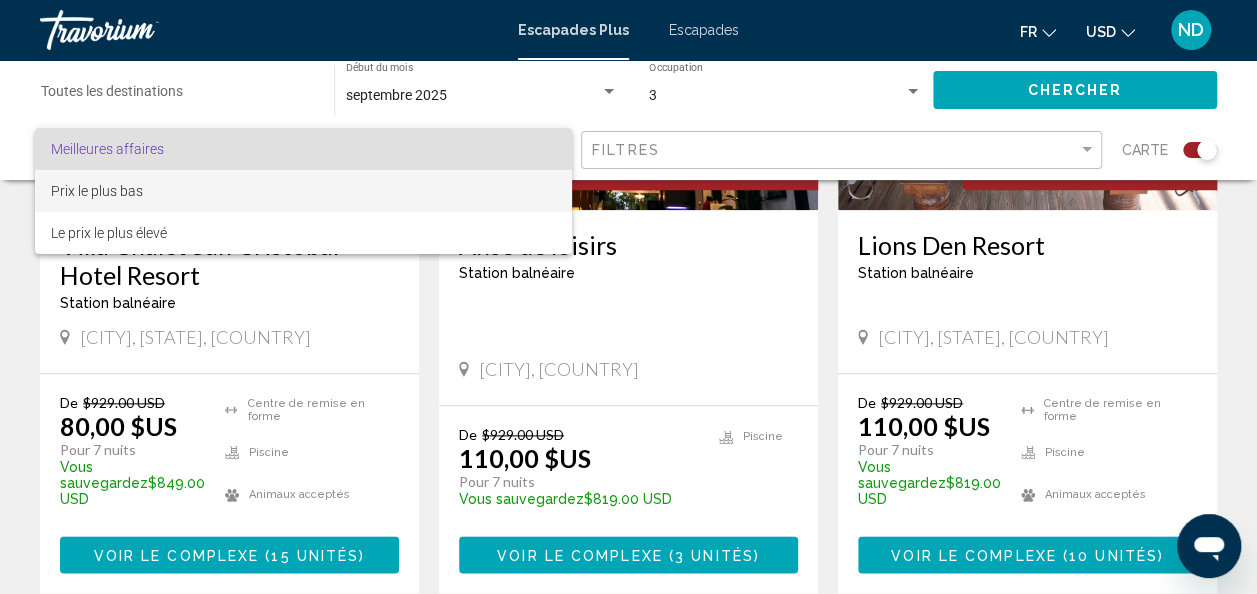 click on "Prix le plus bas" at bounding box center (303, 191) 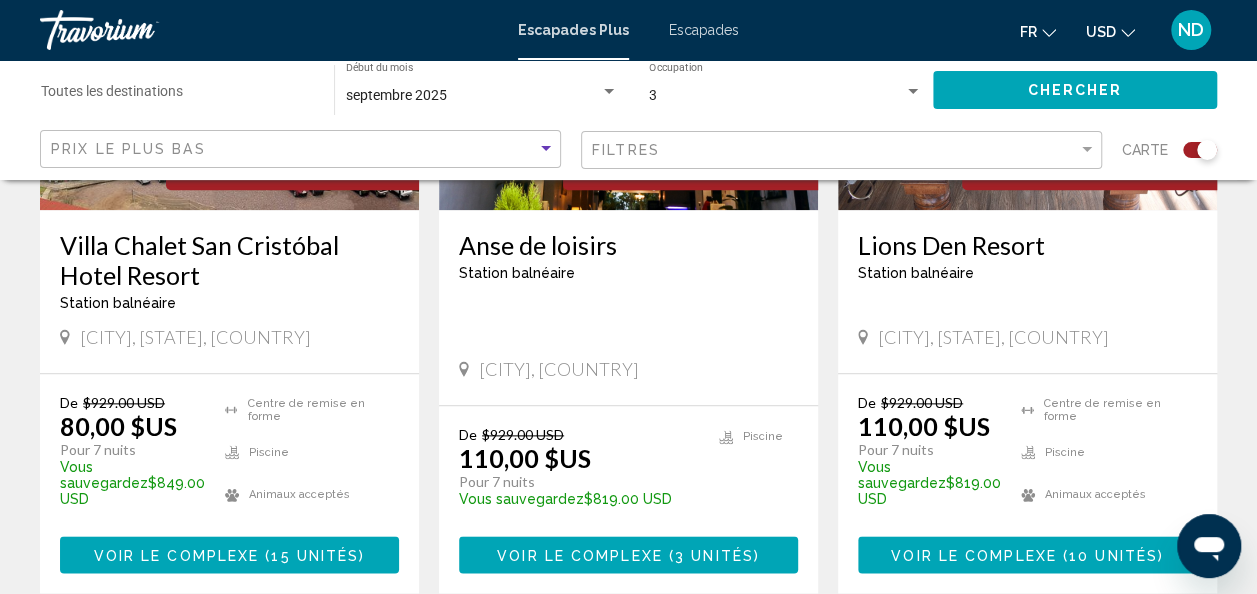 click on "Chercher" 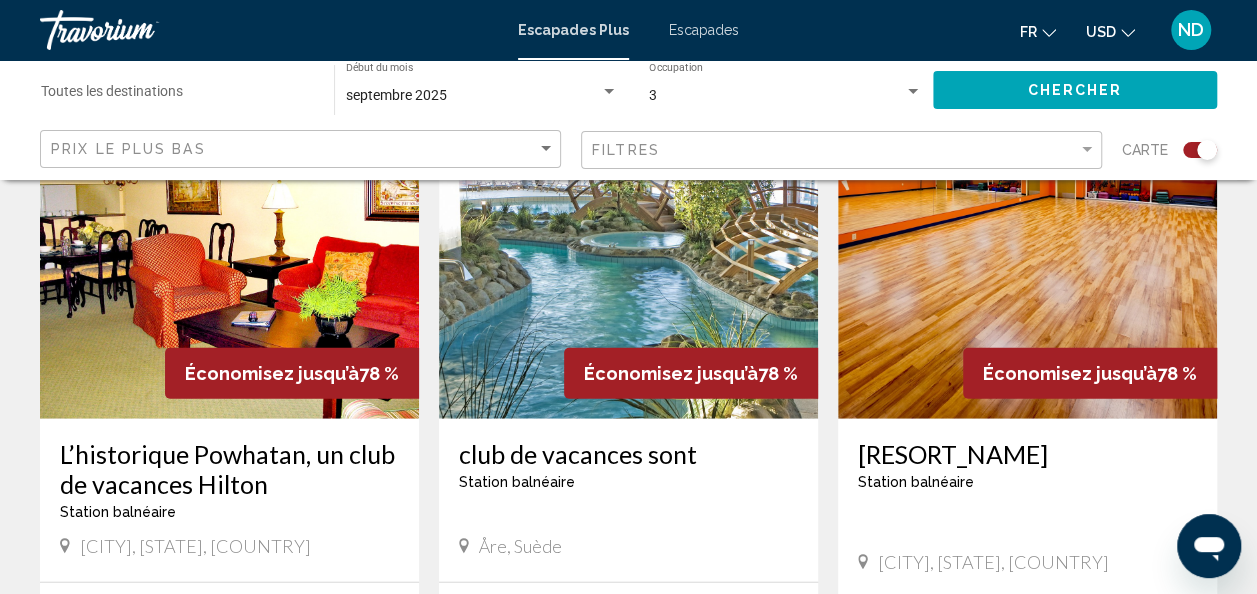 scroll, scrollTop: 2400, scrollLeft: 0, axis: vertical 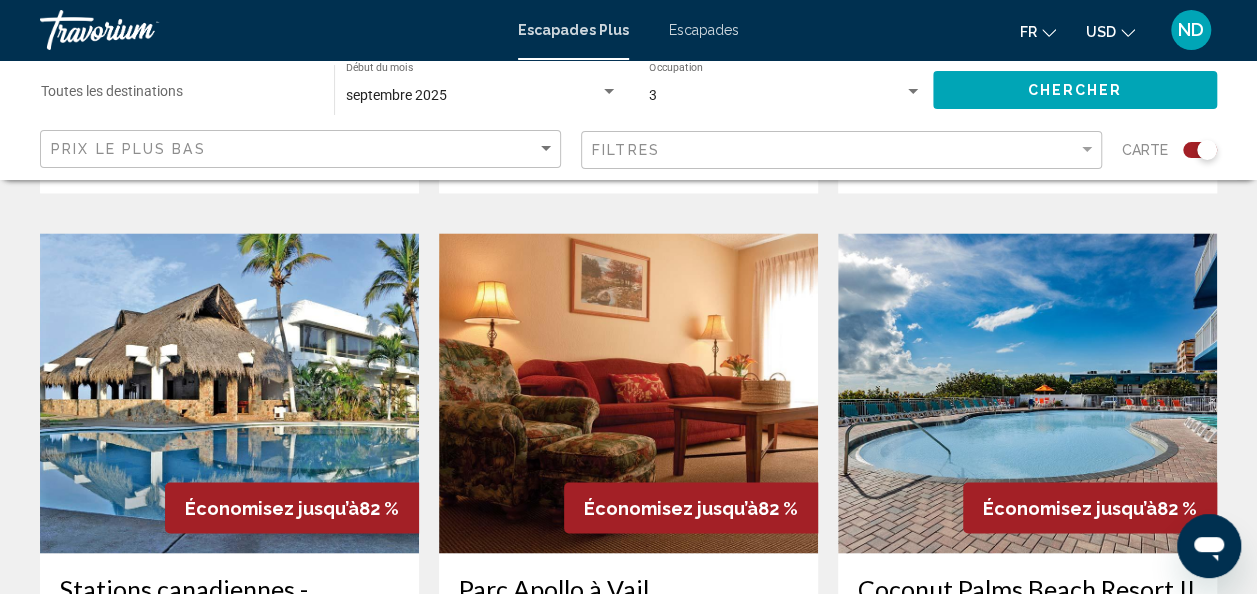 click at bounding box center [229, 393] 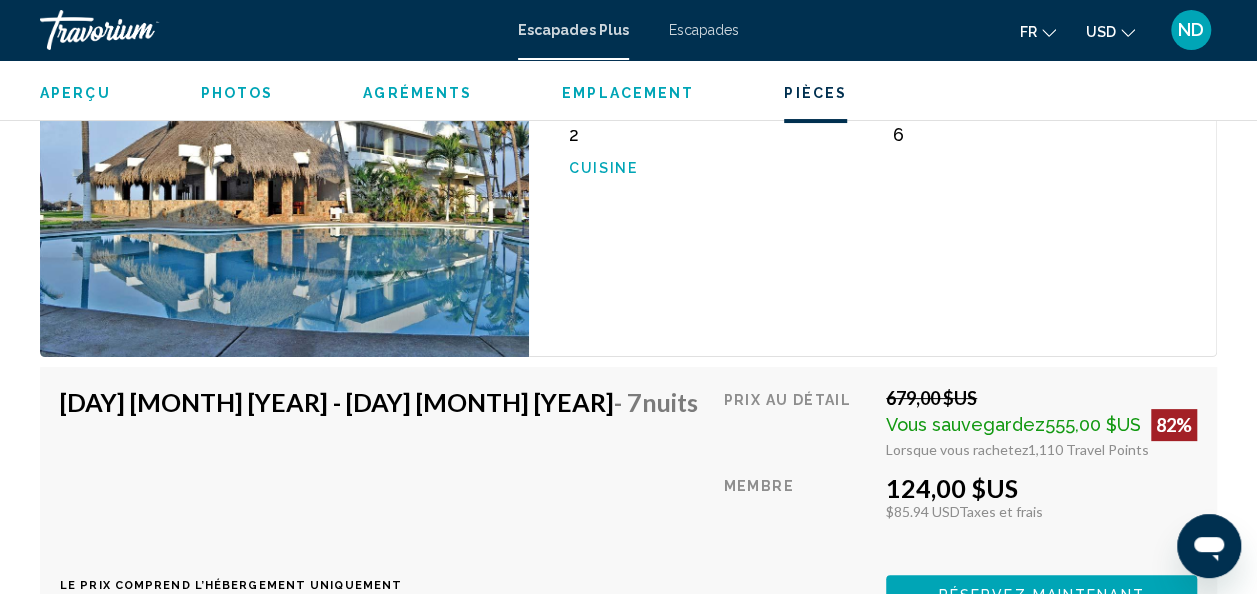 scroll, scrollTop: 3938, scrollLeft: 0, axis: vertical 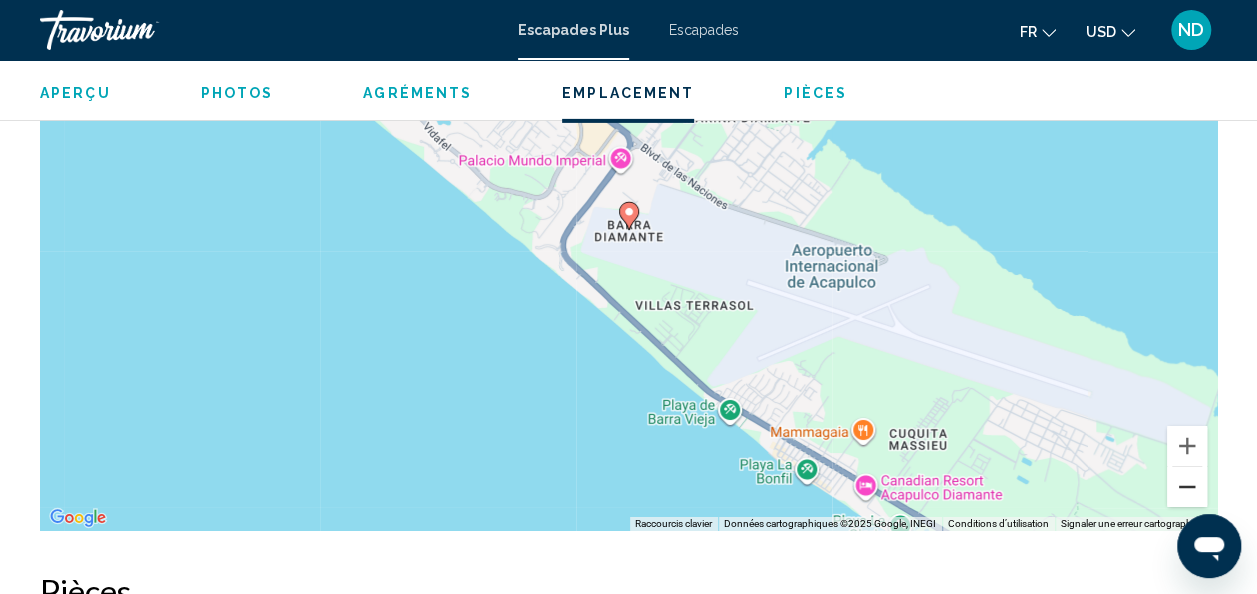 click at bounding box center [1187, 487] 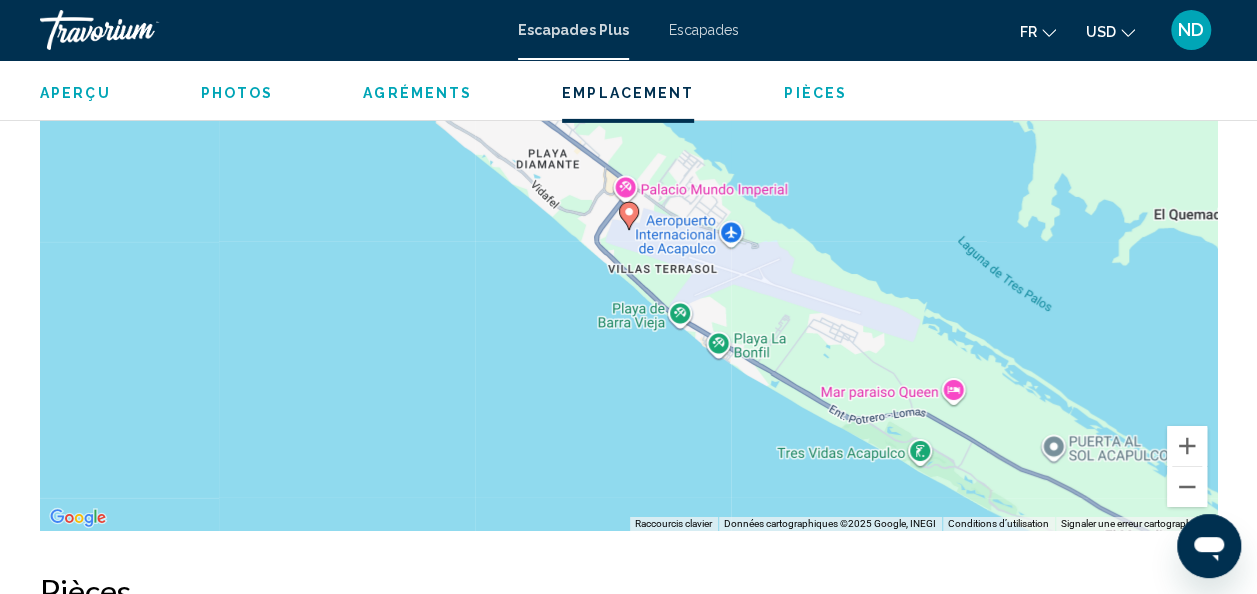 click on "Pour activer le glissement avec le clavier, appuyez sur Alt+Entrée. Une fois ce mode activé, utilisez les touches fléchées pour déplacer le repère. Pour valider le déplacement, appuyez sur Entrée. Pour annuler, appuyez sur Échap." at bounding box center (628, 231) 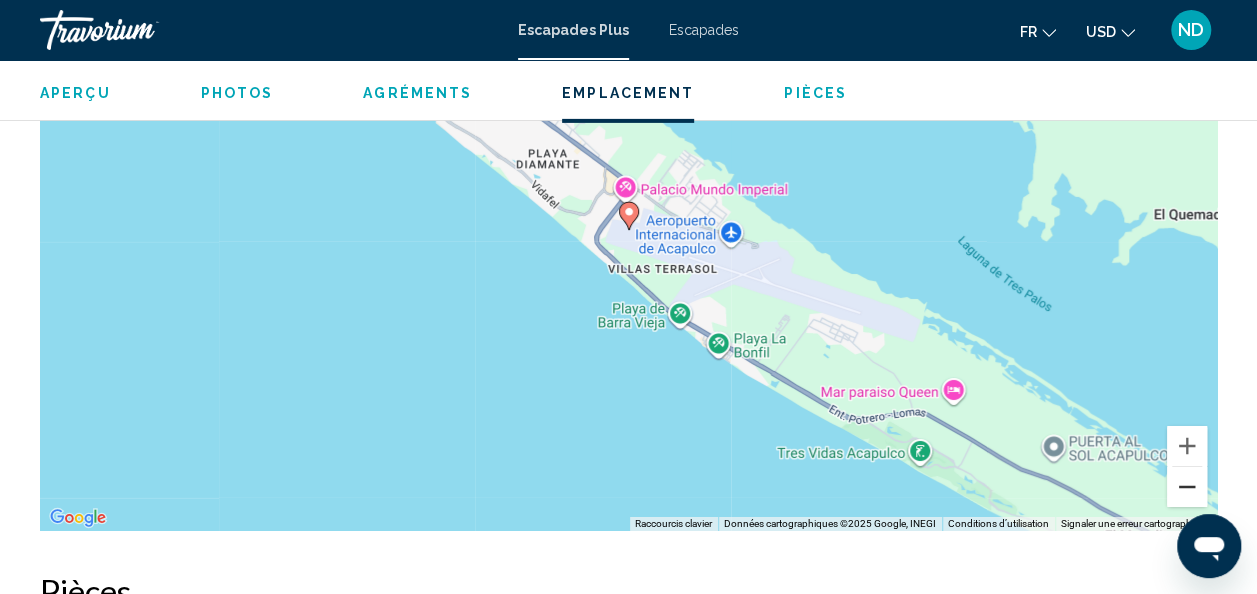 click at bounding box center (1187, 487) 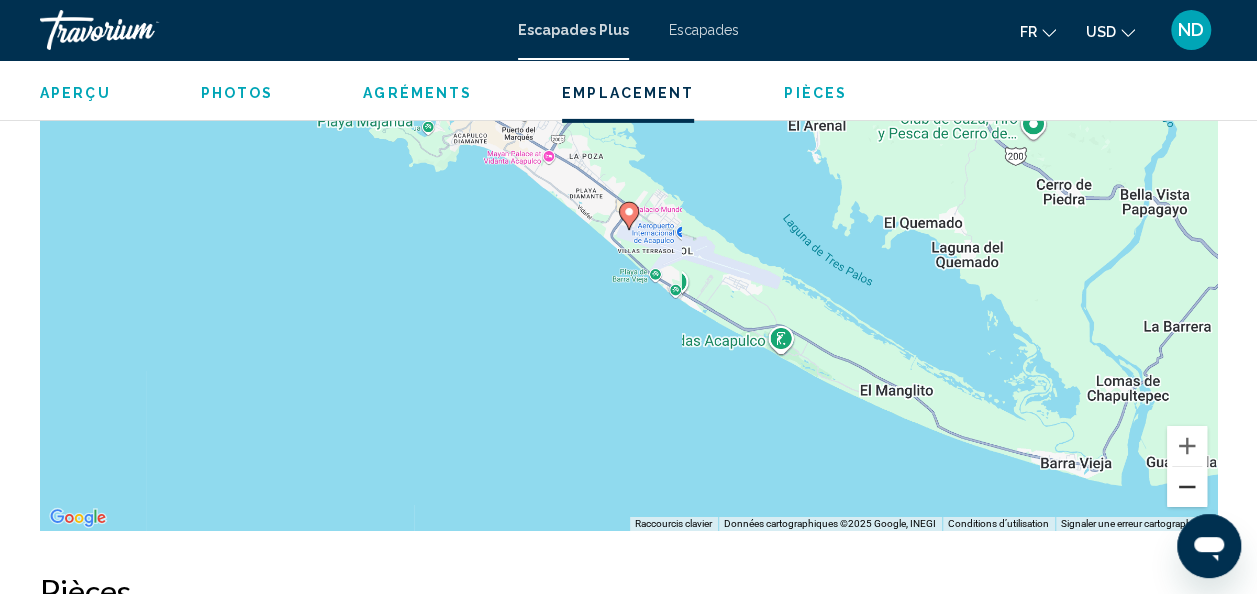 click at bounding box center (1187, 487) 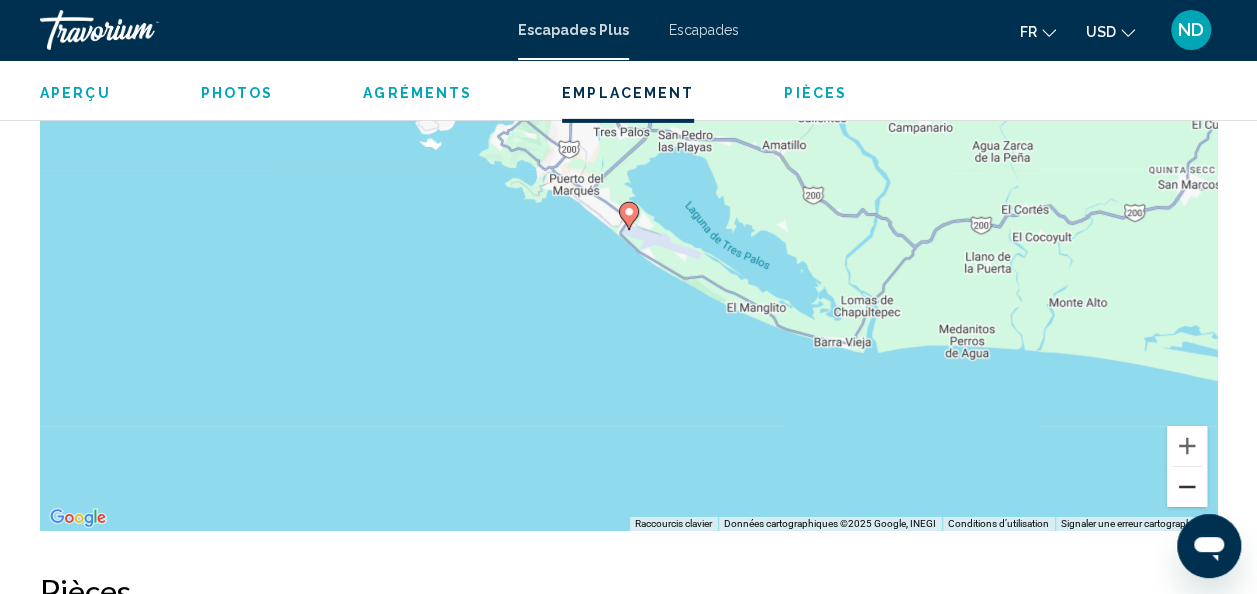 click at bounding box center [1187, 487] 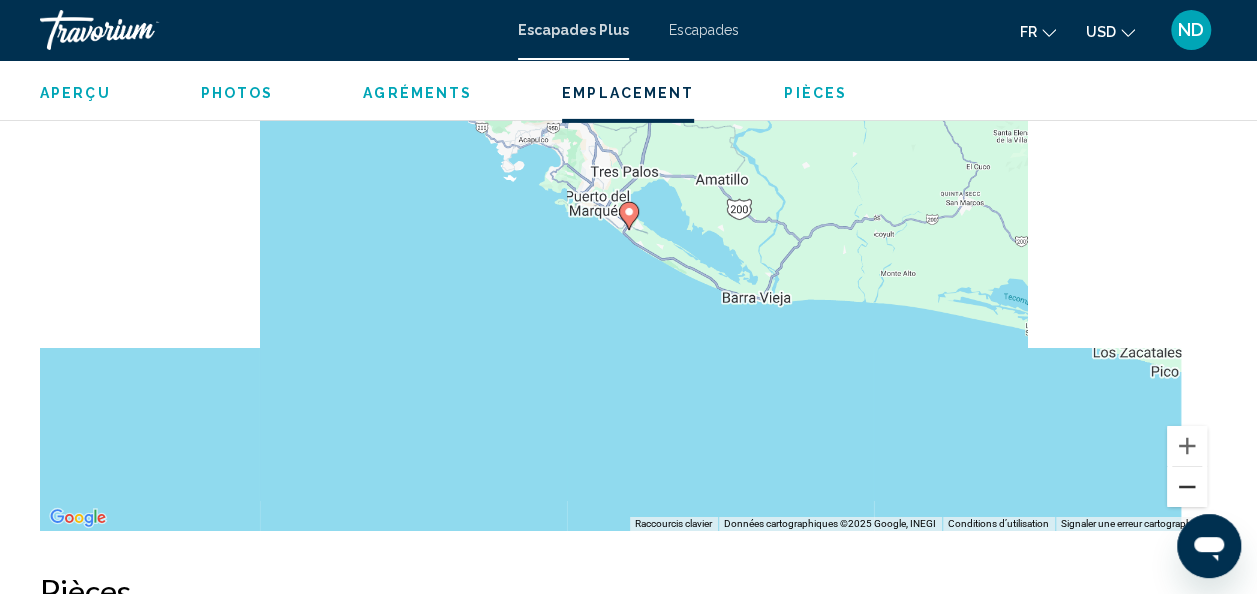click at bounding box center (1187, 487) 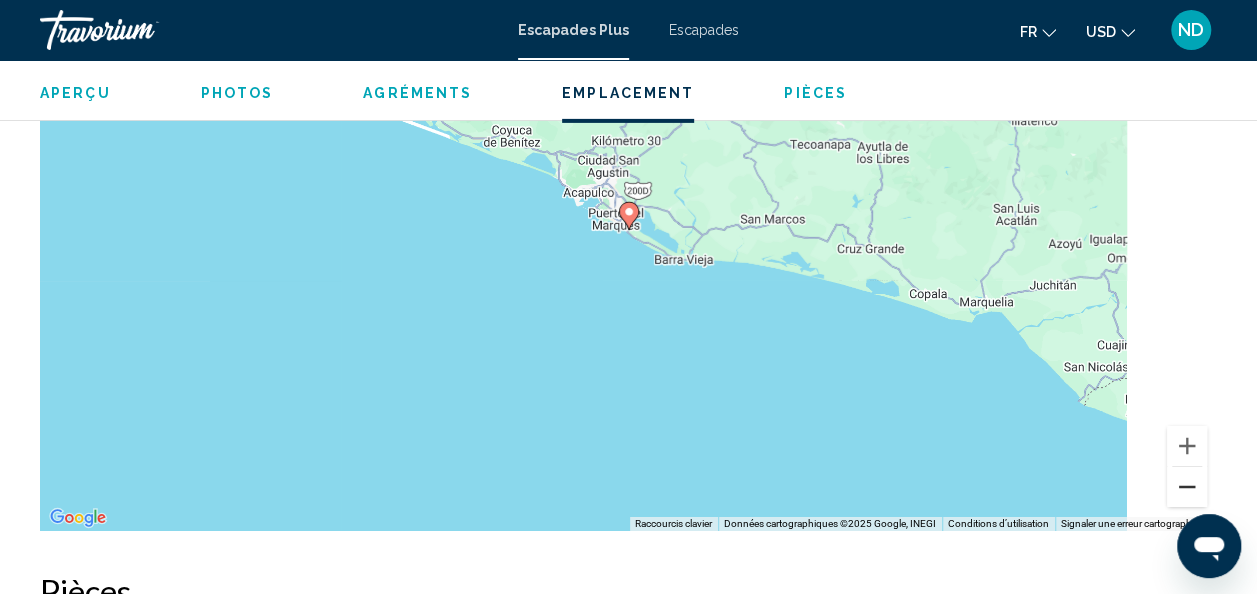 click at bounding box center [1187, 487] 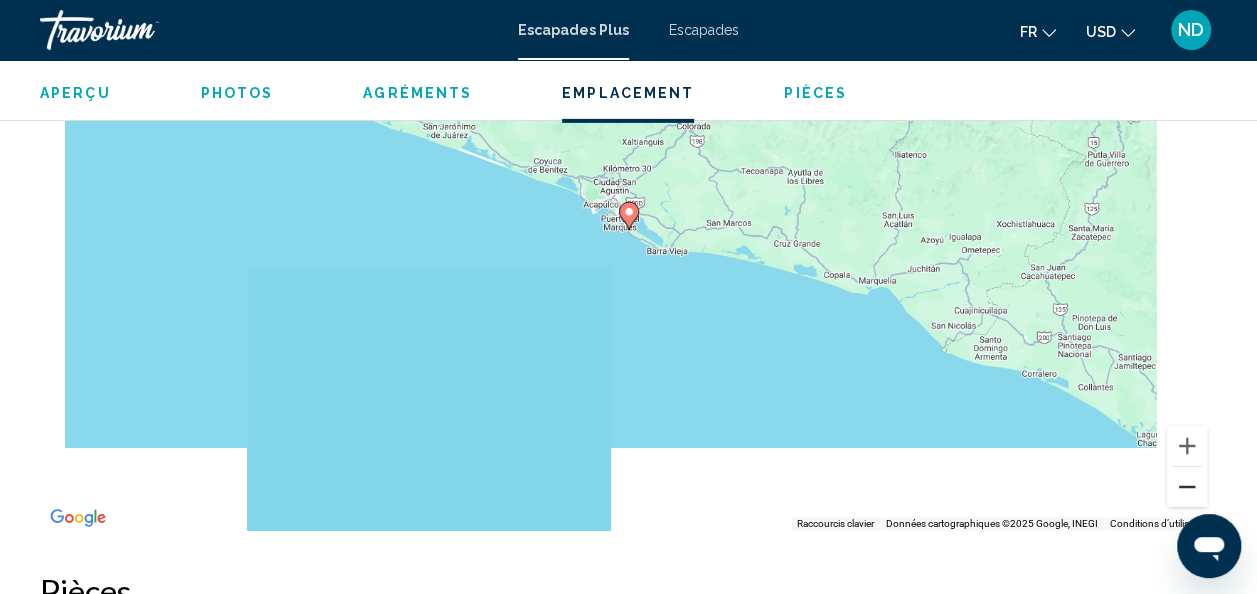 click at bounding box center (1187, 487) 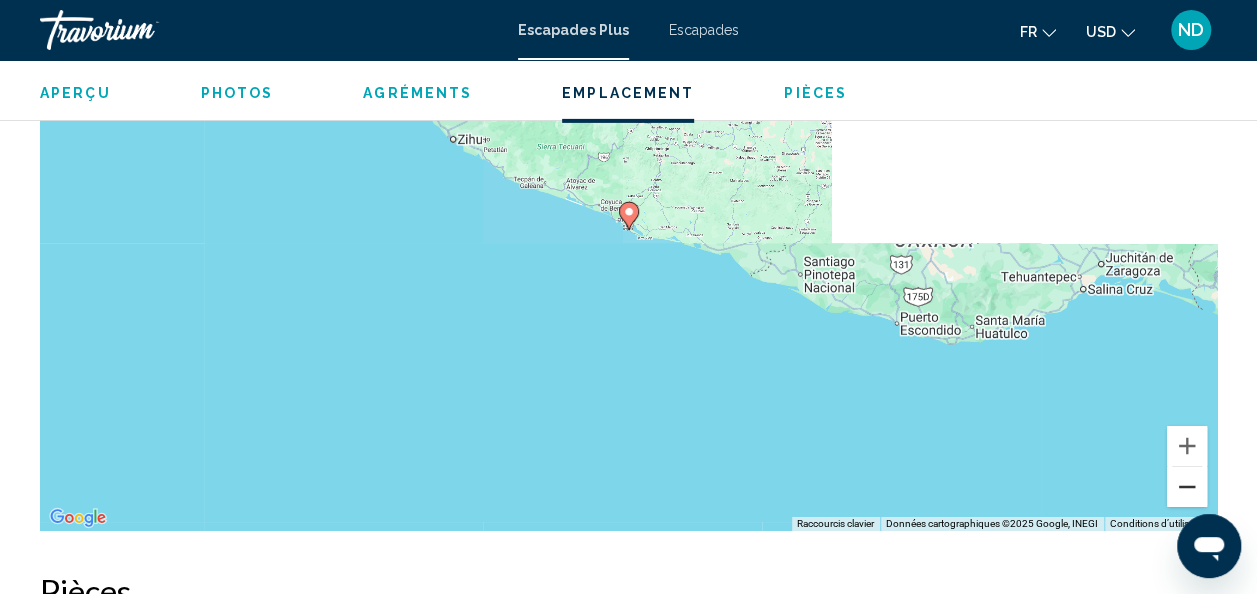 click at bounding box center (1187, 487) 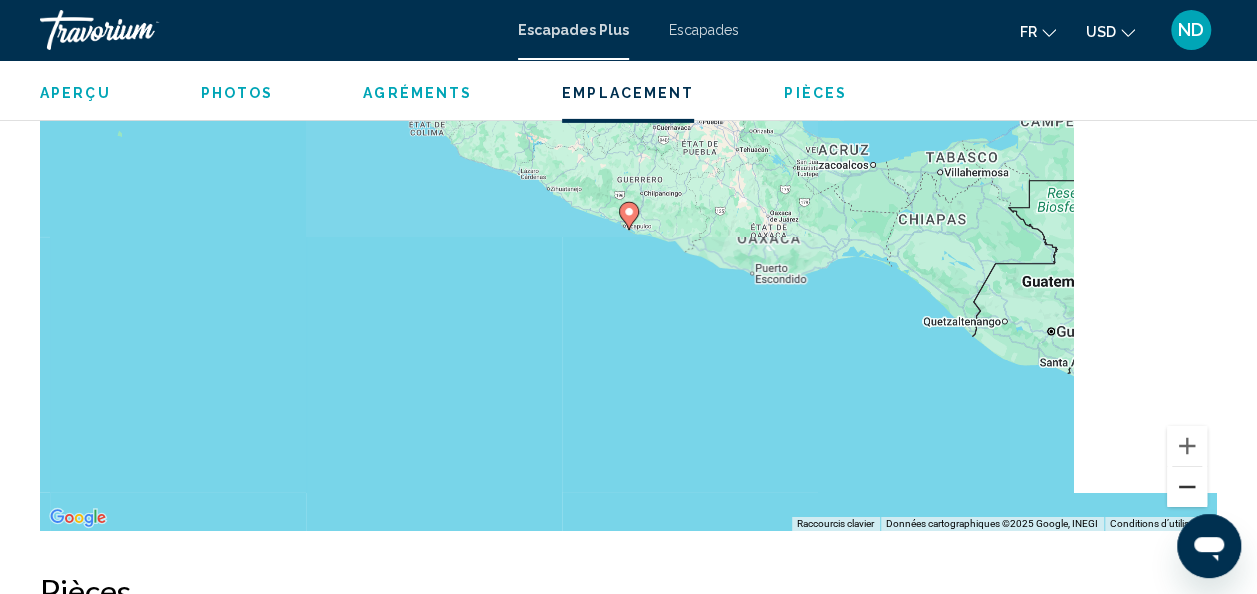 click at bounding box center (1187, 487) 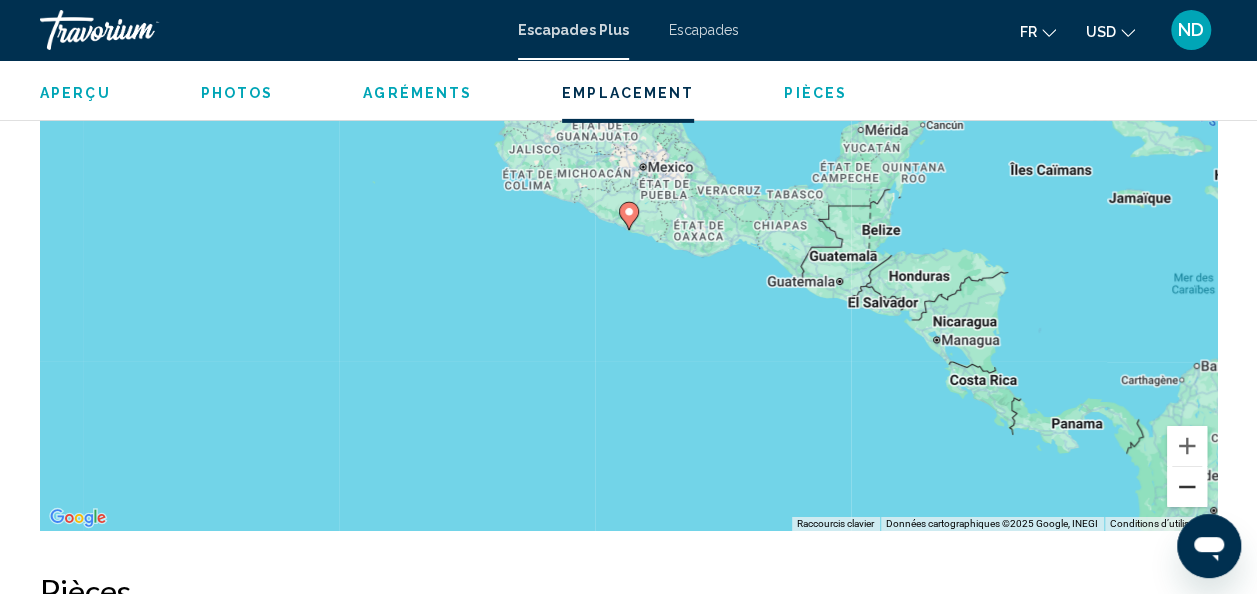 click at bounding box center (1187, 487) 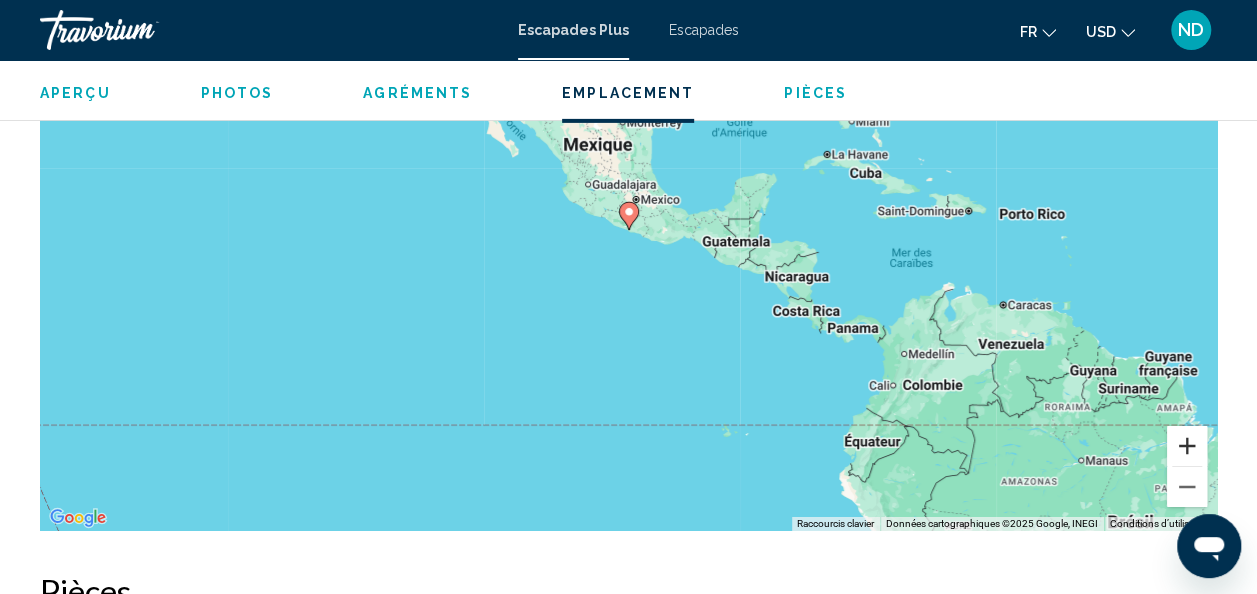 click at bounding box center [1187, 446] 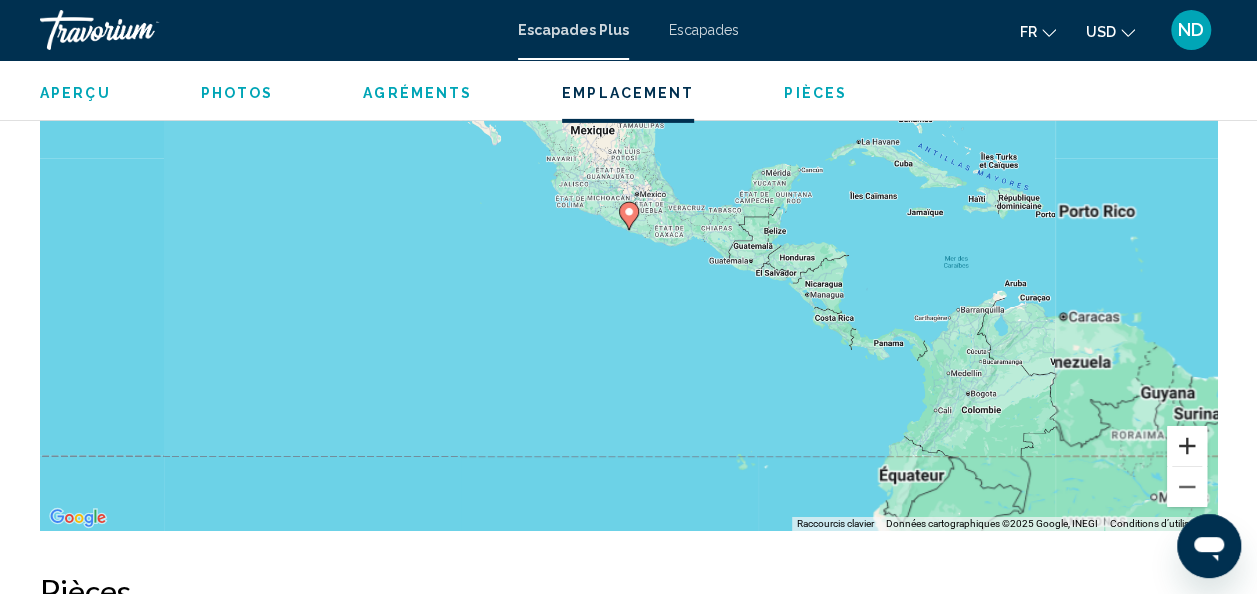 click at bounding box center [1187, 446] 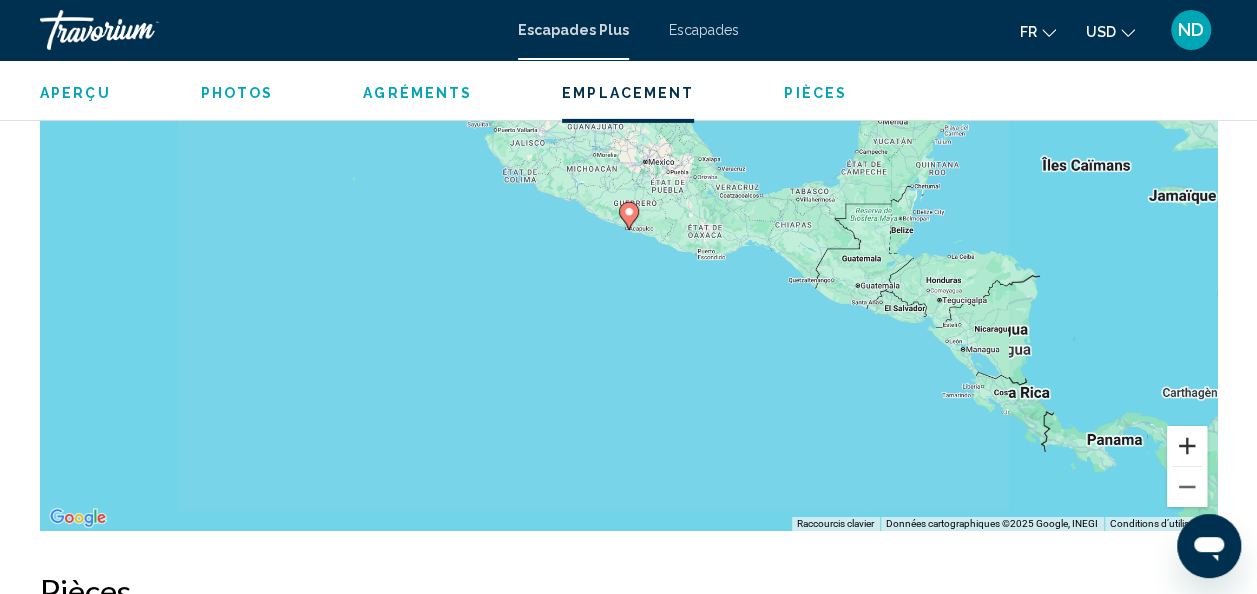 click at bounding box center (1187, 446) 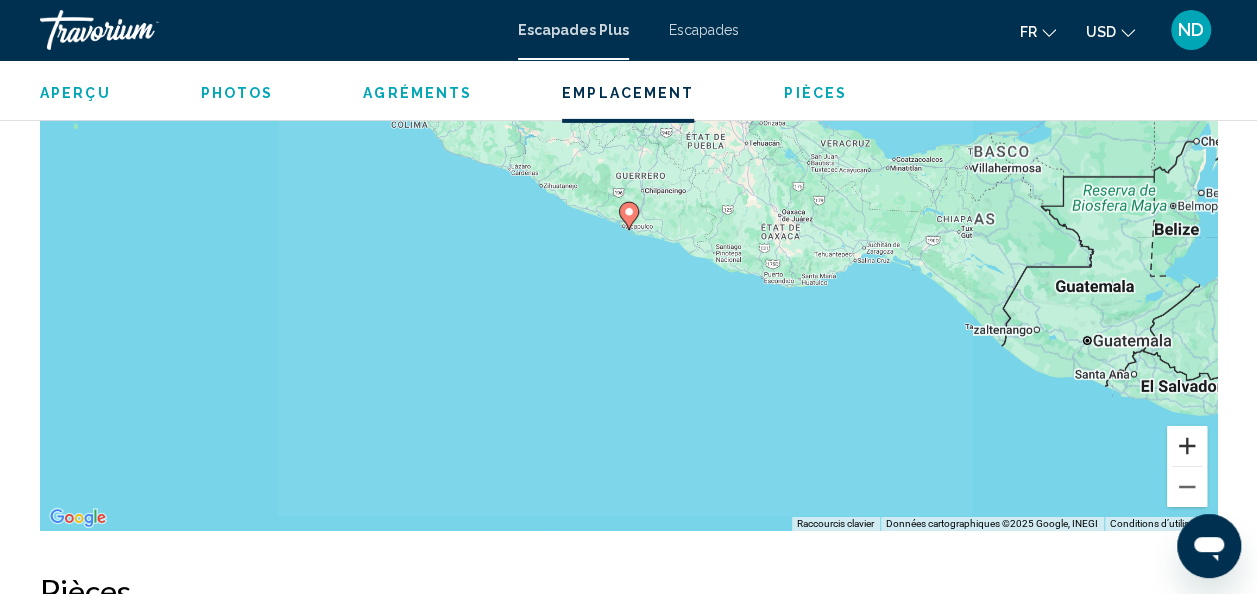 click at bounding box center (1187, 446) 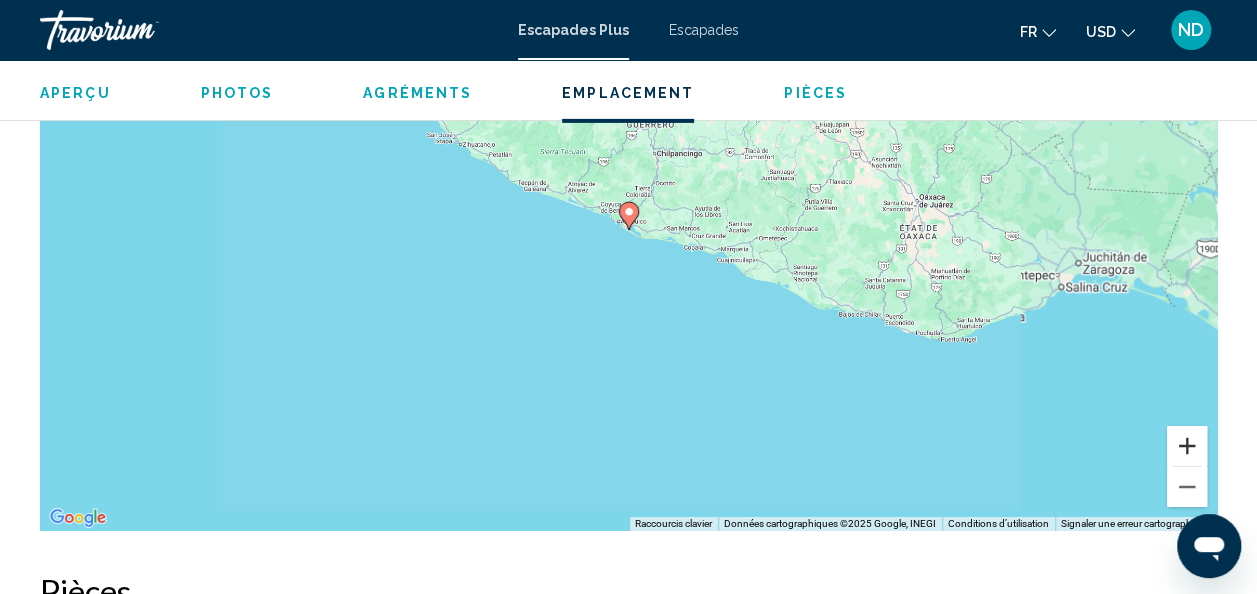 click at bounding box center [1187, 446] 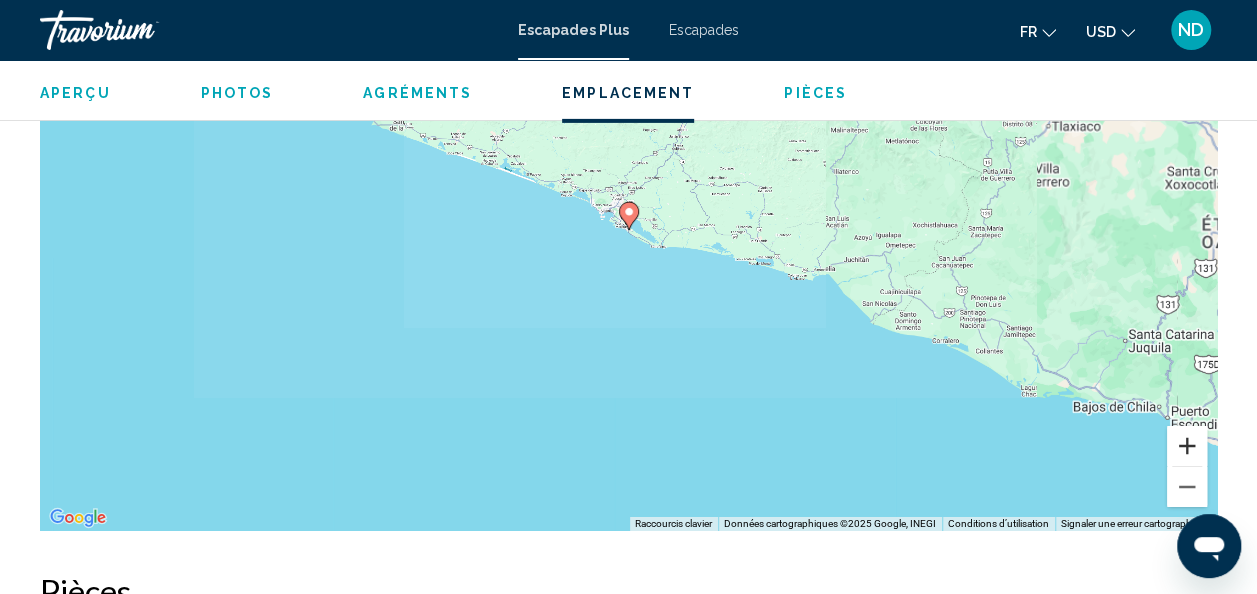 click at bounding box center (1187, 446) 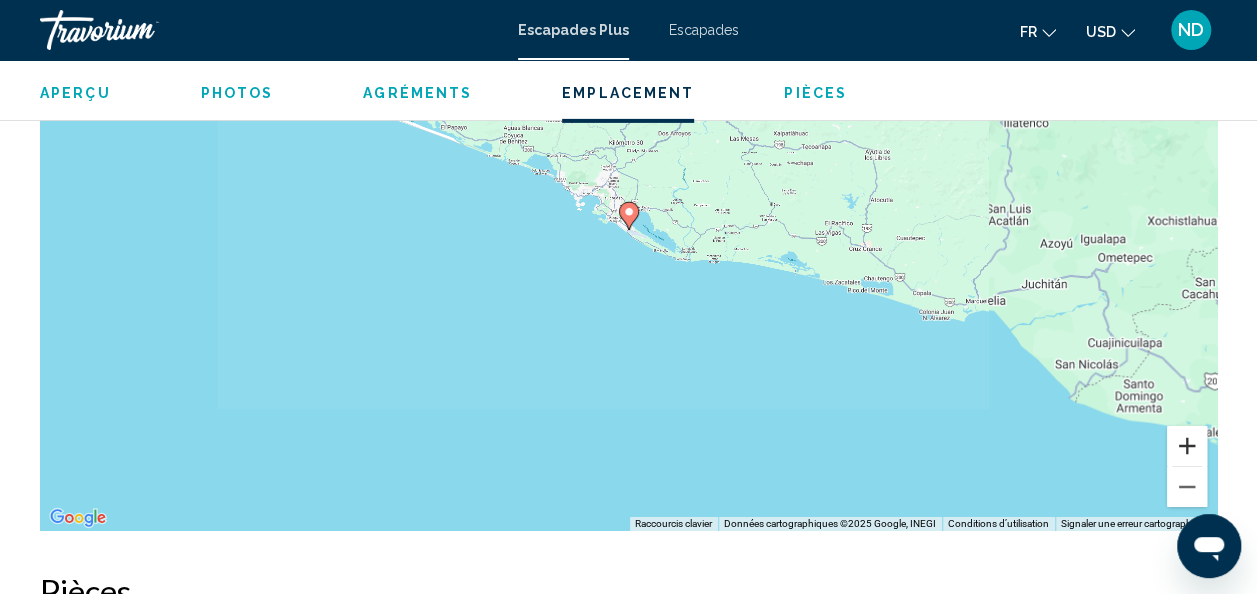 click at bounding box center [1187, 446] 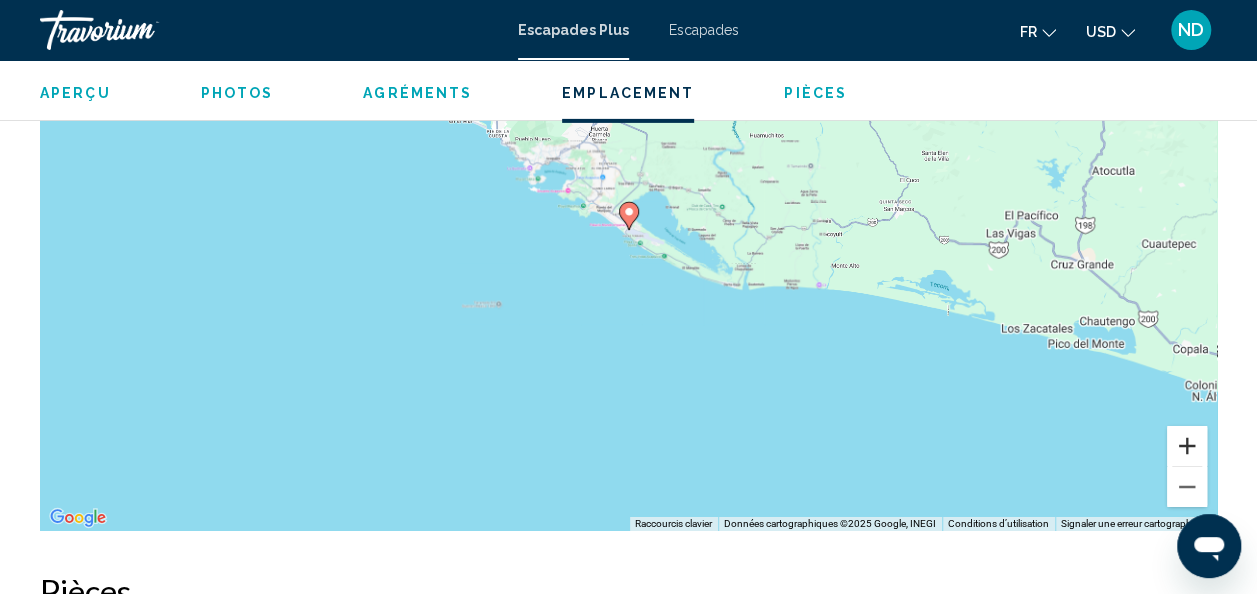 click at bounding box center [1187, 446] 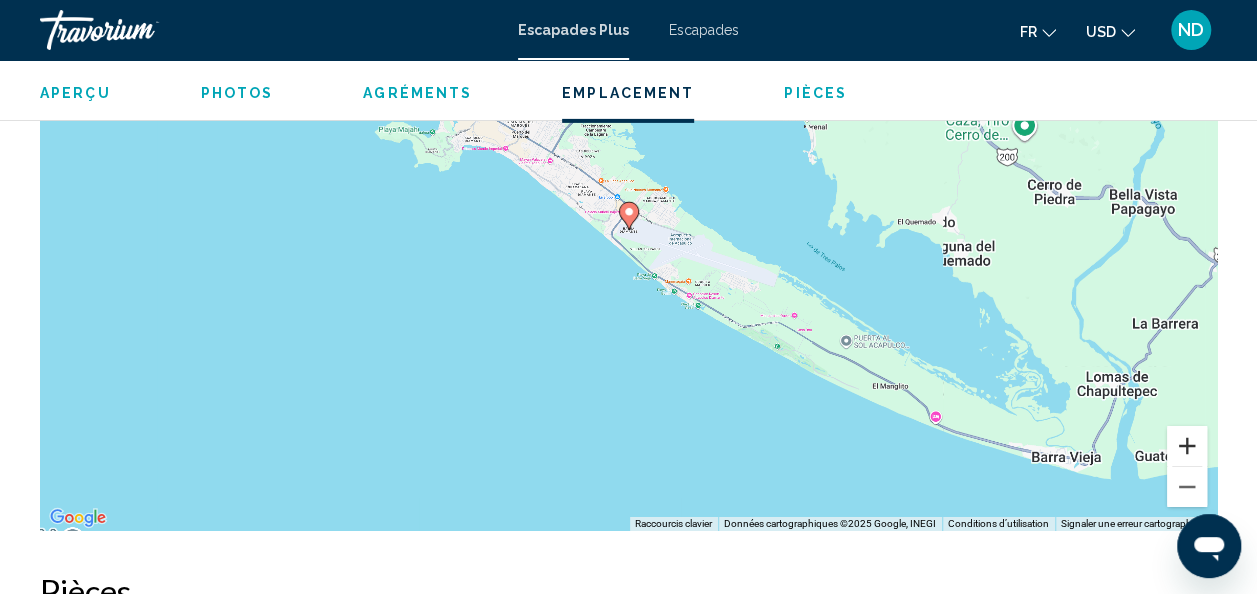 click at bounding box center (1187, 446) 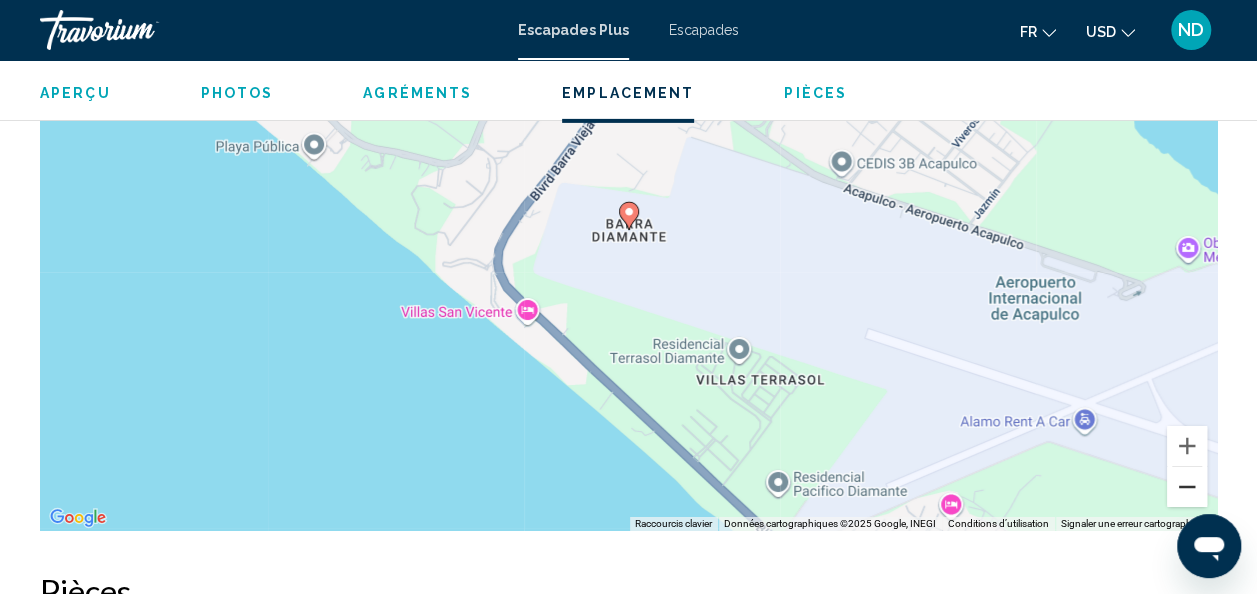 click at bounding box center [1187, 487] 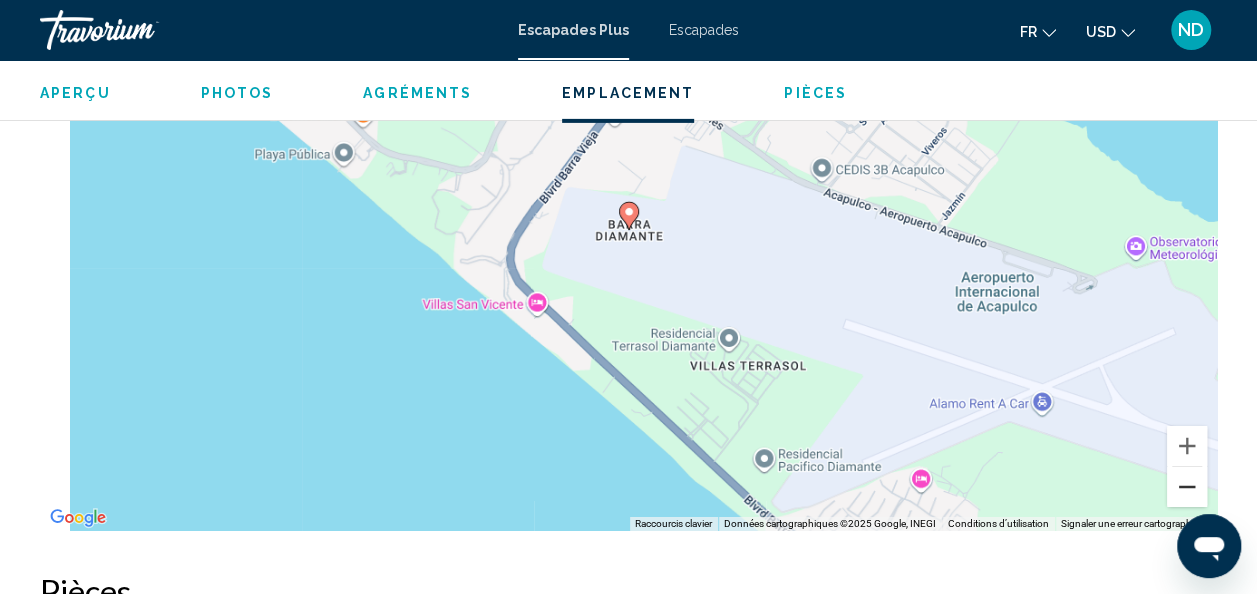 click at bounding box center [1187, 487] 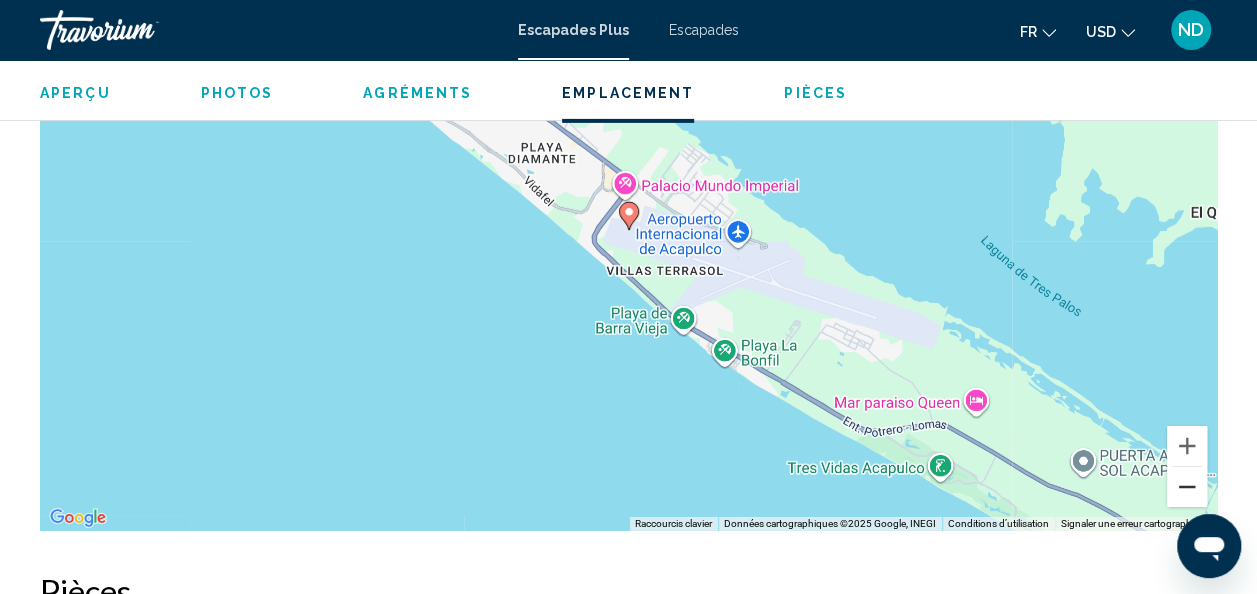 click at bounding box center (1187, 487) 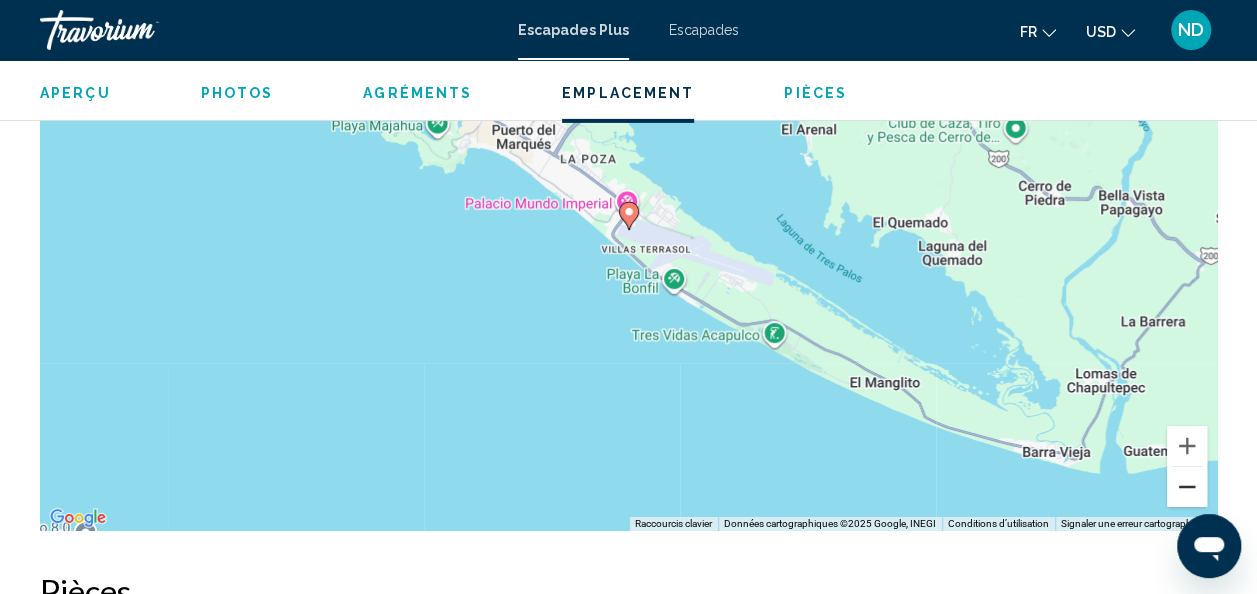 click at bounding box center [1187, 487] 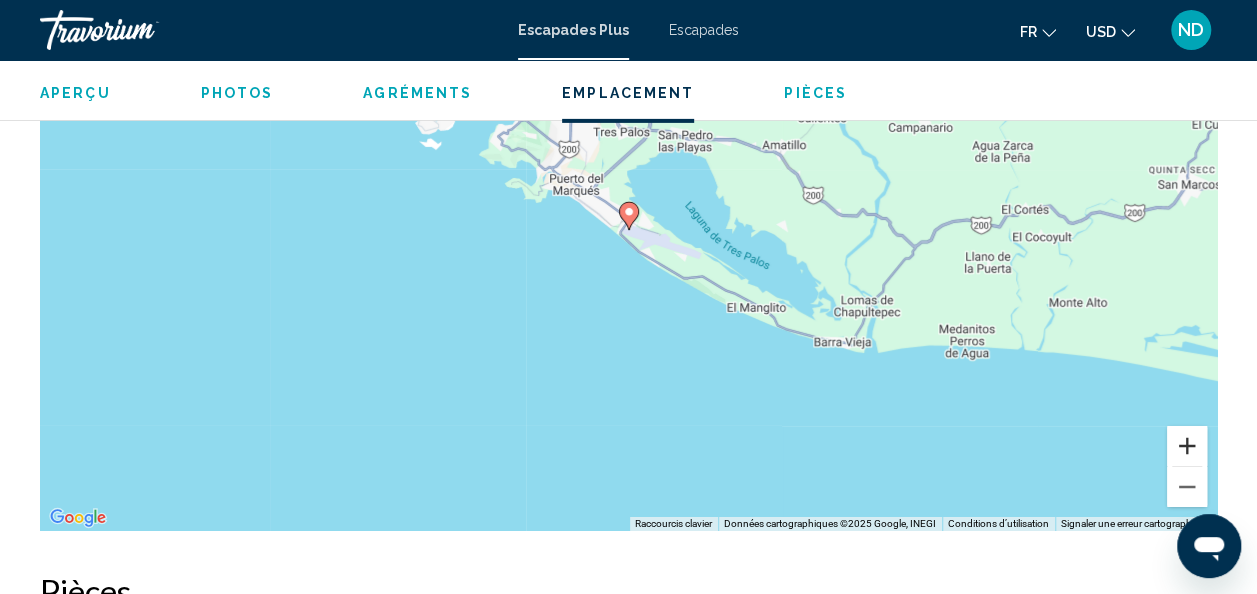 click at bounding box center (1187, 446) 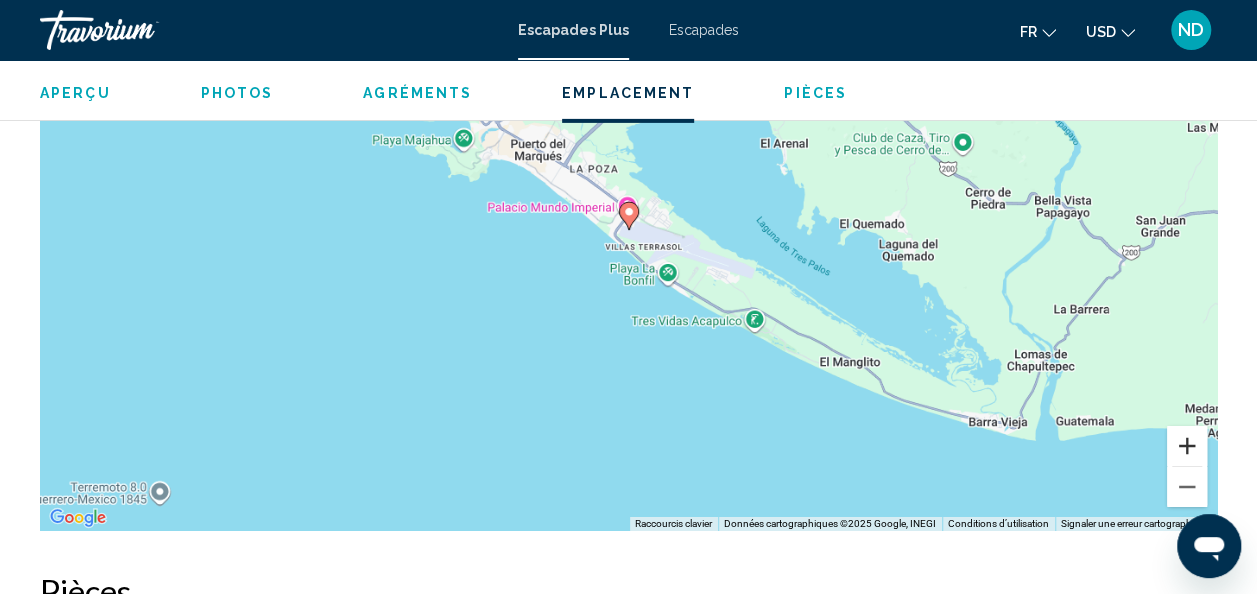 click at bounding box center (1187, 446) 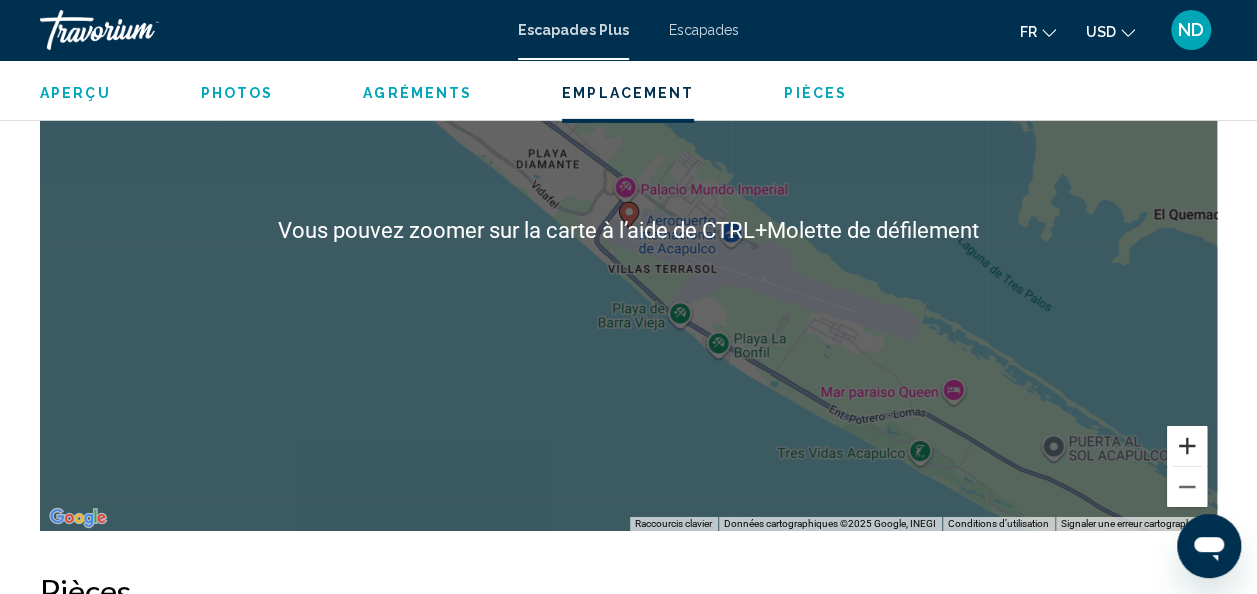 scroll, scrollTop: 2938, scrollLeft: 0, axis: vertical 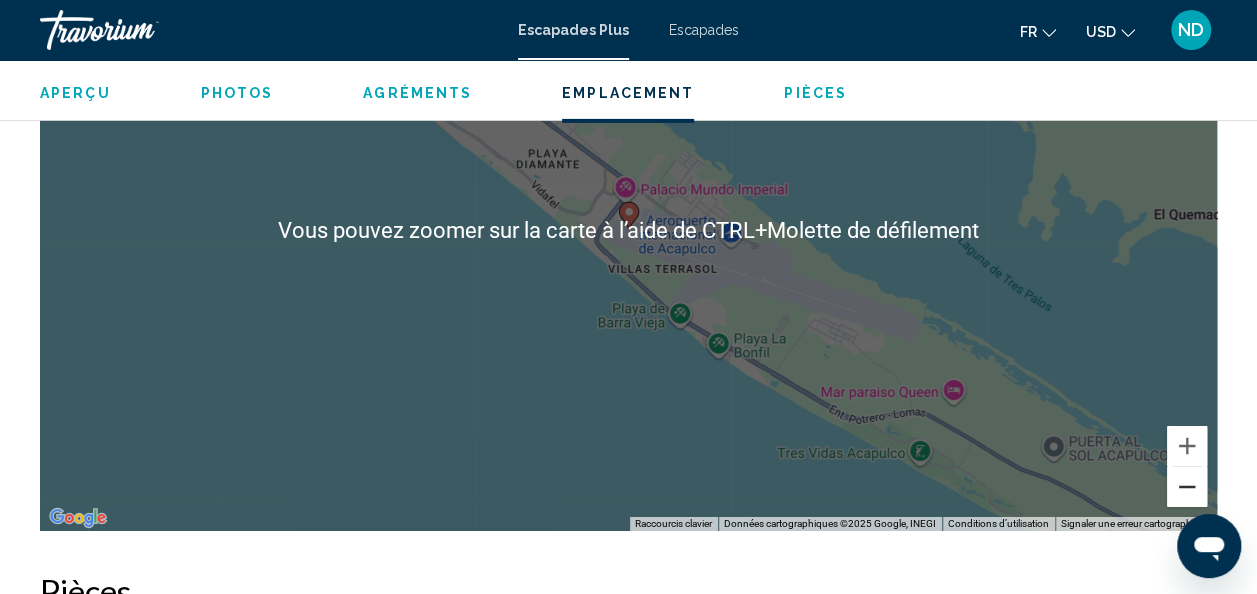 click at bounding box center (1187, 487) 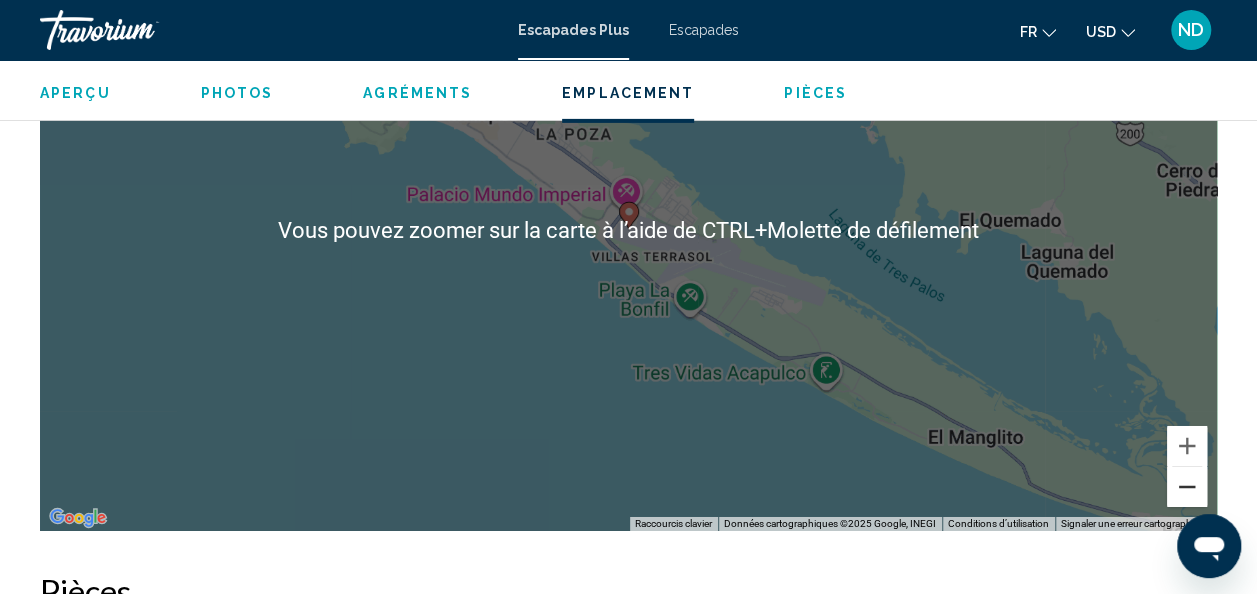click at bounding box center (1187, 487) 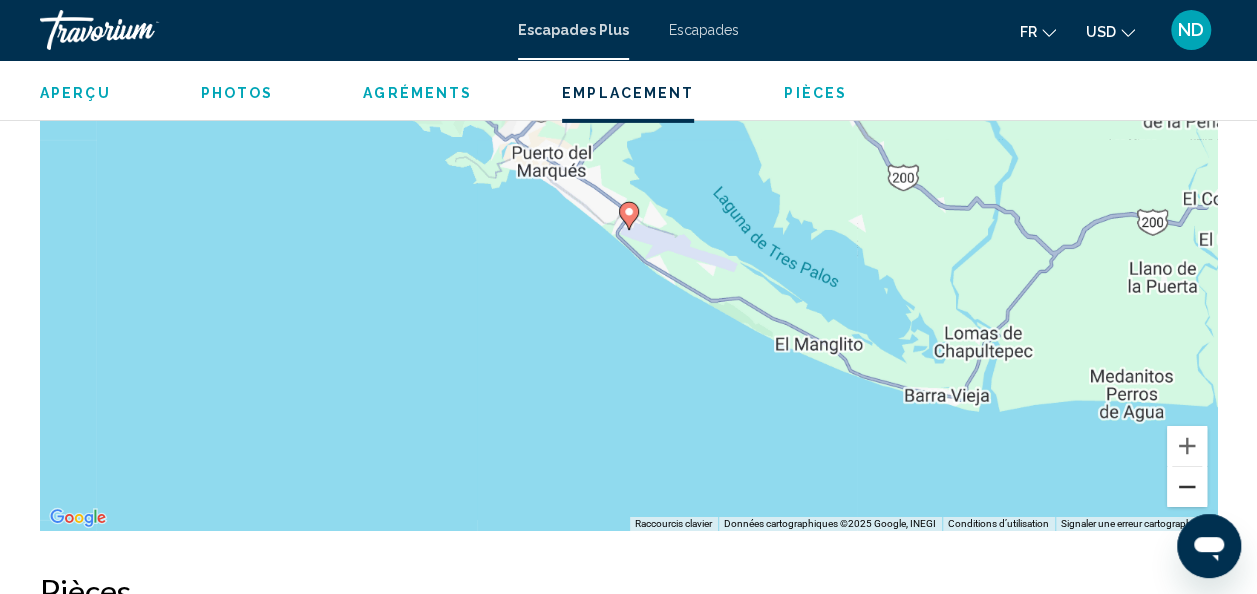 click at bounding box center (1187, 487) 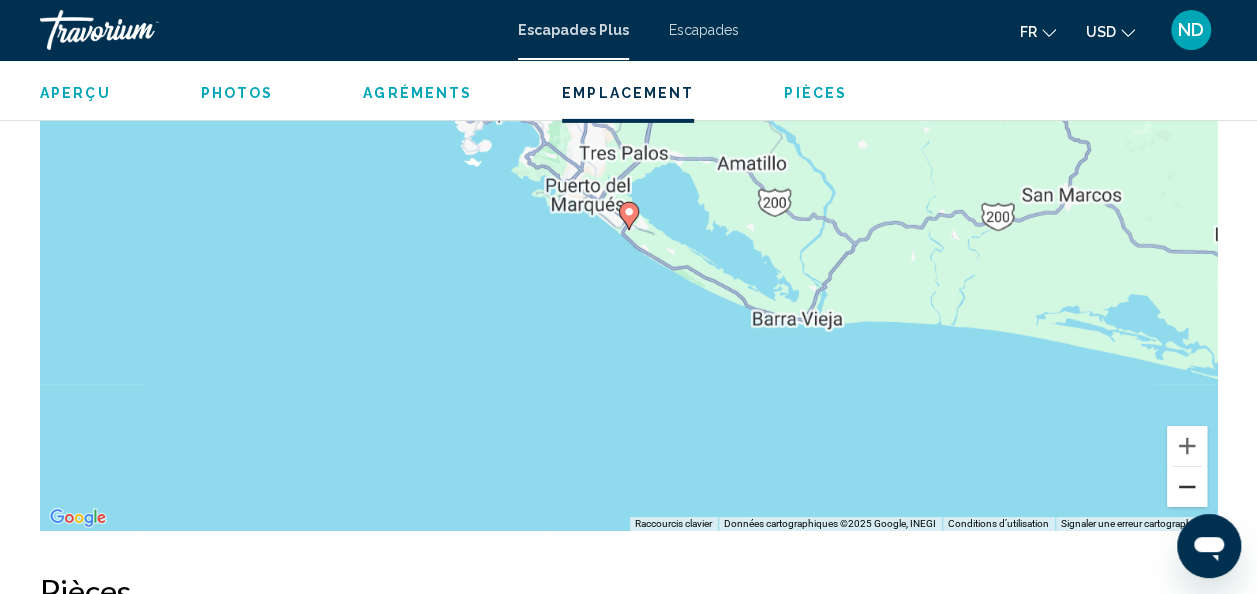 click at bounding box center [1187, 487] 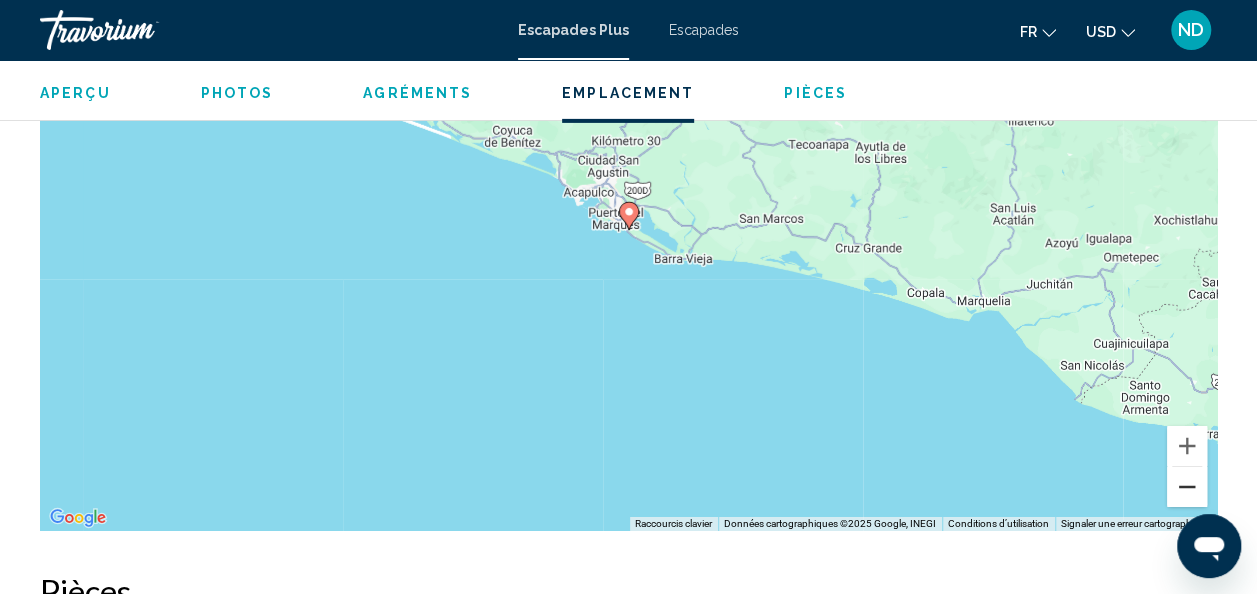 click at bounding box center (1187, 487) 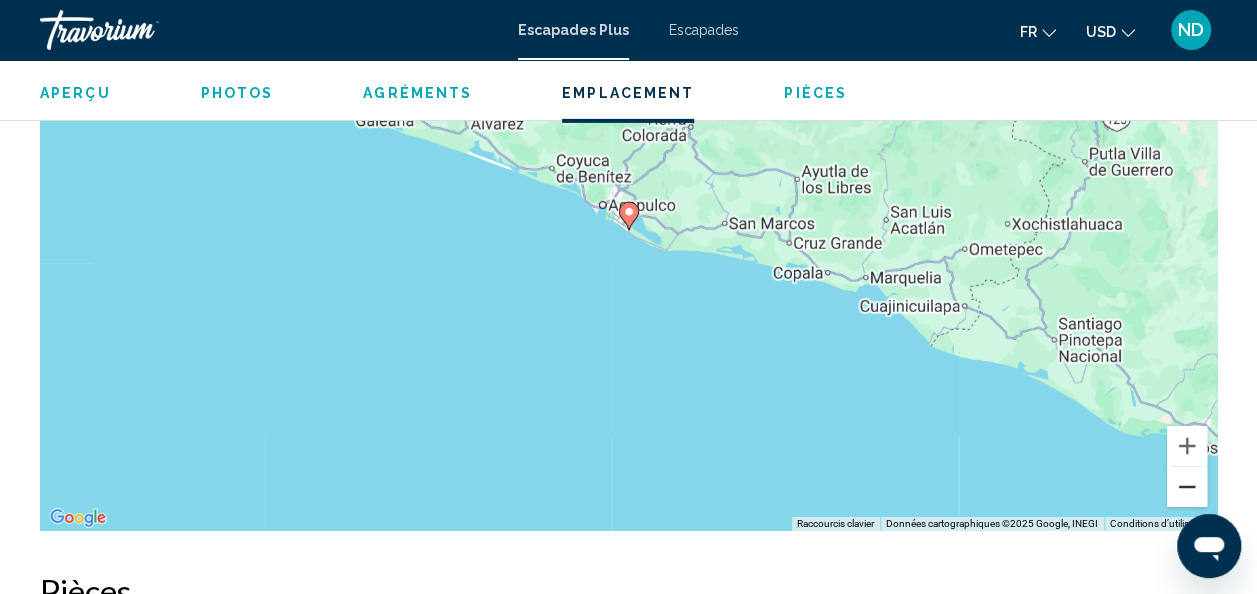 click at bounding box center (1187, 487) 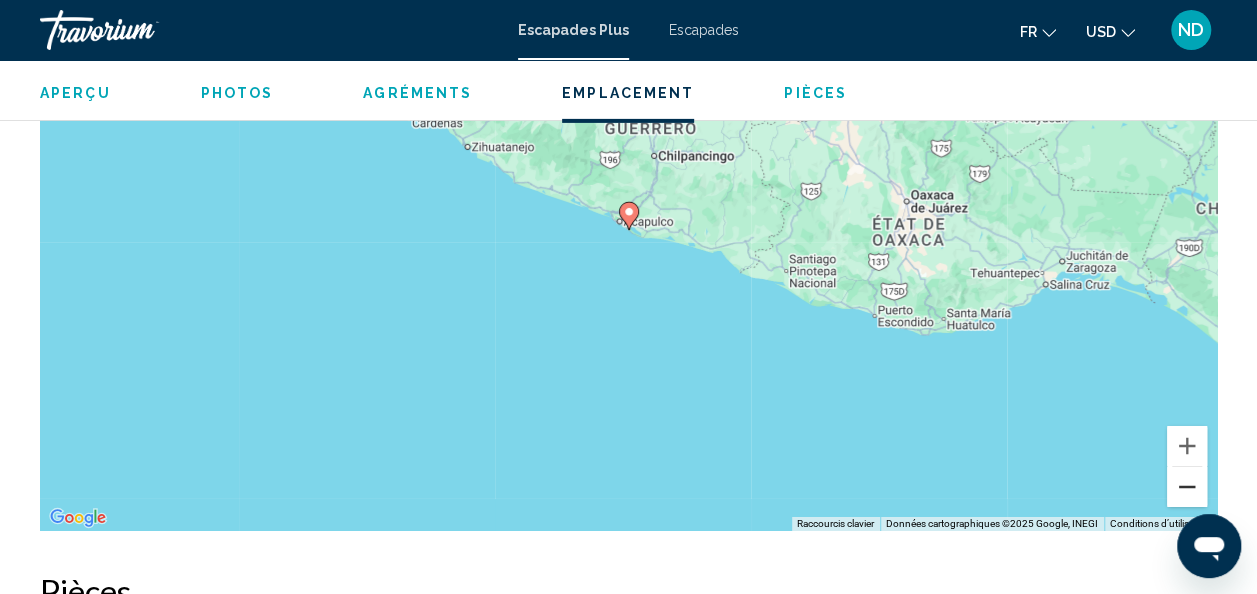 click at bounding box center (1187, 487) 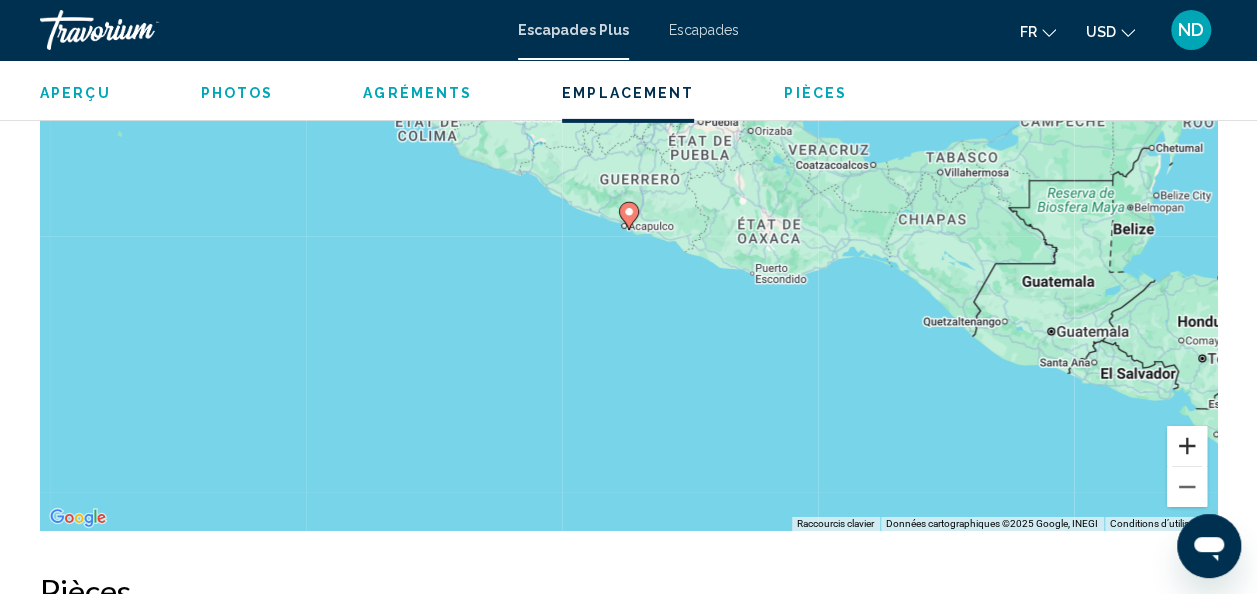 click at bounding box center (1187, 446) 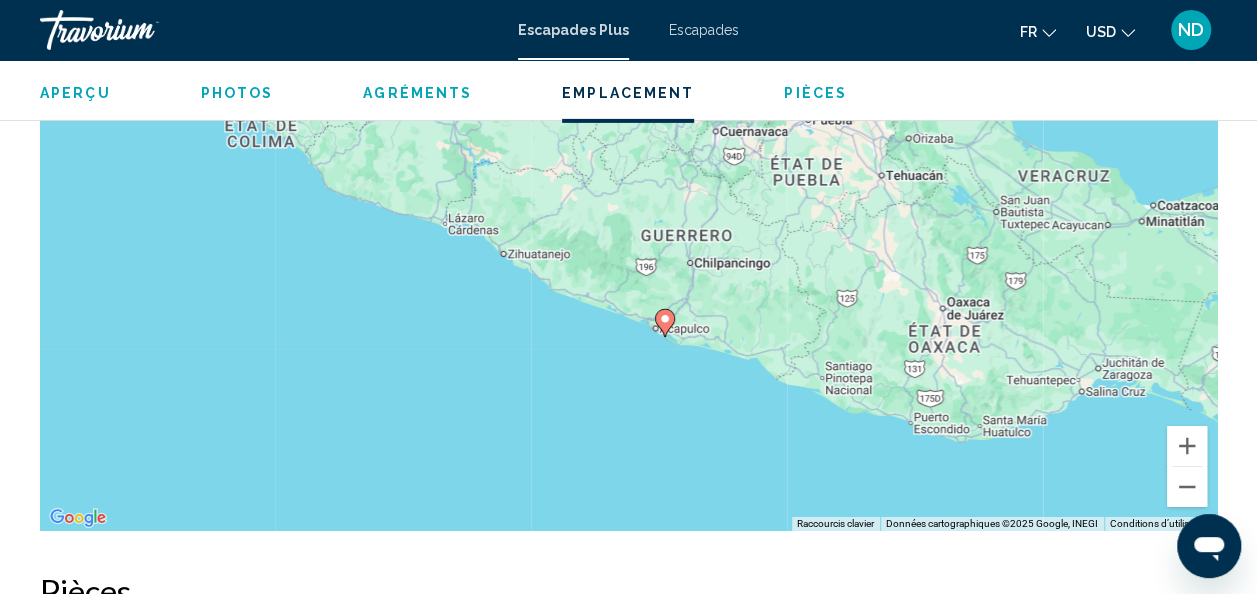 drag, startPoint x: 837, startPoint y: 332, endPoint x: 962, endPoint y: 436, distance: 162.60689 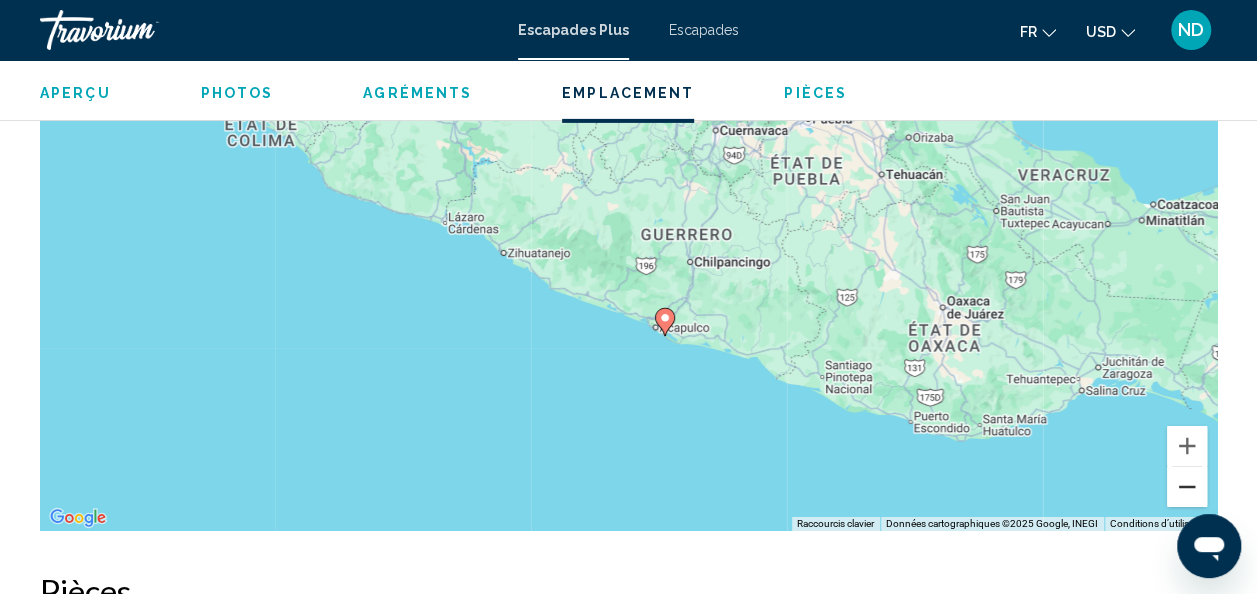 click at bounding box center (1187, 487) 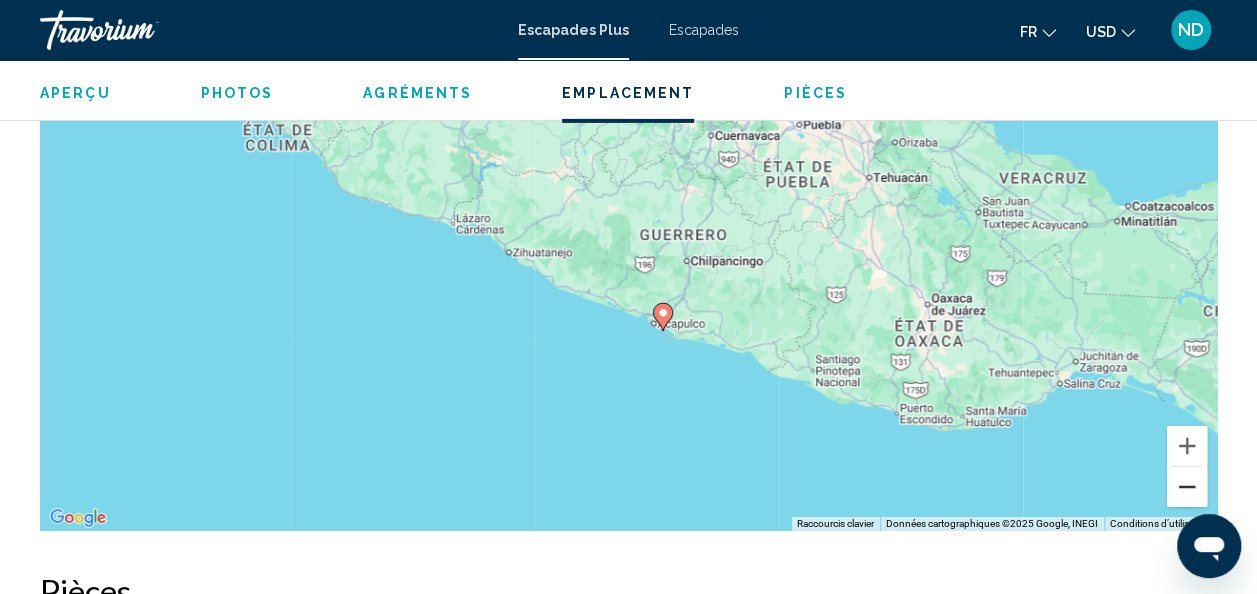 click at bounding box center [1187, 487] 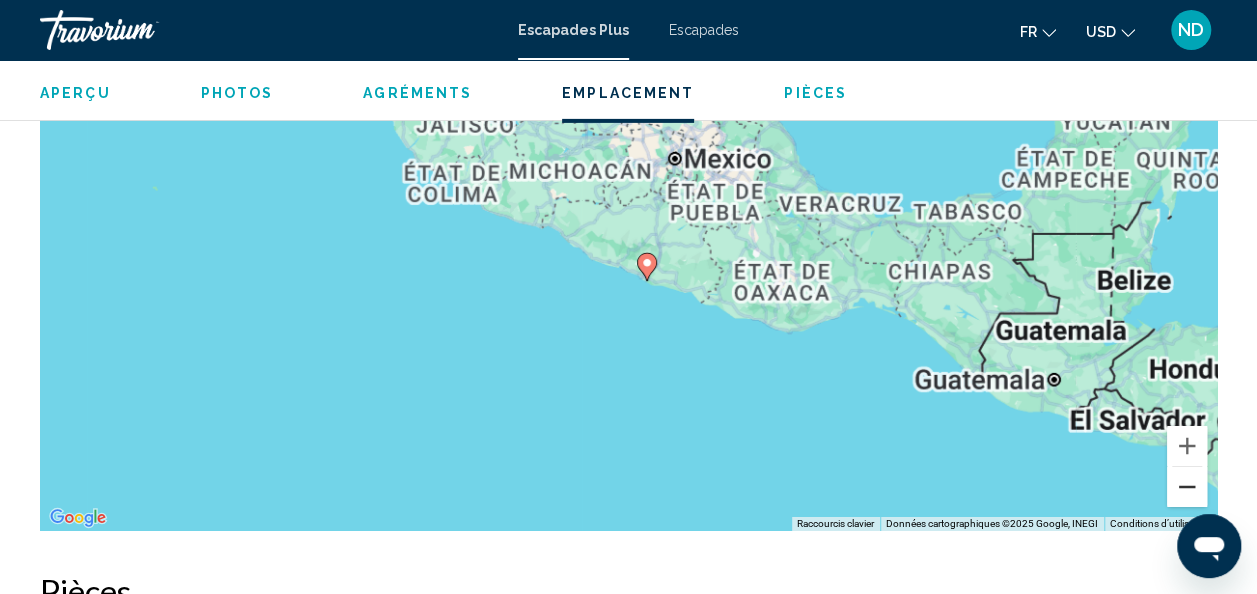 click at bounding box center (1187, 487) 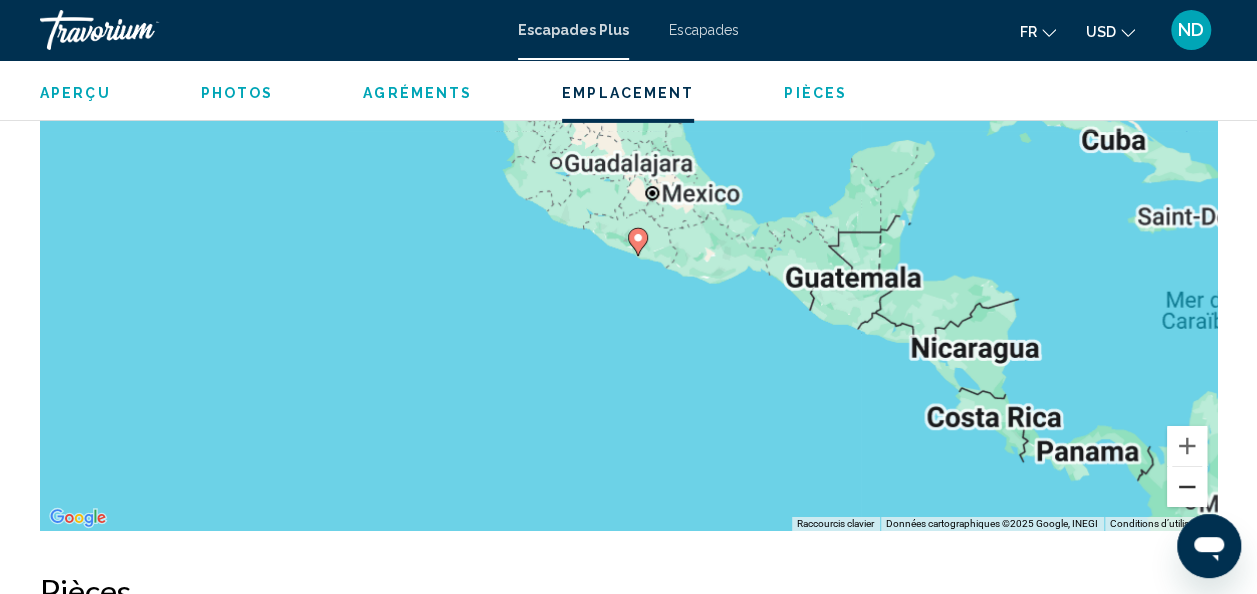 click at bounding box center [1187, 487] 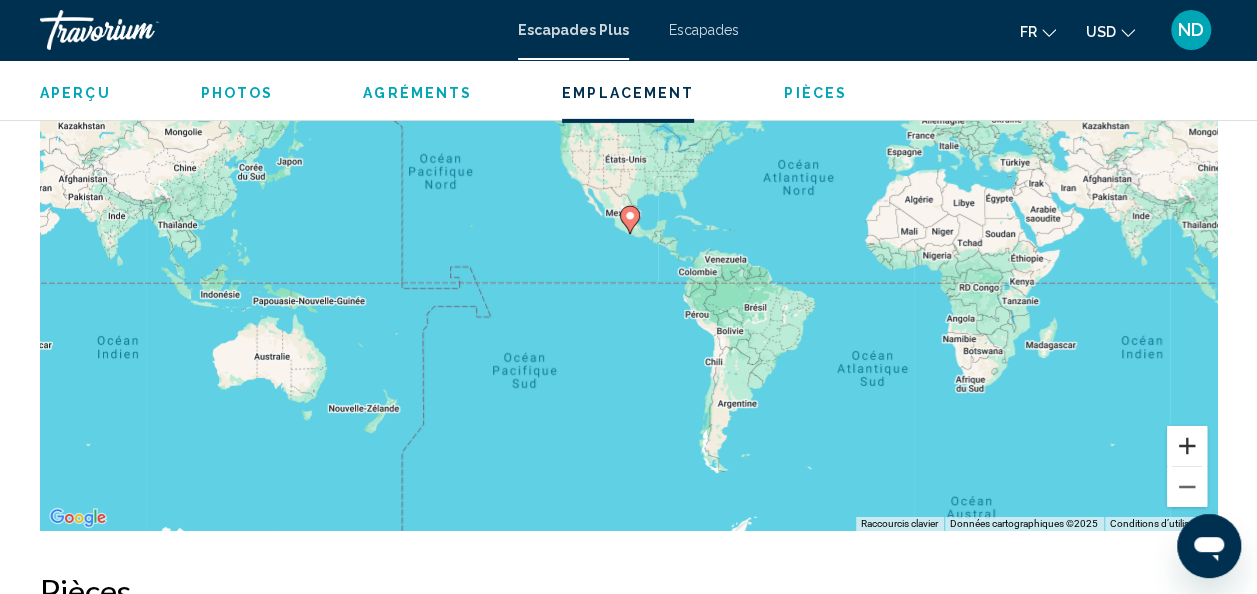 click at bounding box center [1187, 446] 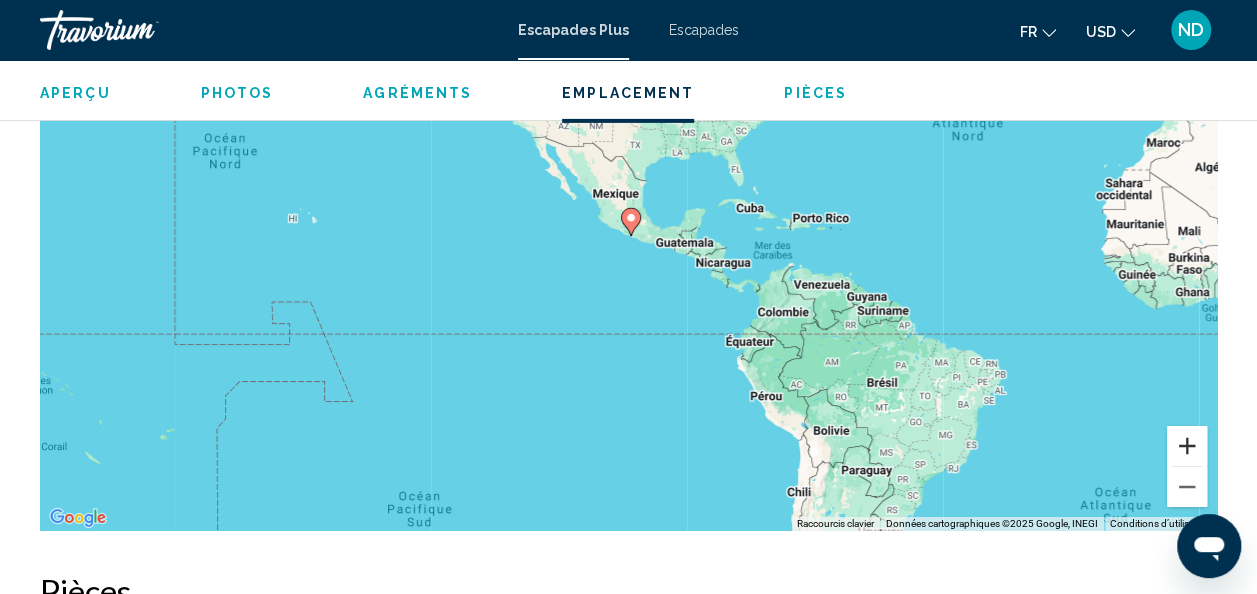 click at bounding box center [1187, 446] 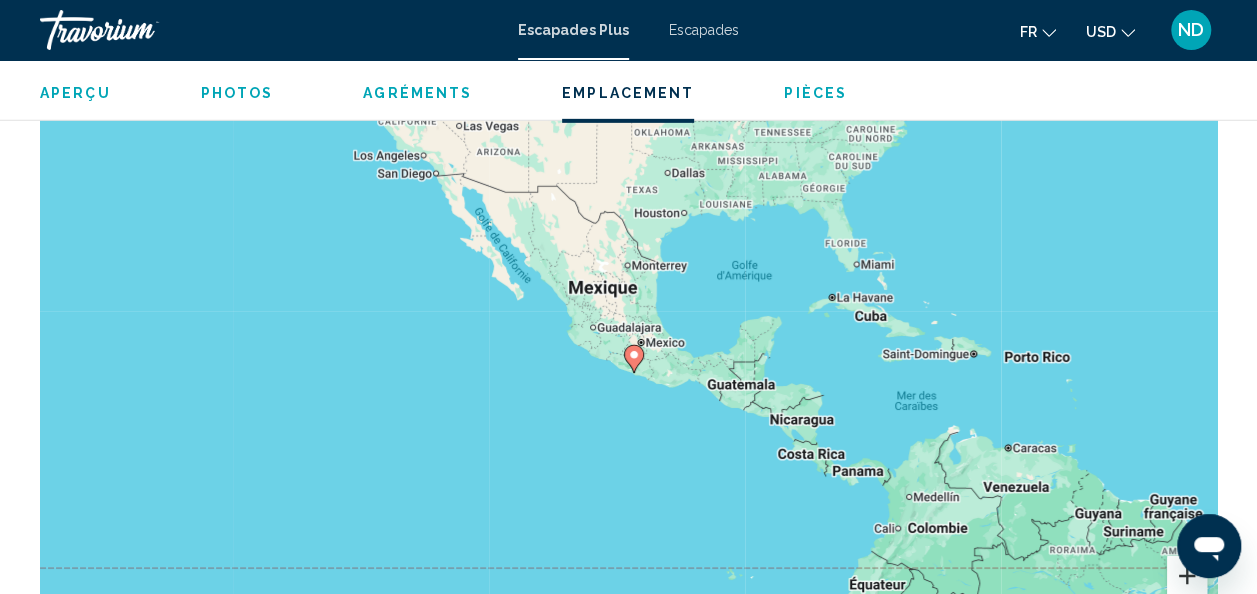 scroll, scrollTop: 3038, scrollLeft: 0, axis: vertical 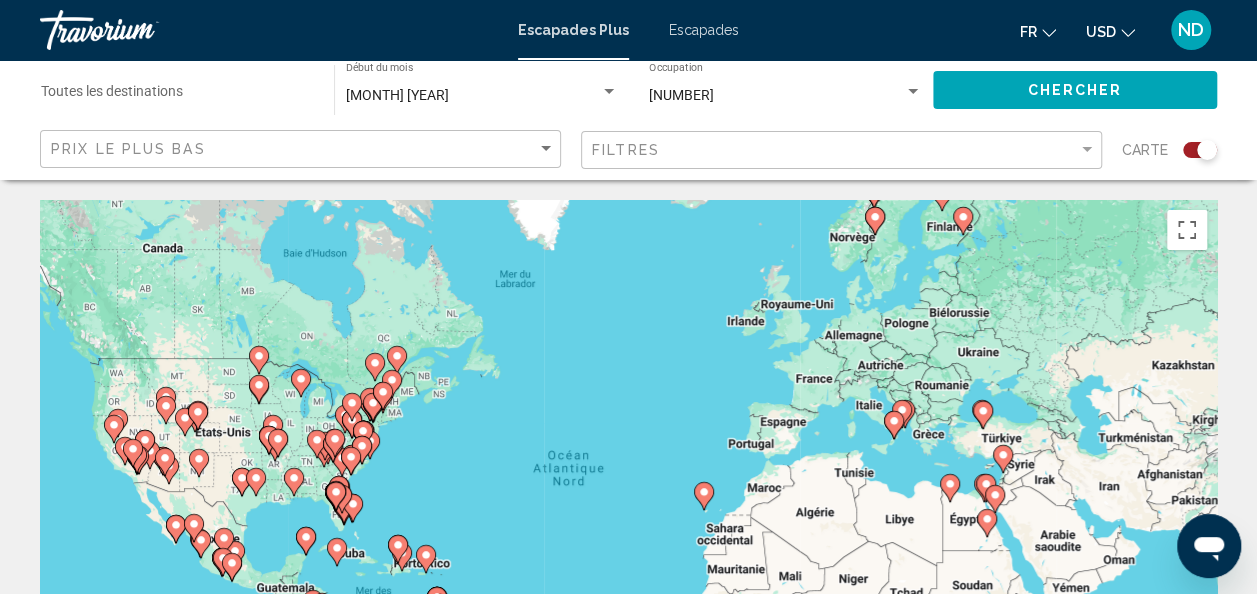 click on "[NUMBER]" at bounding box center (681, 95) 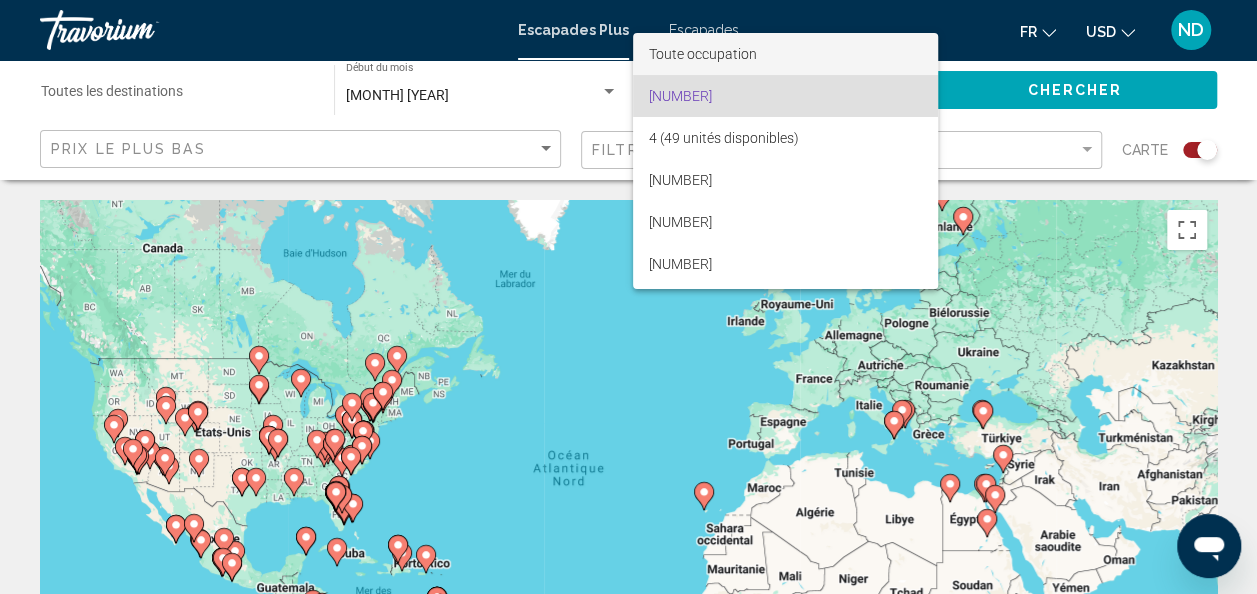 click on "Toute occupation" at bounding box center [703, 54] 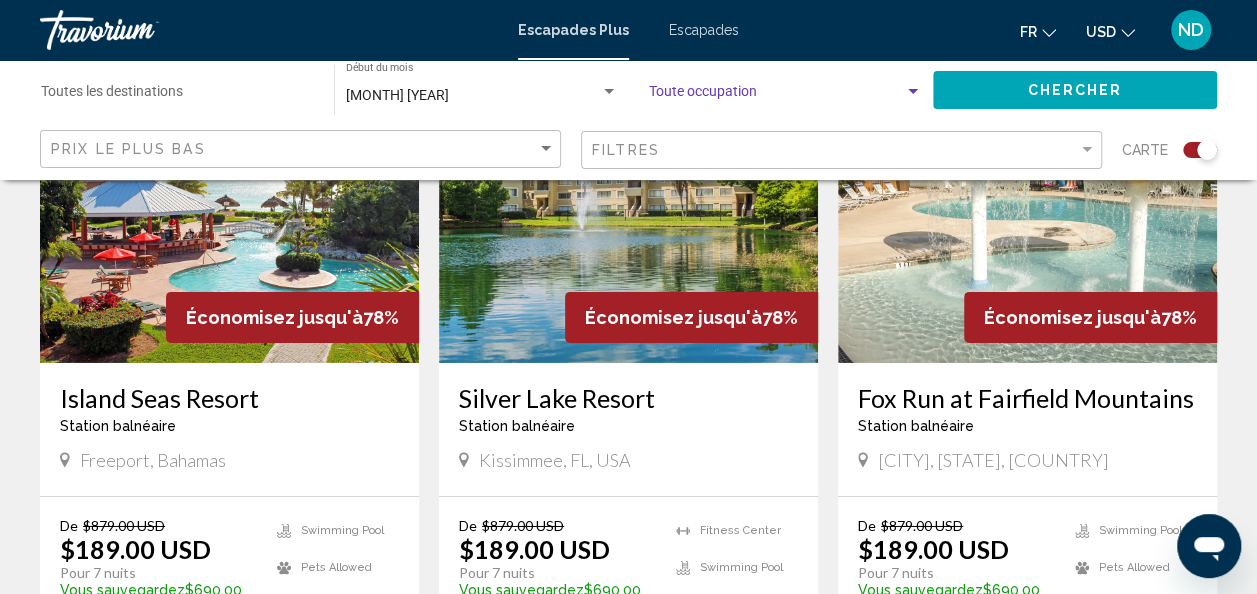 scroll, scrollTop: 3000, scrollLeft: 0, axis: vertical 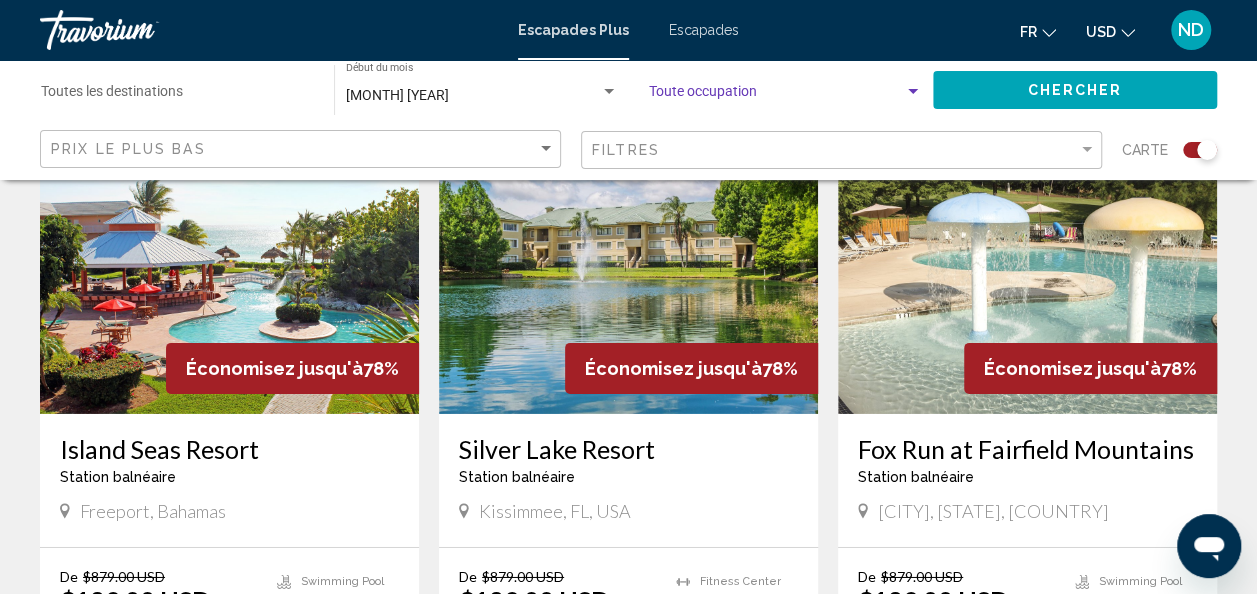click on "Destination Toutes les destinations" at bounding box center (177, 96) 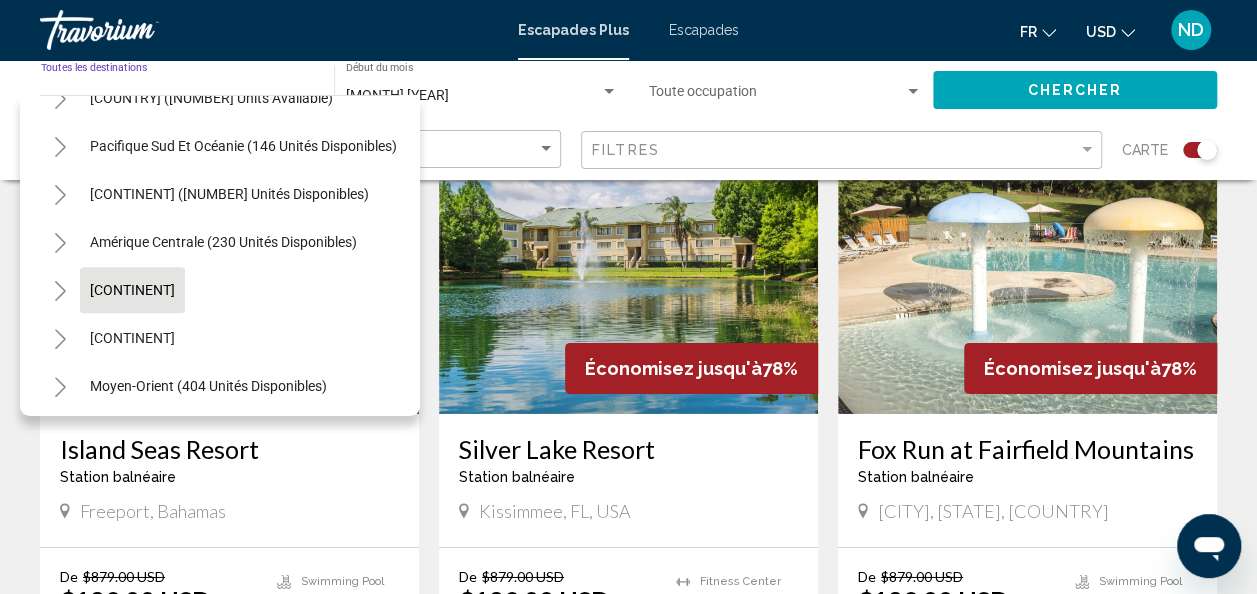 scroll, scrollTop: 339, scrollLeft: 0, axis: vertical 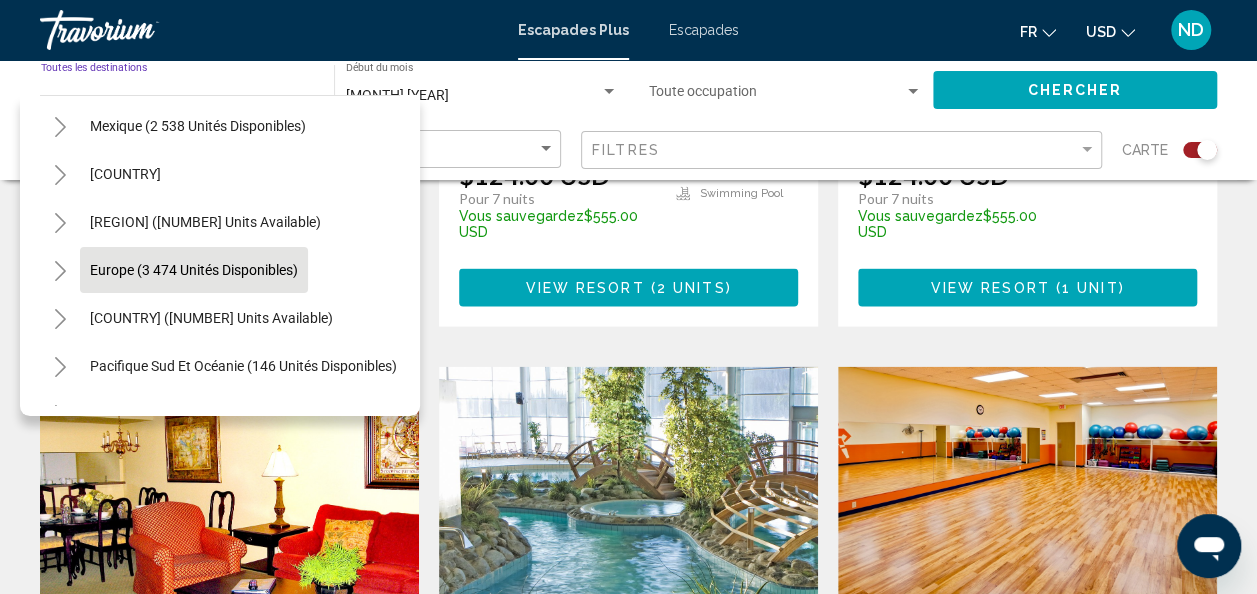 click on "Europe (3 474 unités disponibles)" at bounding box center (211, 318) 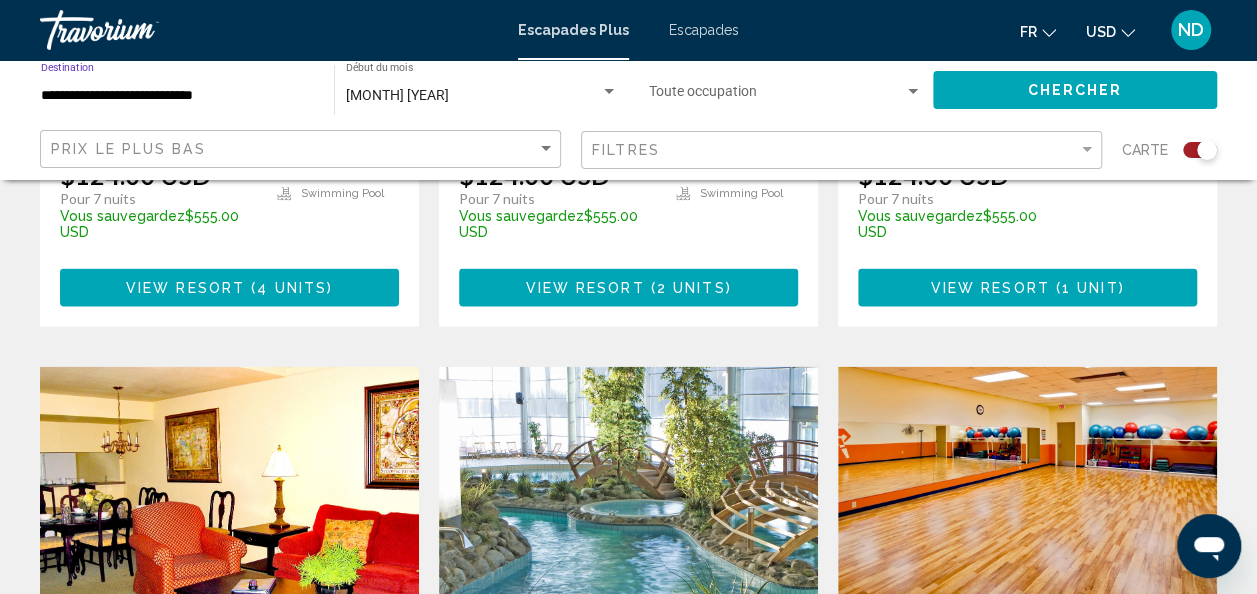 click on "Chercher" 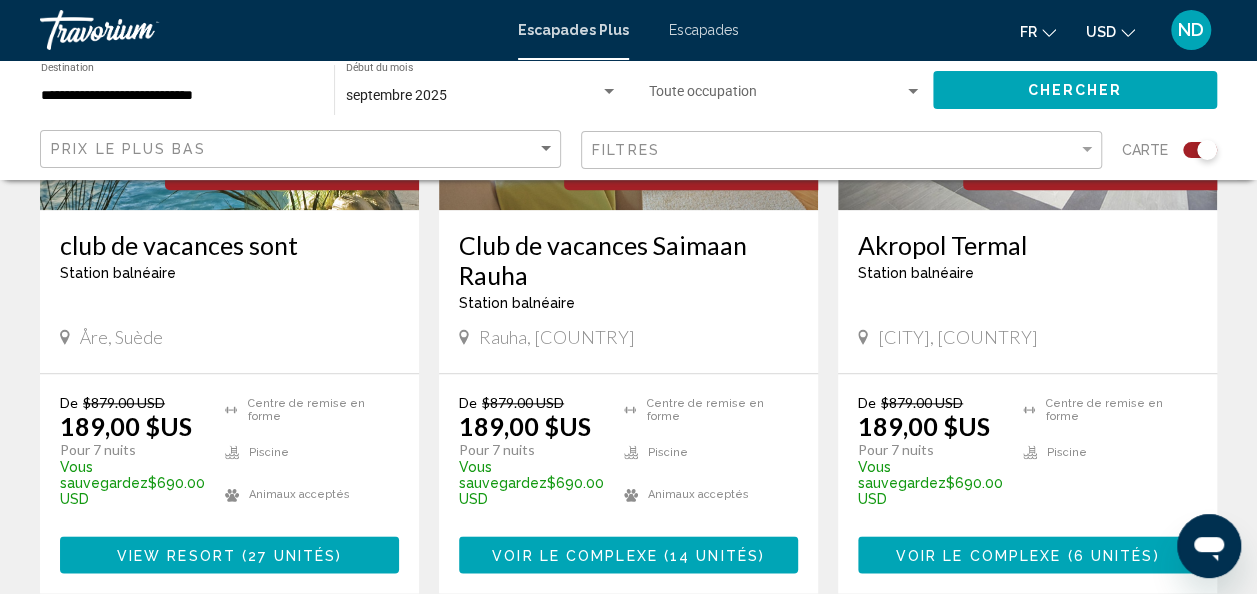 scroll, scrollTop: 1000, scrollLeft: 0, axis: vertical 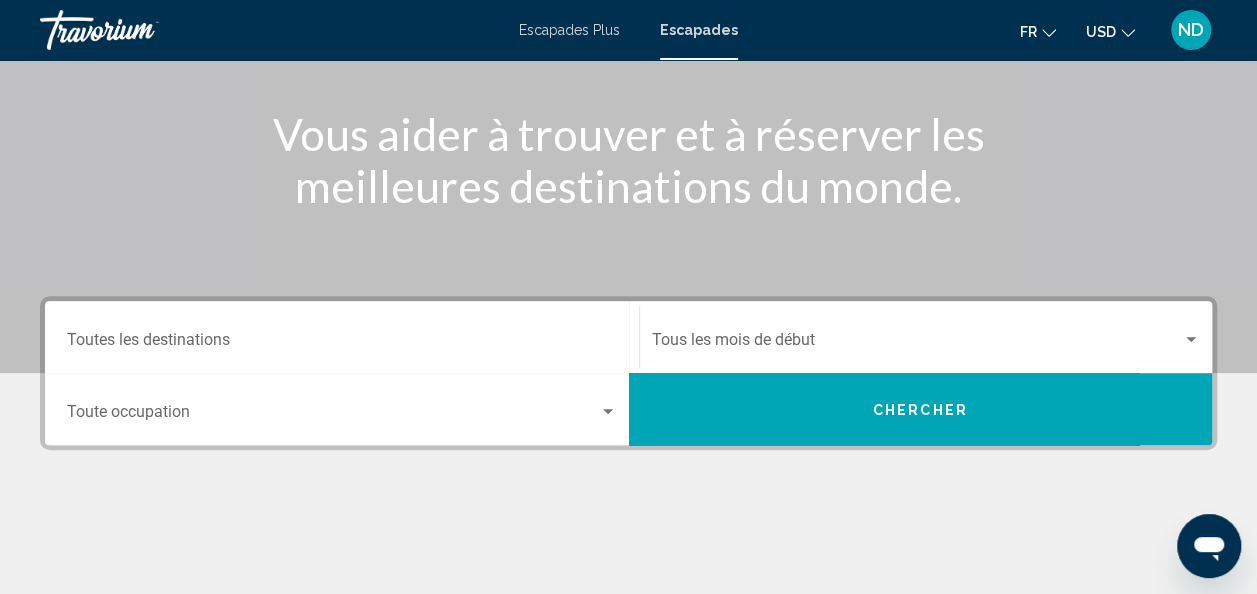 click at bounding box center (917, 344) 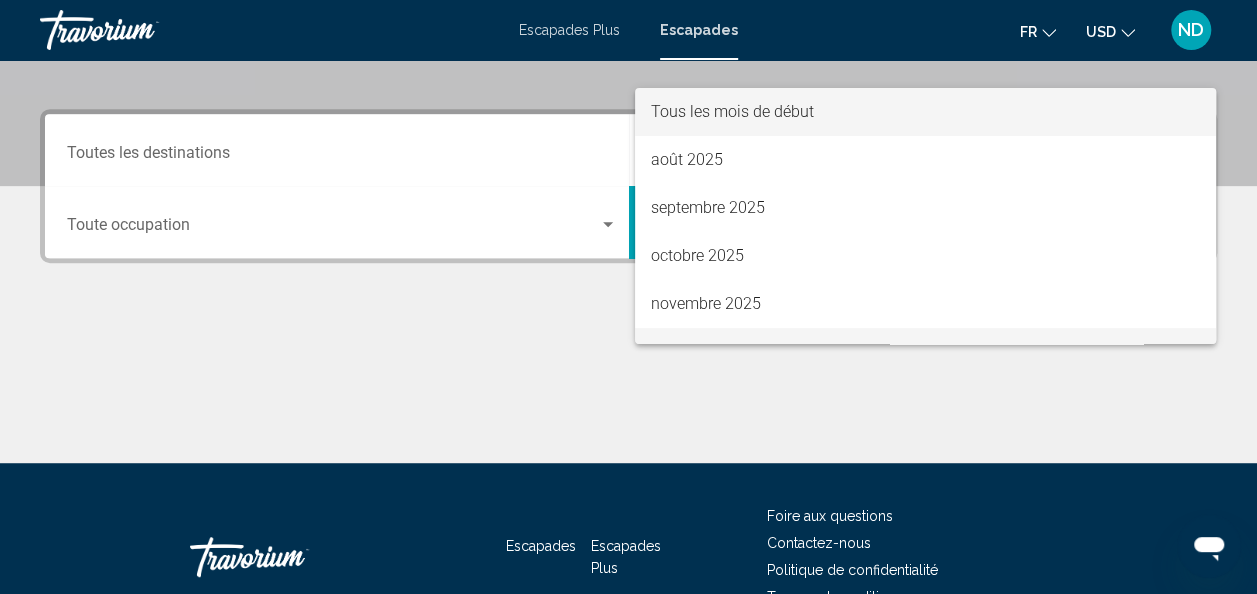scroll, scrollTop: 458, scrollLeft: 0, axis: vertical 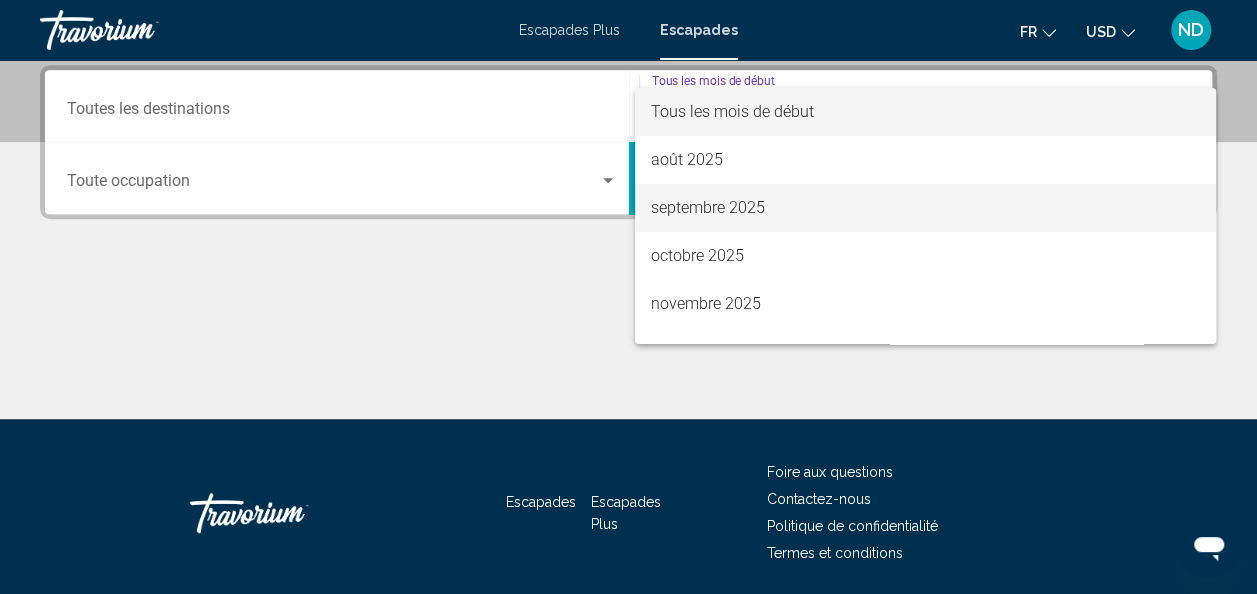 click on "septembre 2025" at bounding box center [925, 208] 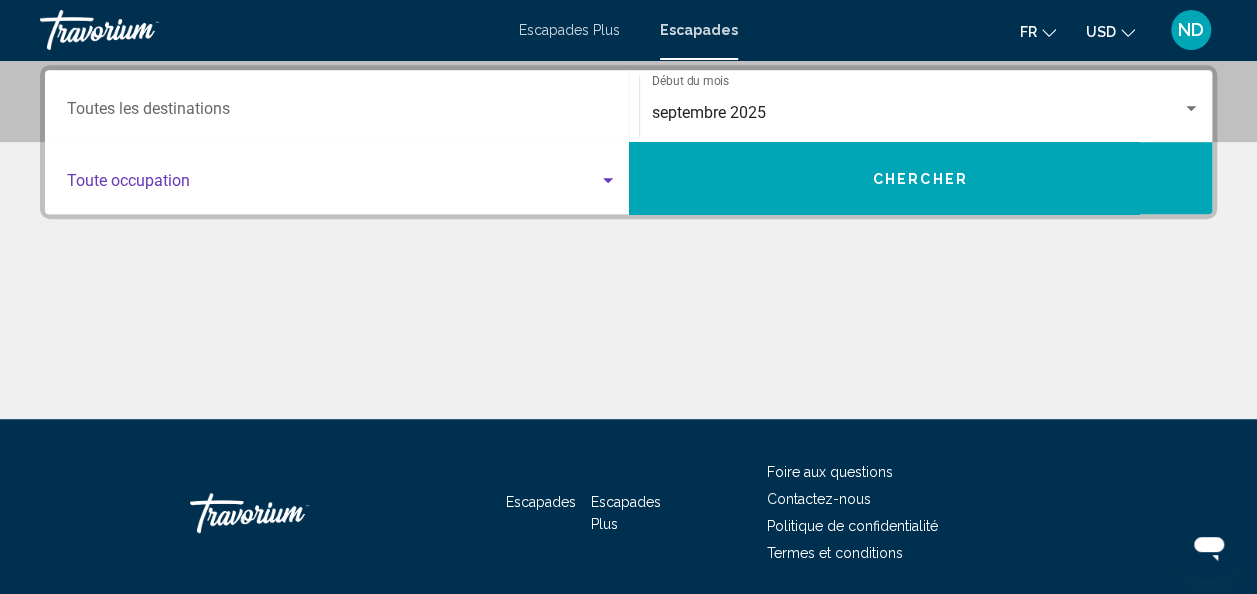click at bounding box center [333, 185] 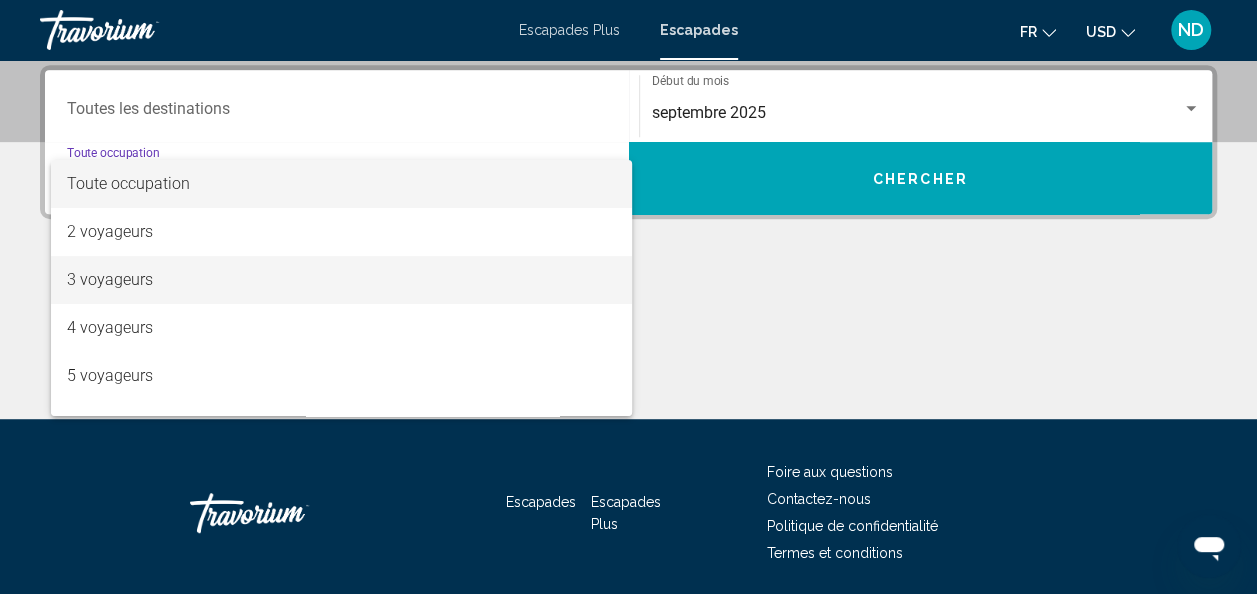 click on "3 voyageurs" at bounding box center [342, 280] 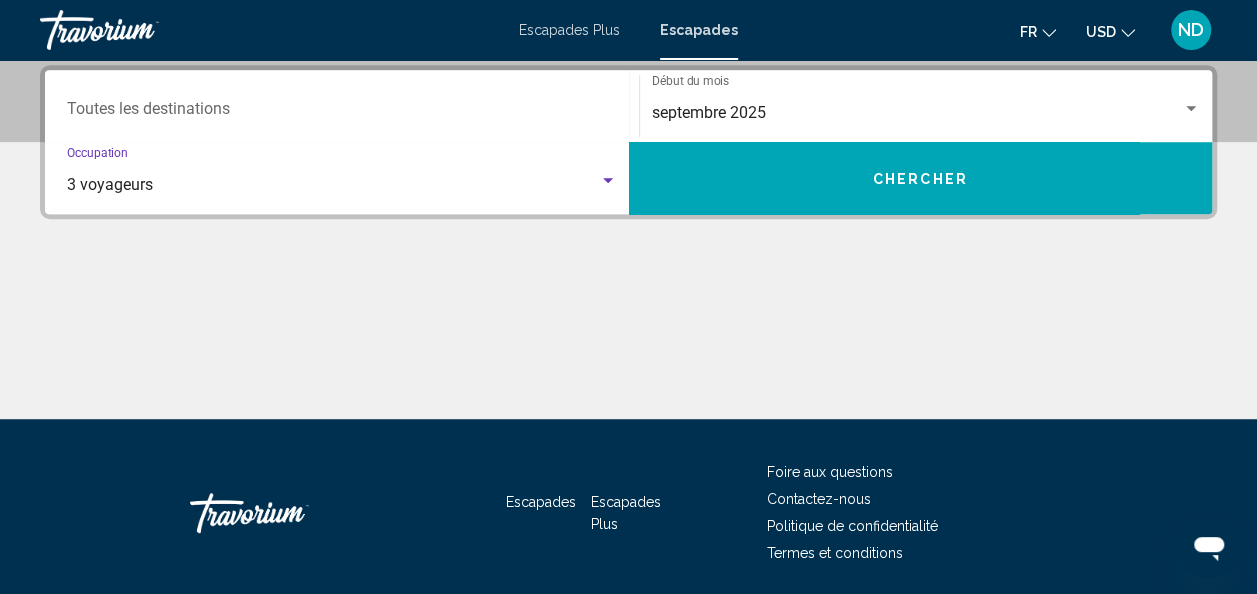 click on "Chercher" at bounding box center (921, 178) 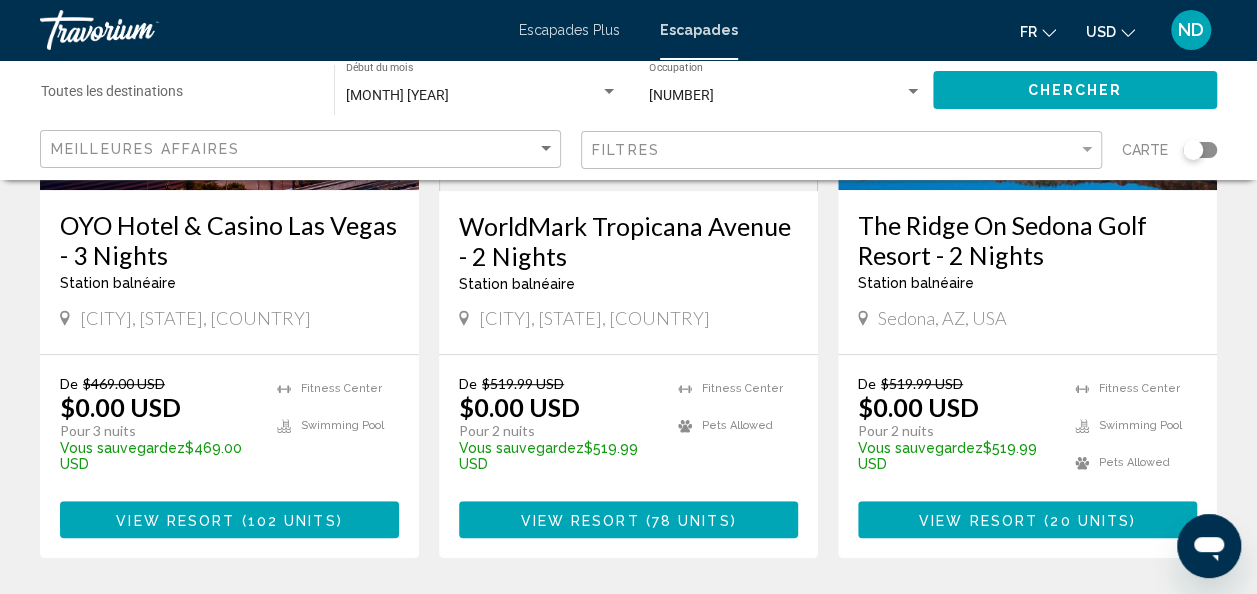 scroll, scrollTop: 0, scrollLeft: 0, axis: both 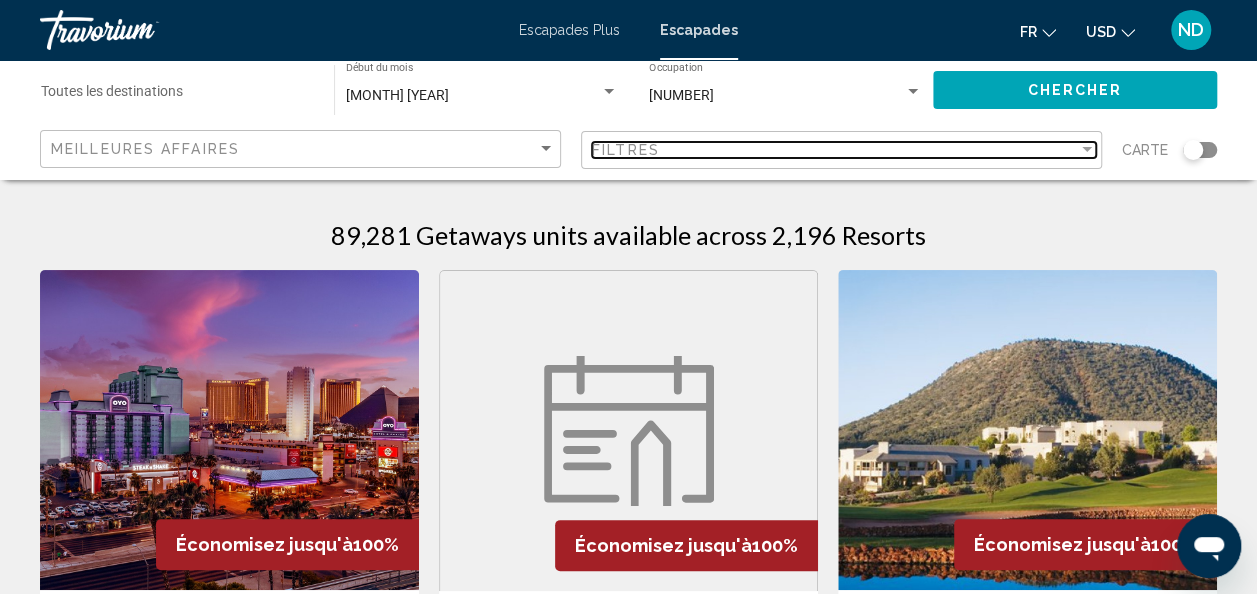 click on "Filtres" at bounding box center [835, 150] 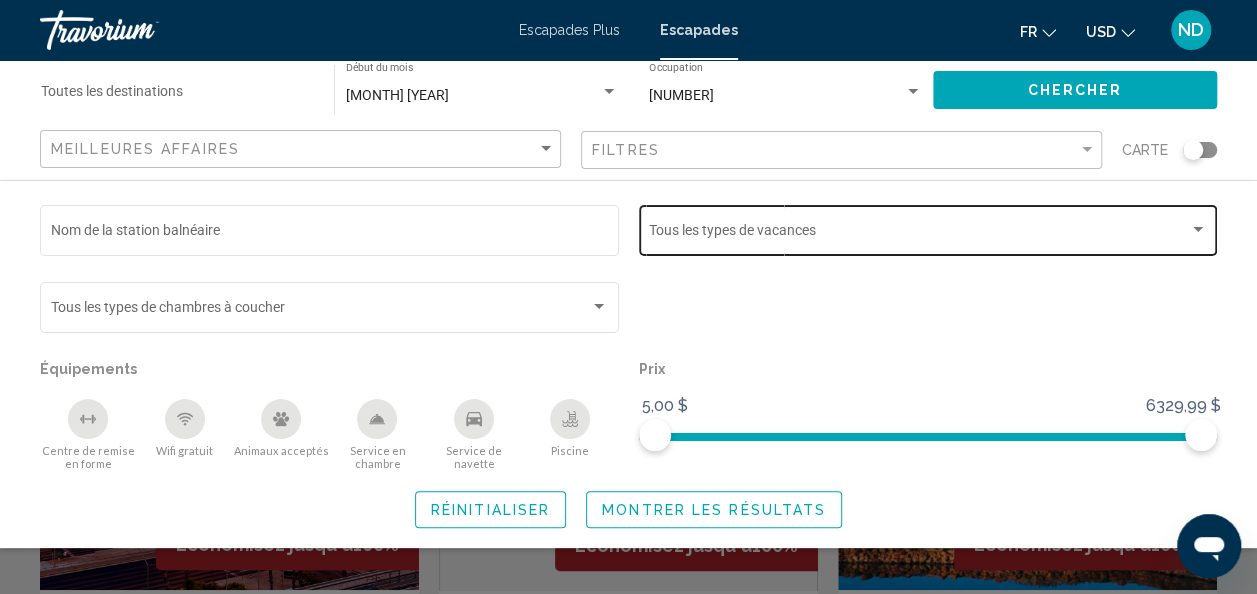click at bounding box center (919, 234) 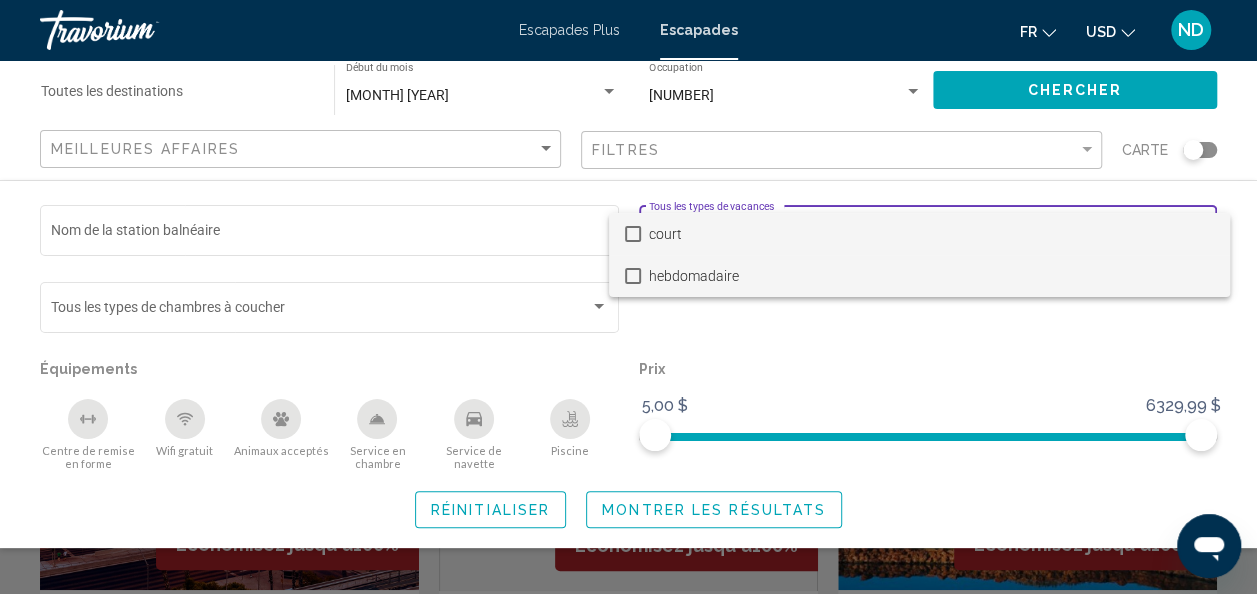 click on "hebdomadaire" at bounding box center (694, 276) 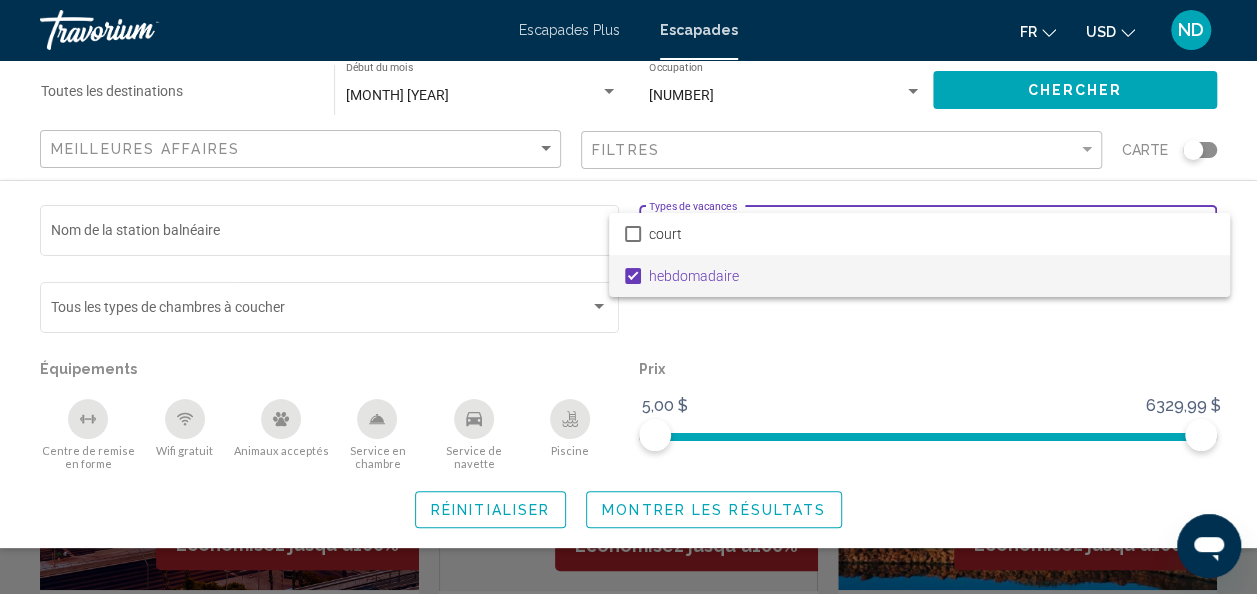click at bounding box center [628, 297] 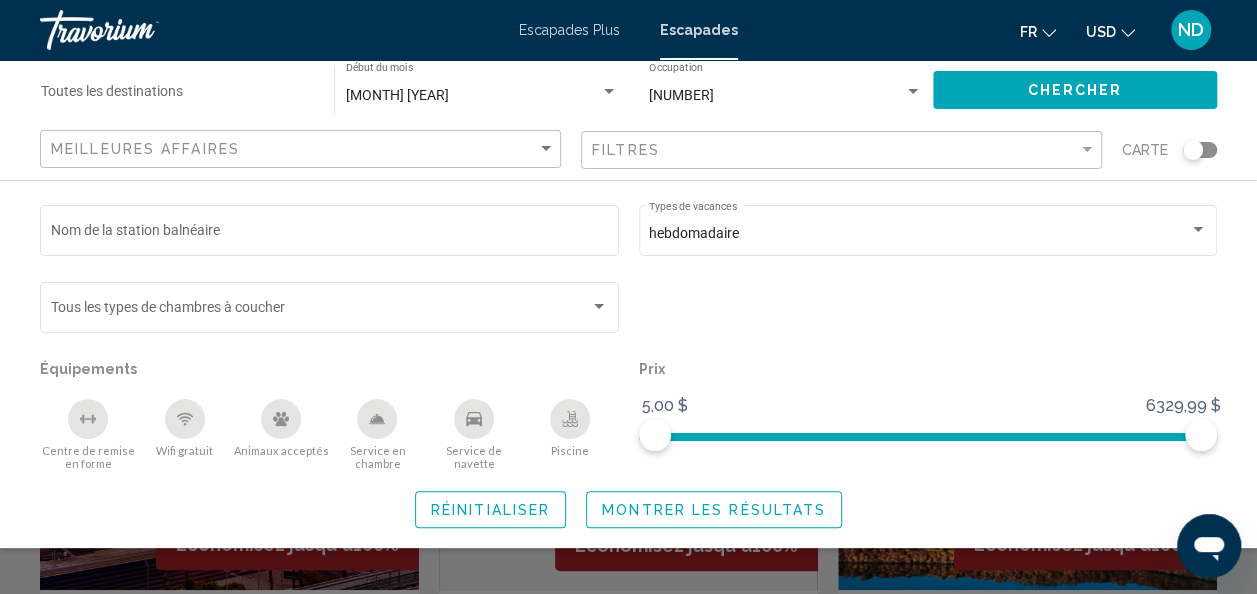 click on "Chercher" 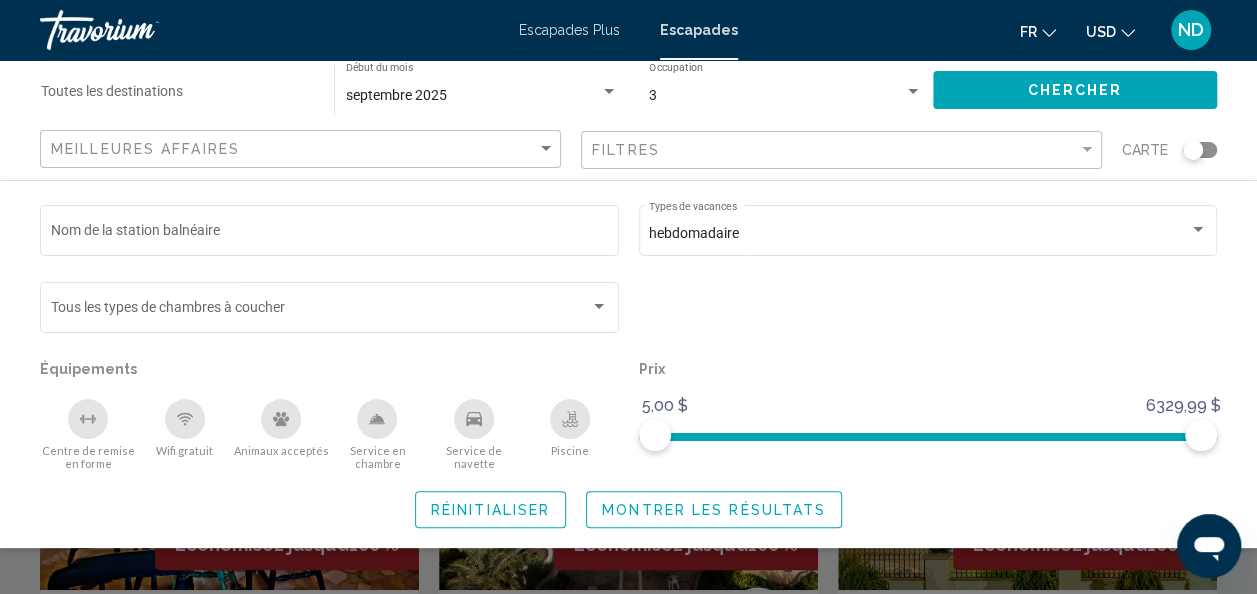 click on "Montrer les résultats" 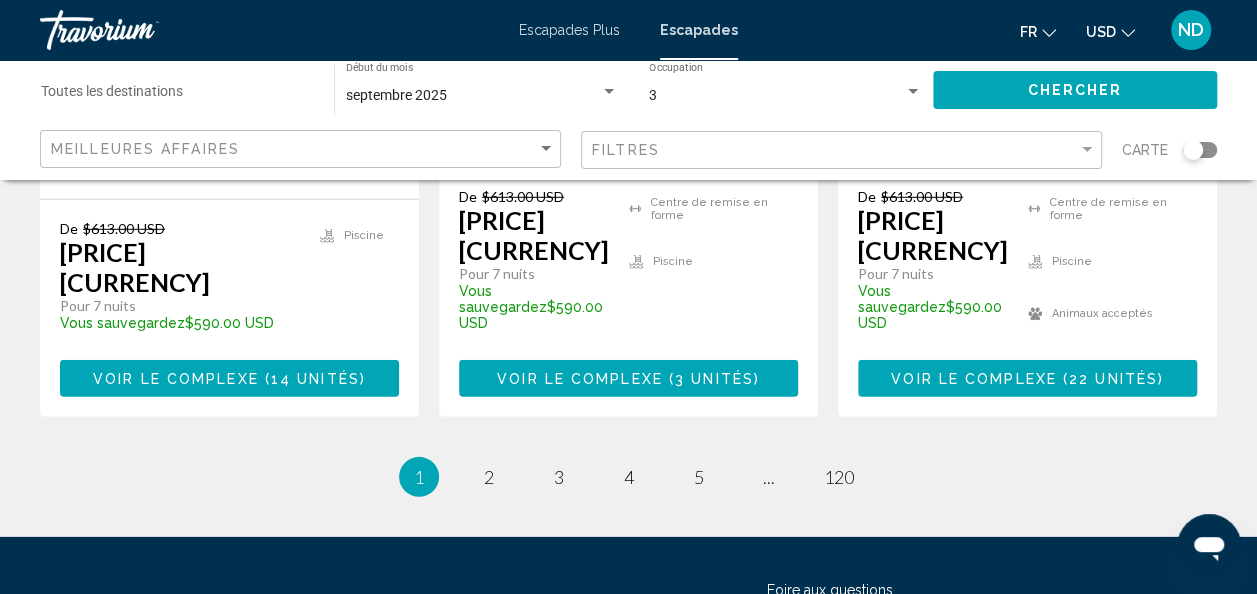 scroll, scrollTop: 2800, scrollLeft: 0, axis: vertical 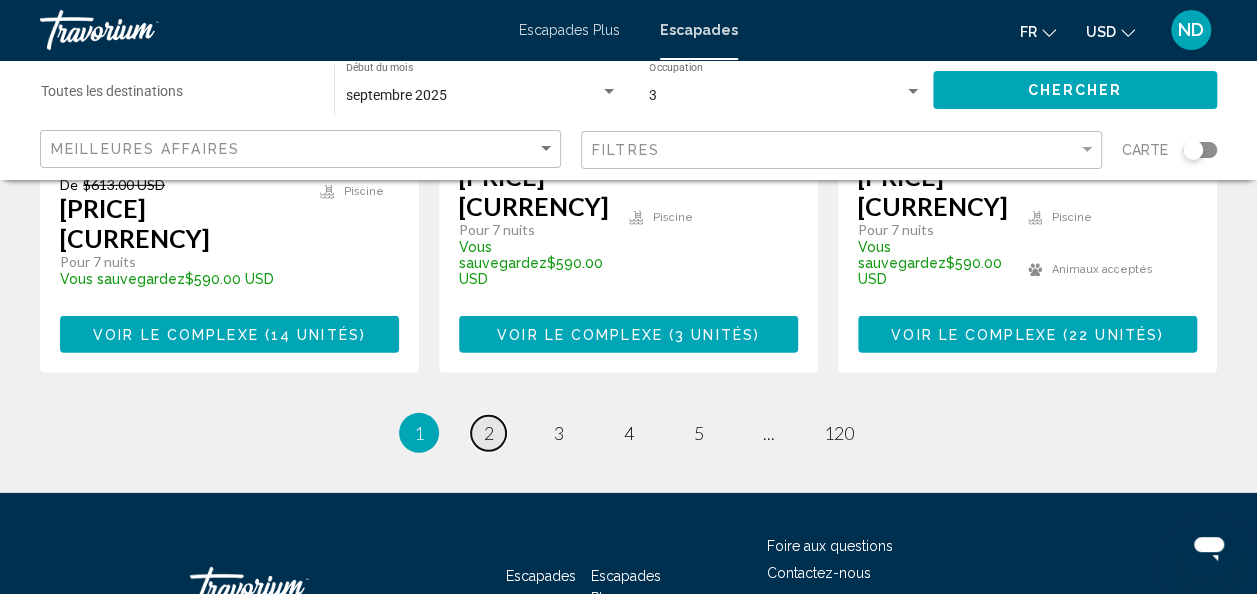 click on "page  2" at bounding box center (488, 433) 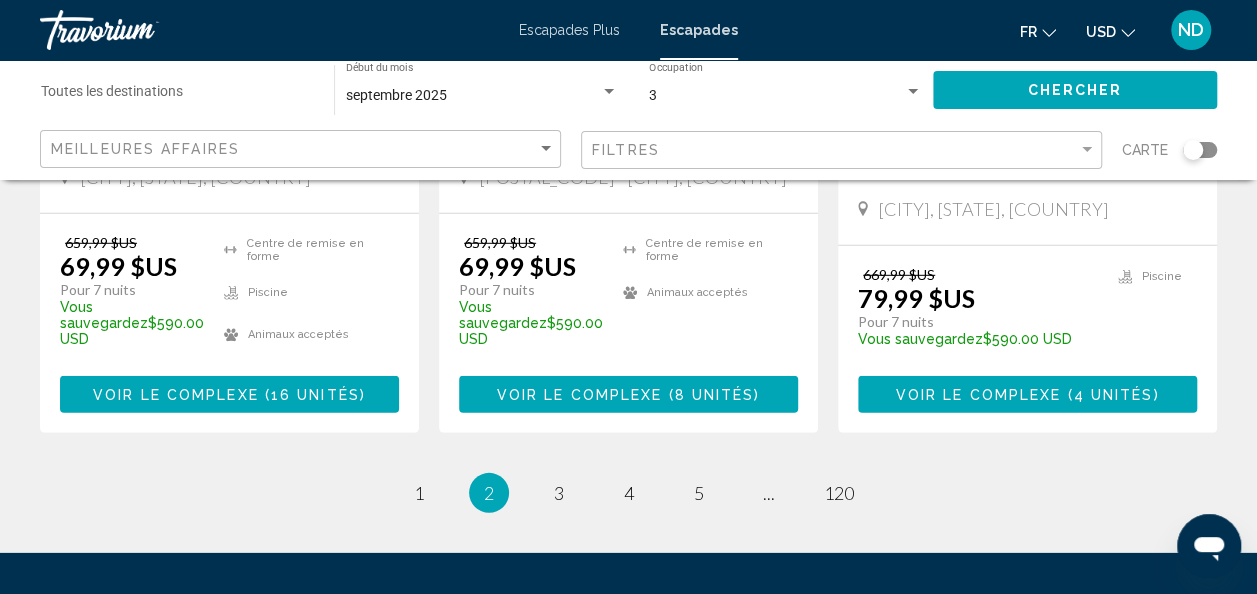 scroll, scrollTop: 2800, scrollLeft: 0, axis: vertical 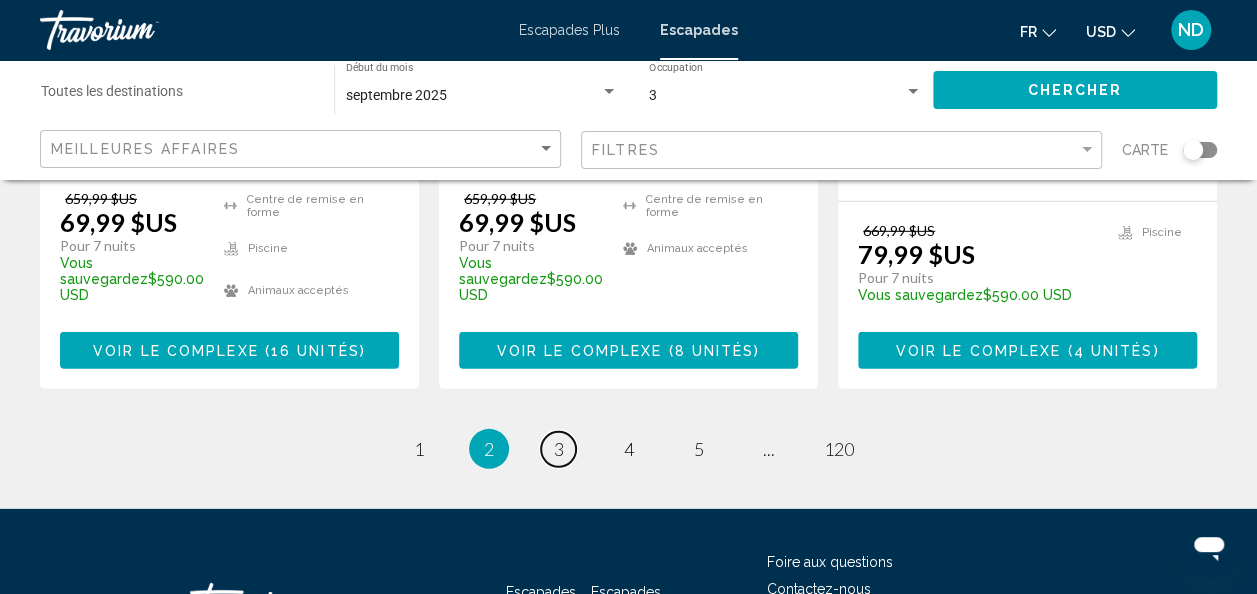 click on "3" at bounding box center [559, 449] 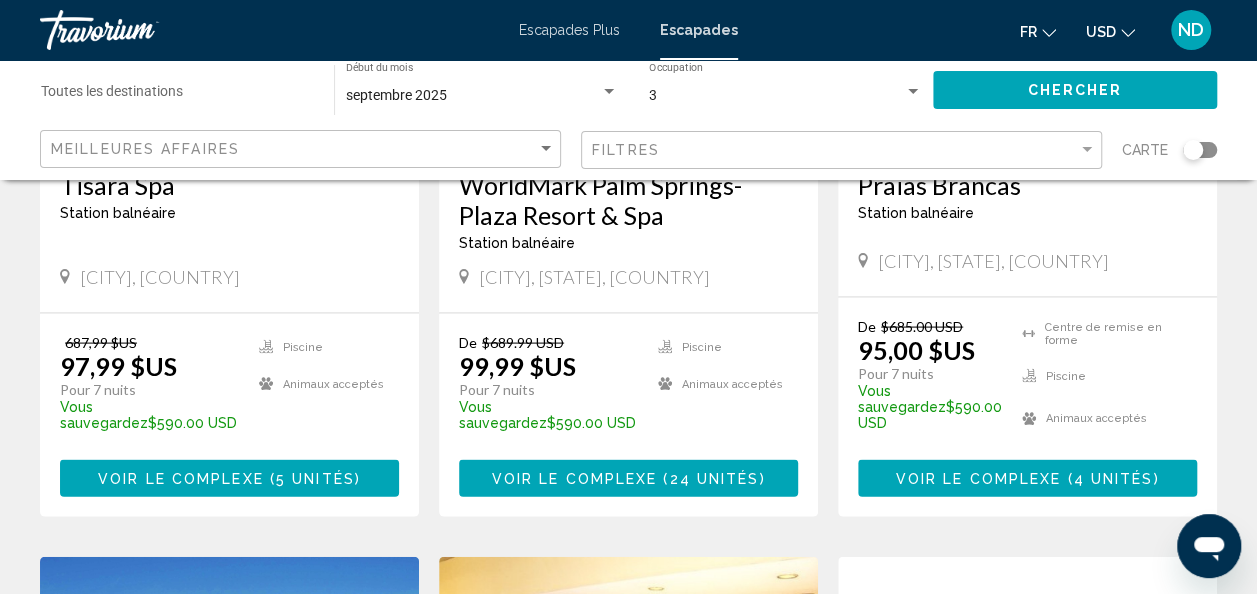 scroll, scrollTop: 1777, scrollLeft: 0, axis: vertical 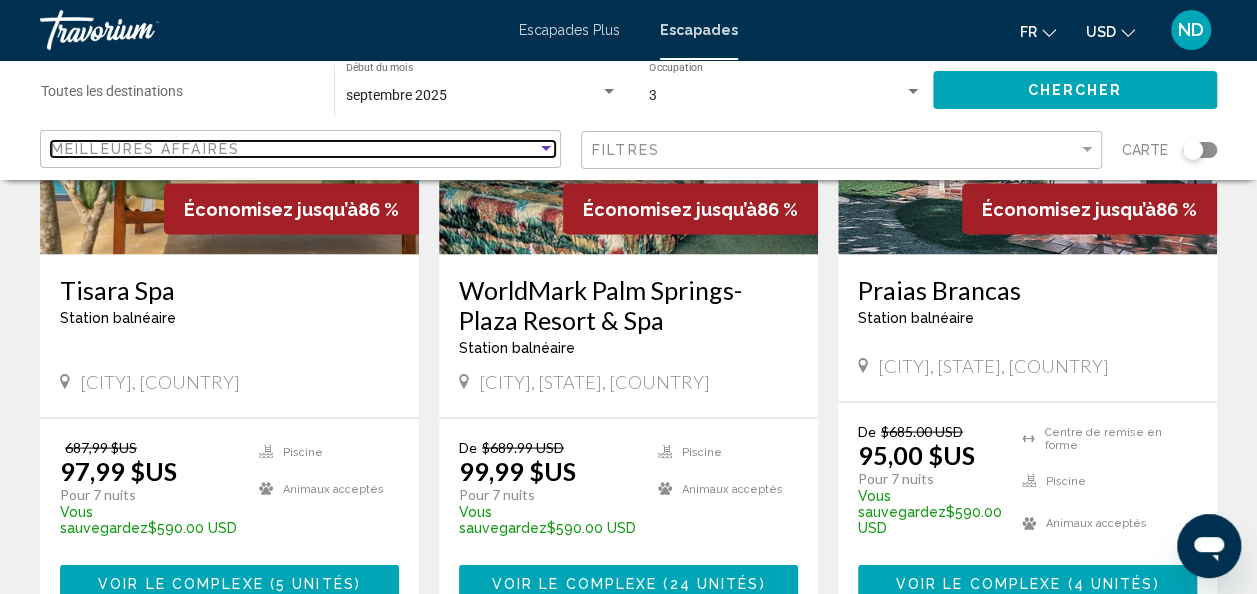 click on "Meilleures affaires" at bounding box center (294, 149) 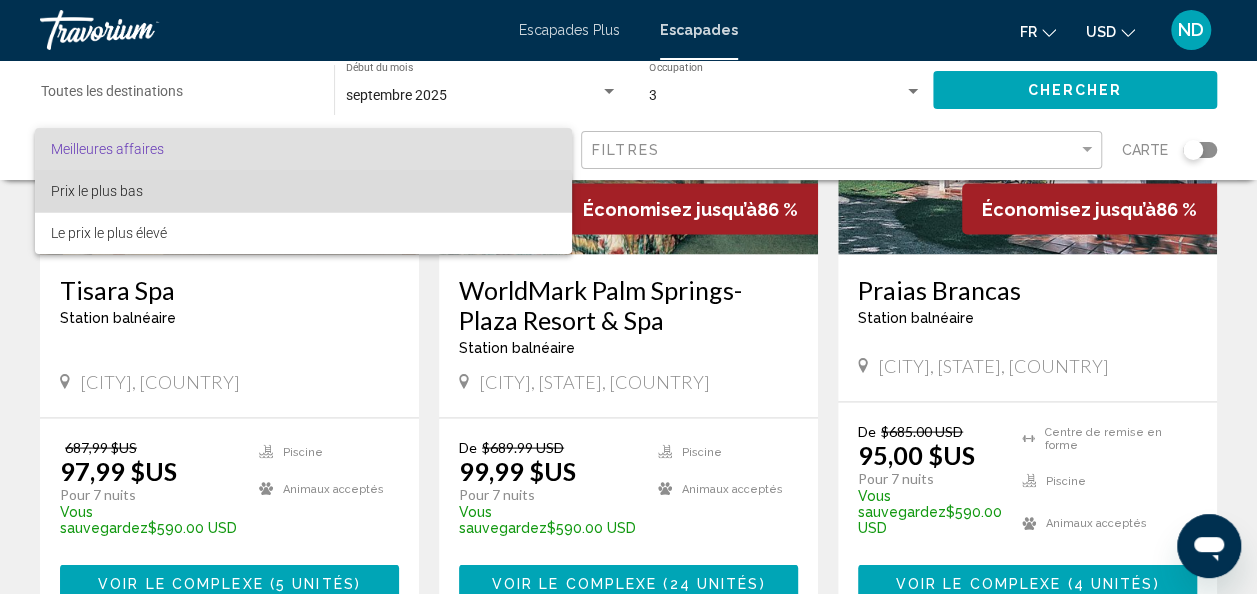 click on "Prix le plus bas" at bounding box center [303, 191] 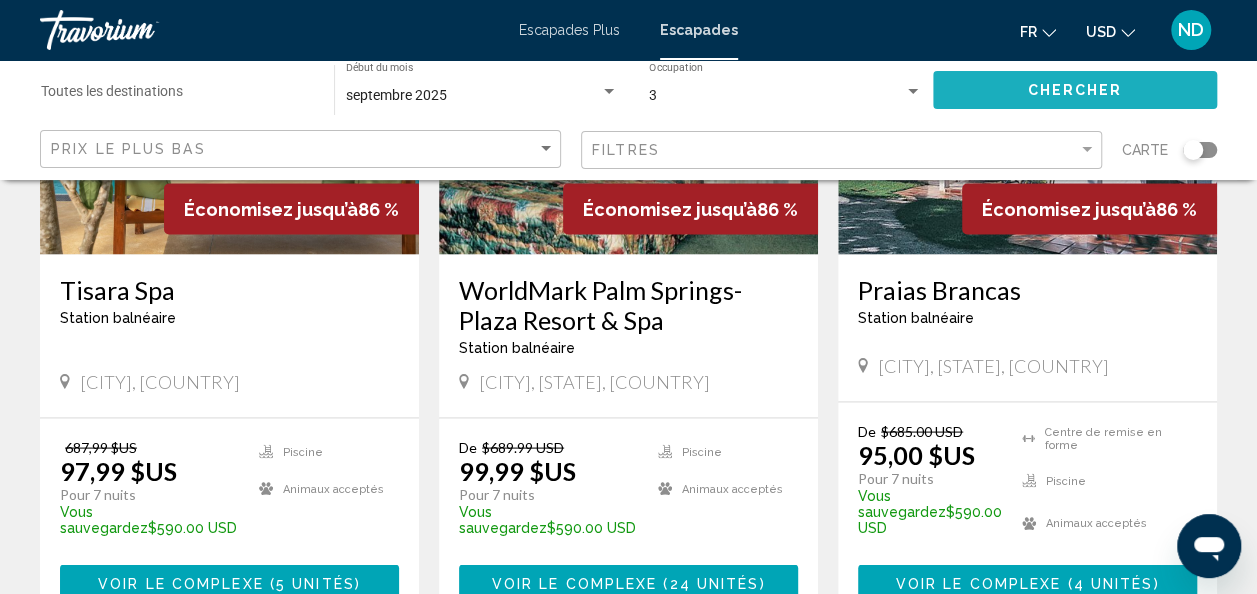 click on "Chercher" 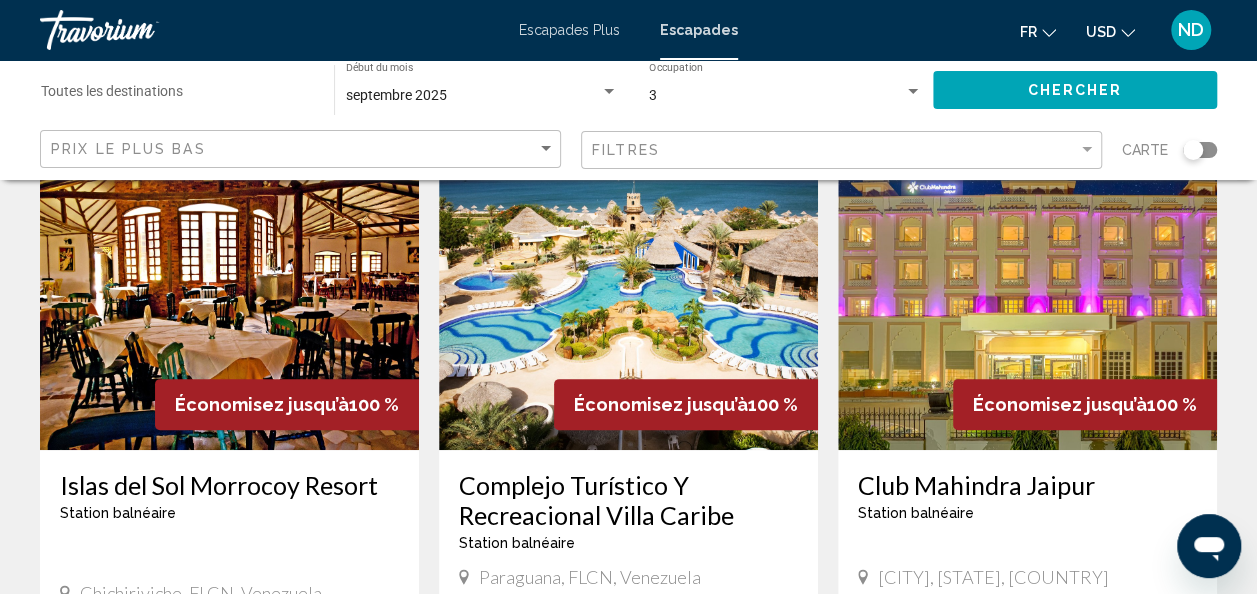 scroll, scrollTop: 100, scrollLeft: 0, axis: vertical 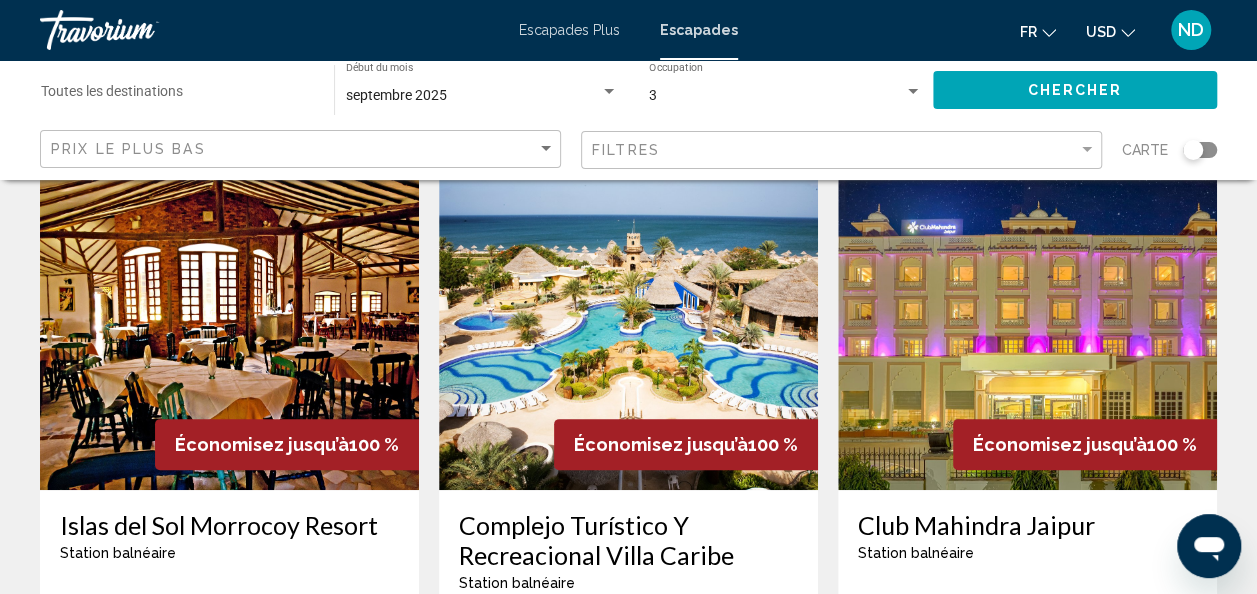 click at bounding box center [628, 330] 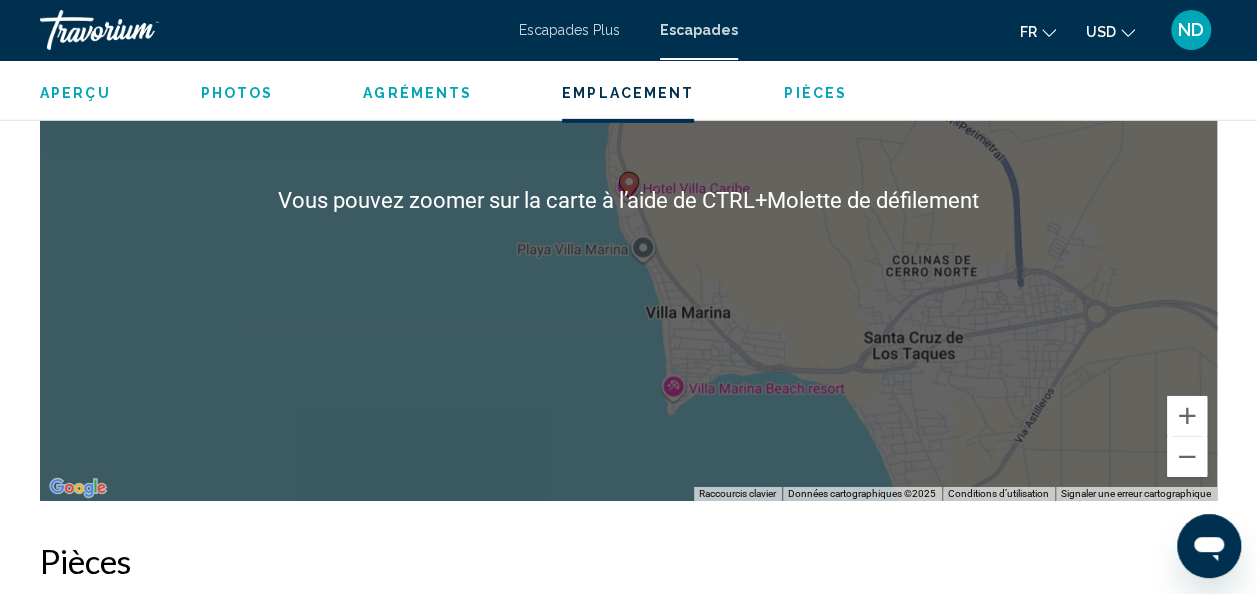 scroll, scrollTop: 3138, scrollLeft: 0, axis: vertical 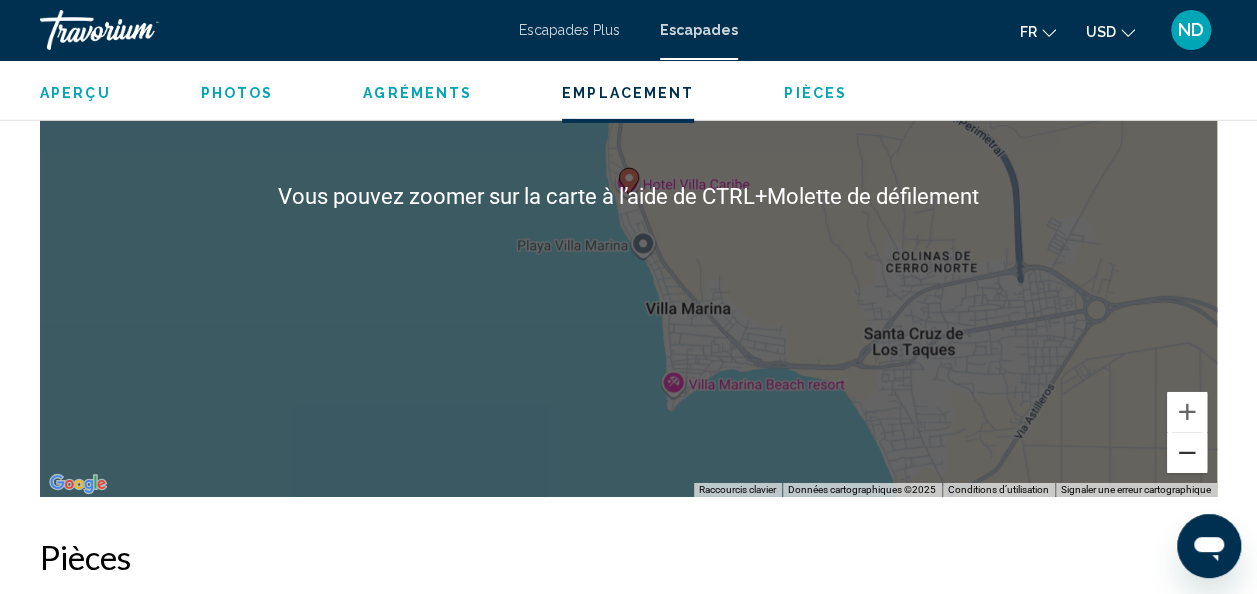 click at bounding box center [1187, 453] 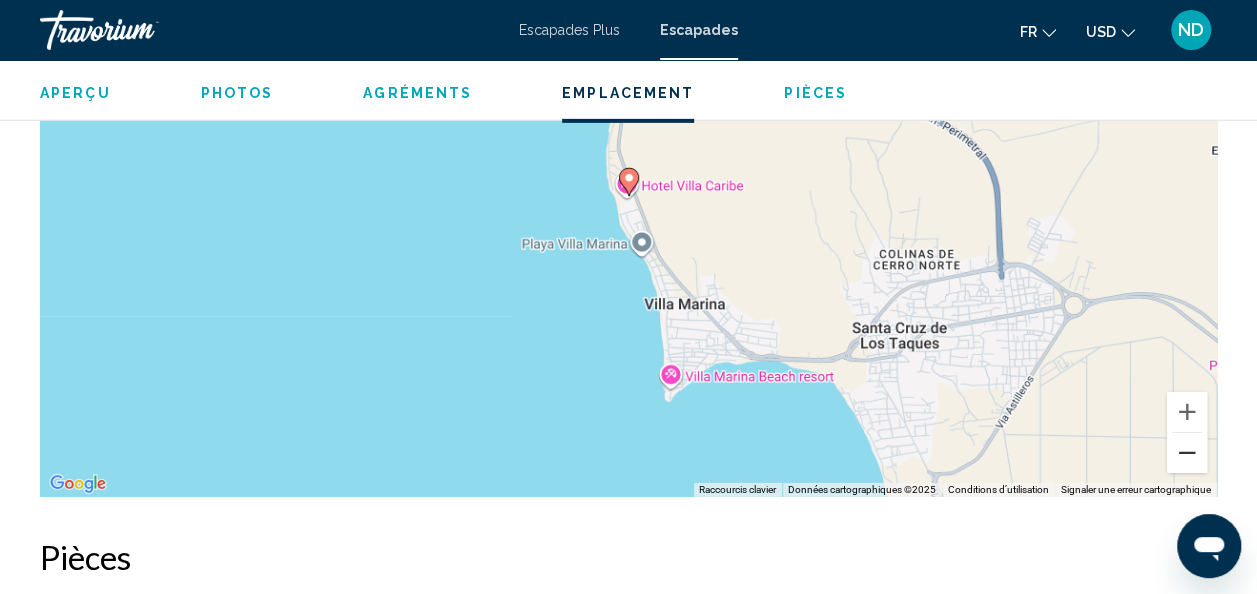 click at bounding box center [1187, 453] 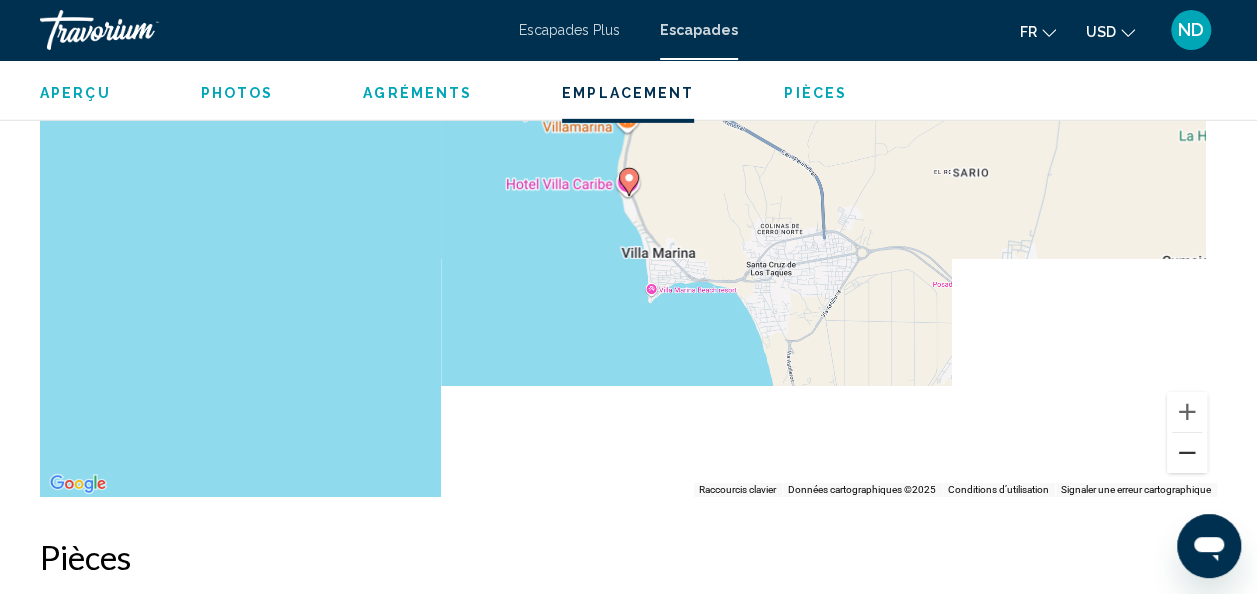 click at bounding box center (1187, 453) 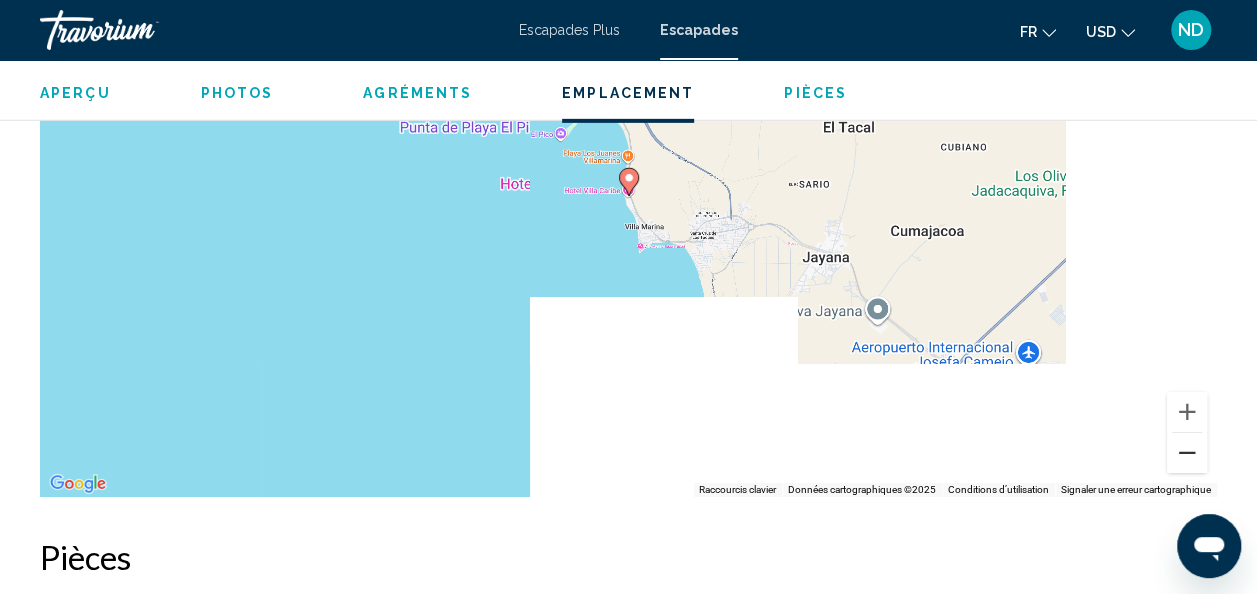 click at bounding box center [1187, 453] 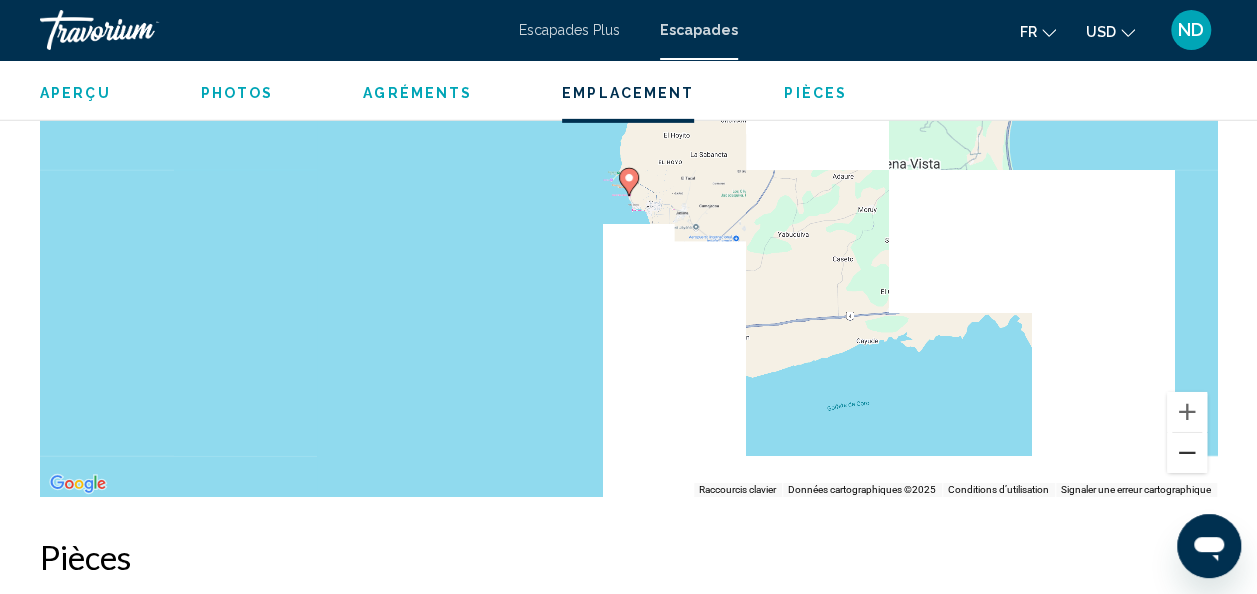 click at bounding box center (1187, 453) 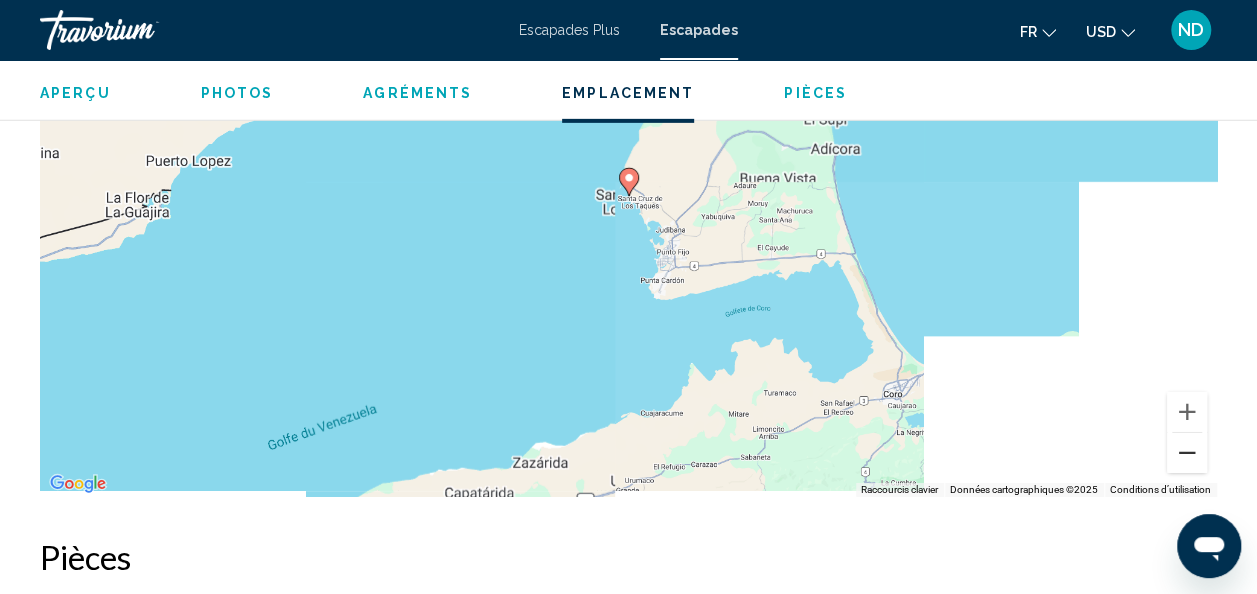 click at bounding box center [1187, 453] 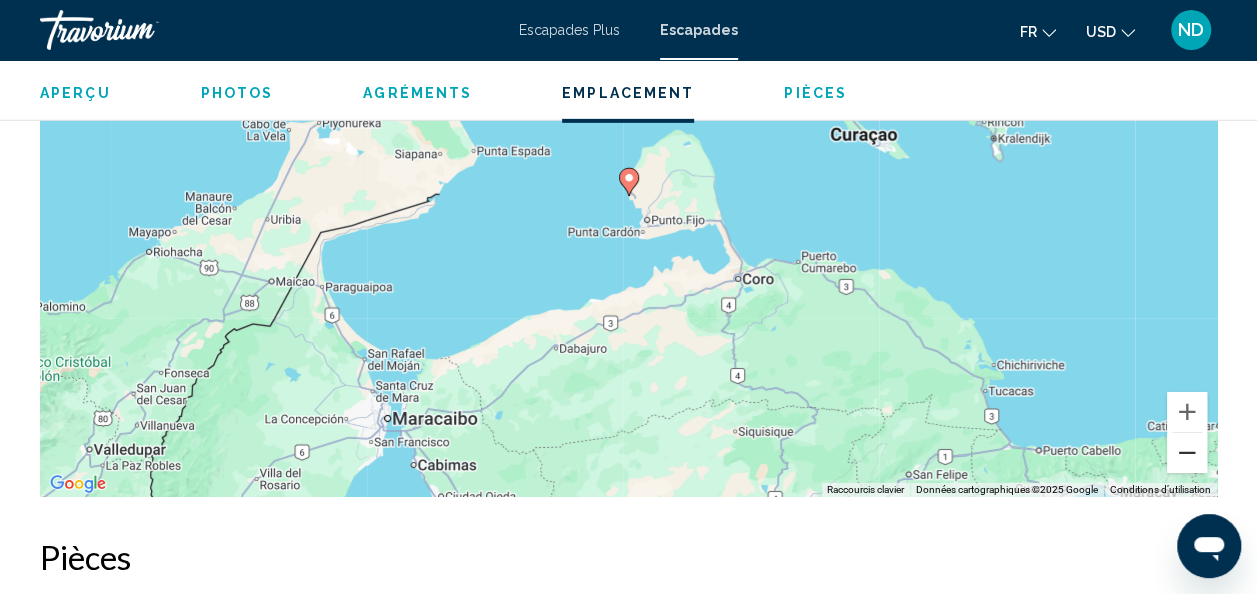 click at bounding box center (1187, 453) 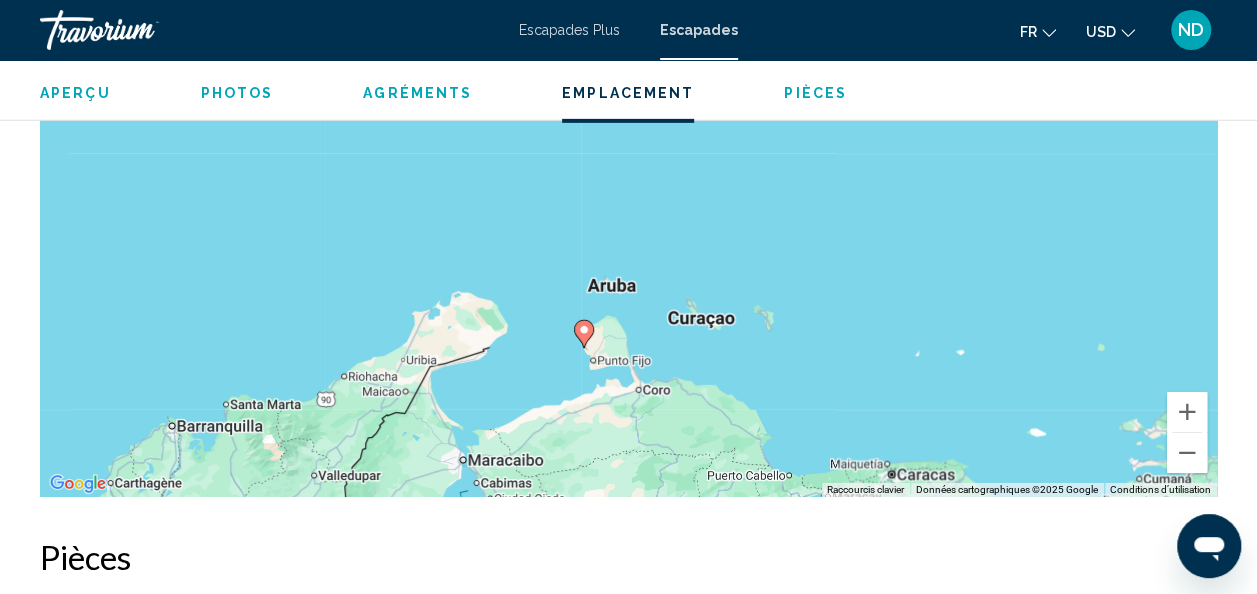 drag, startPoint x: 658, startPoint y: 246, endPoint x: 611, endPoint y: 319, distance: 86.821655 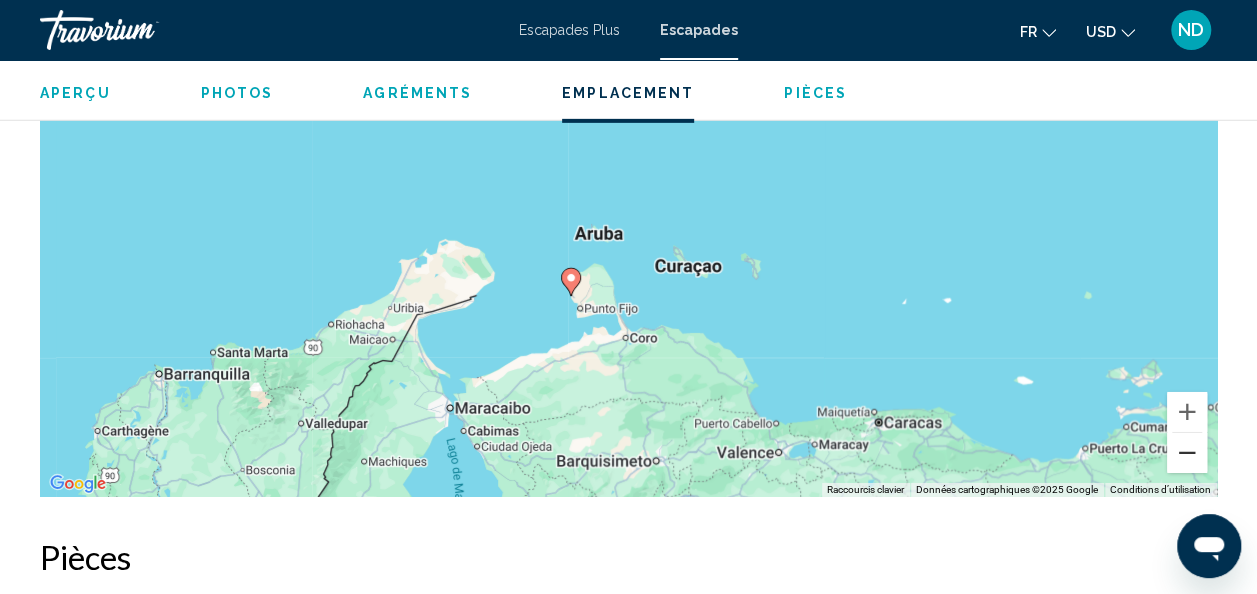 click at bounding box center [1187, 453] 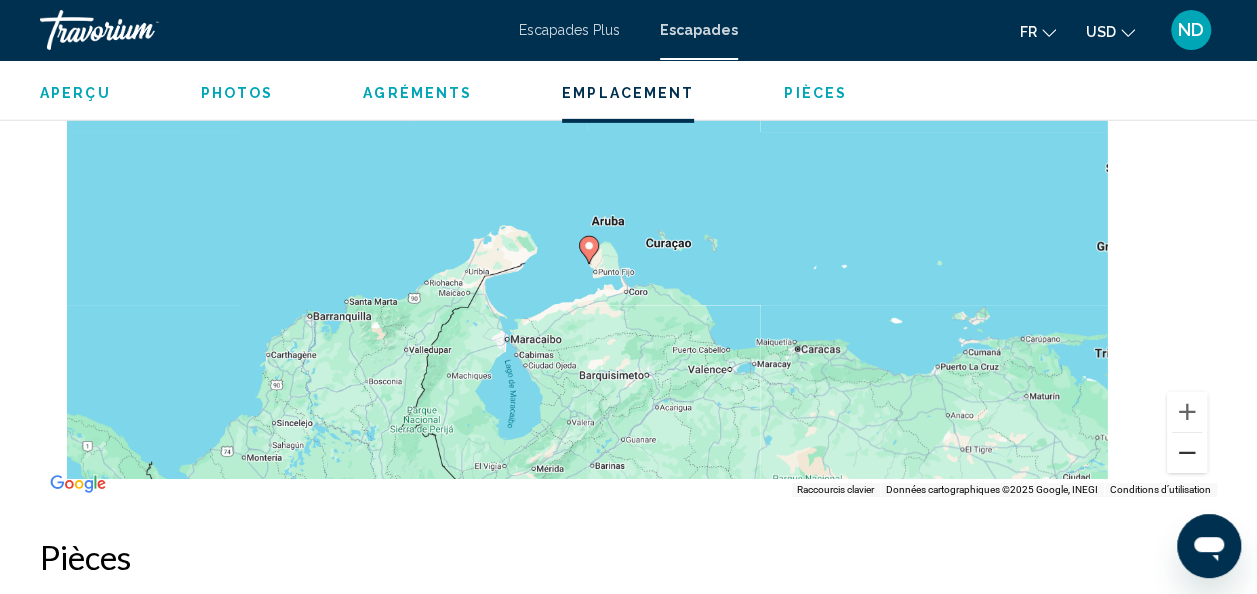 click at bounding box center [1187, 453] 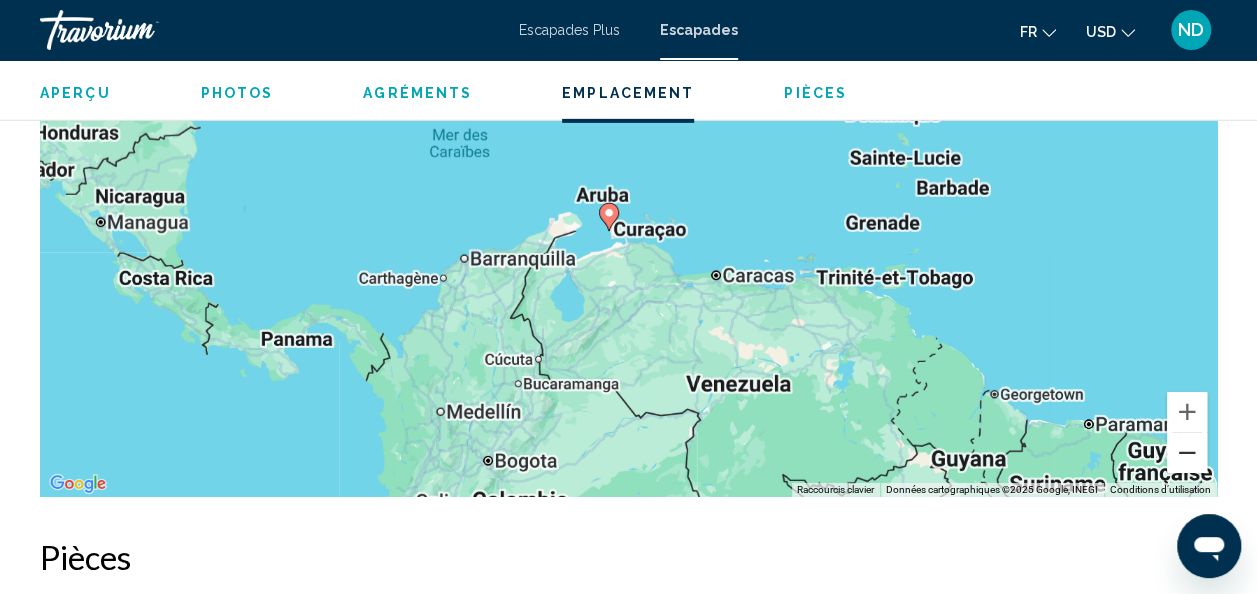 click at bounding box center [1187, 453] 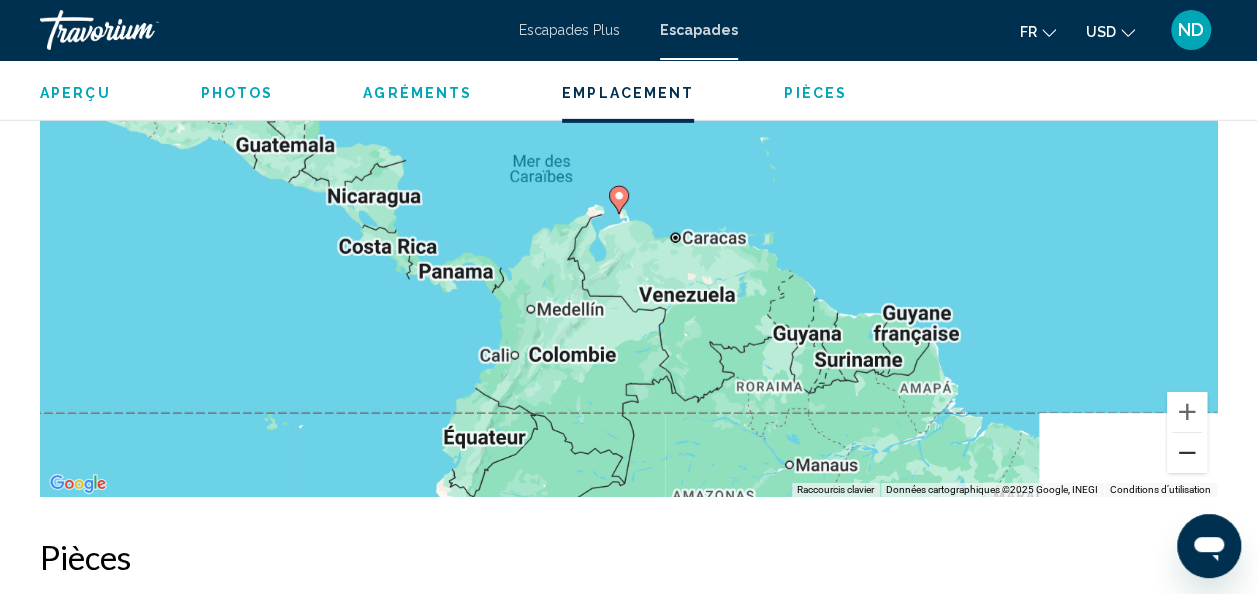 click at bounding box center [1187, 453] 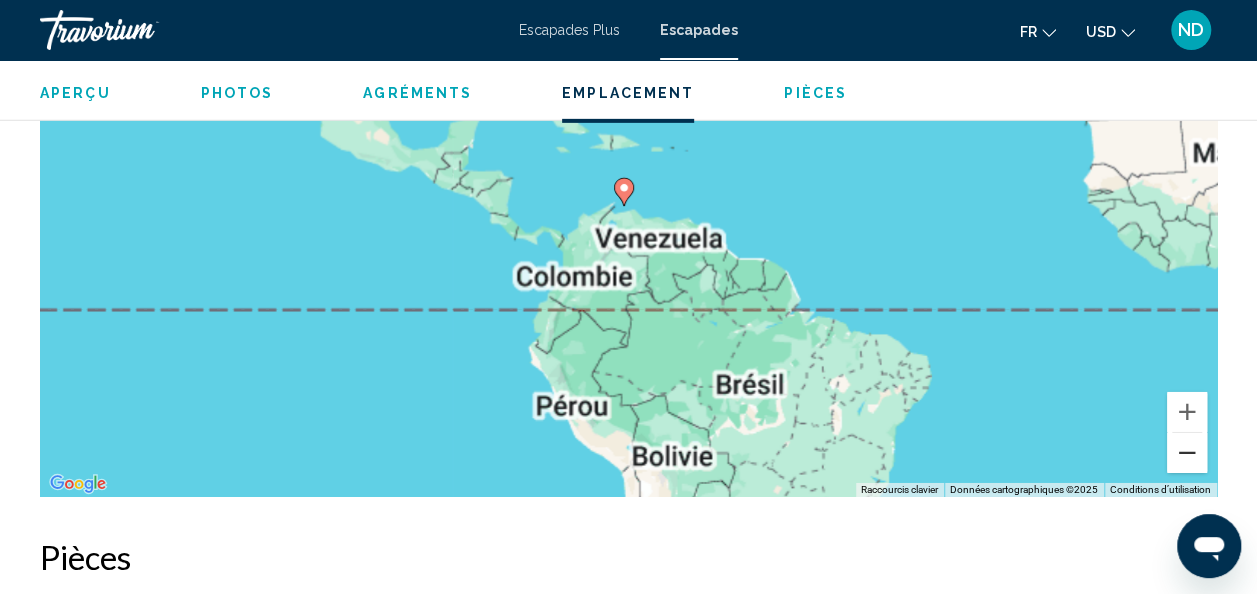 click at bounding box center (1187, 453) 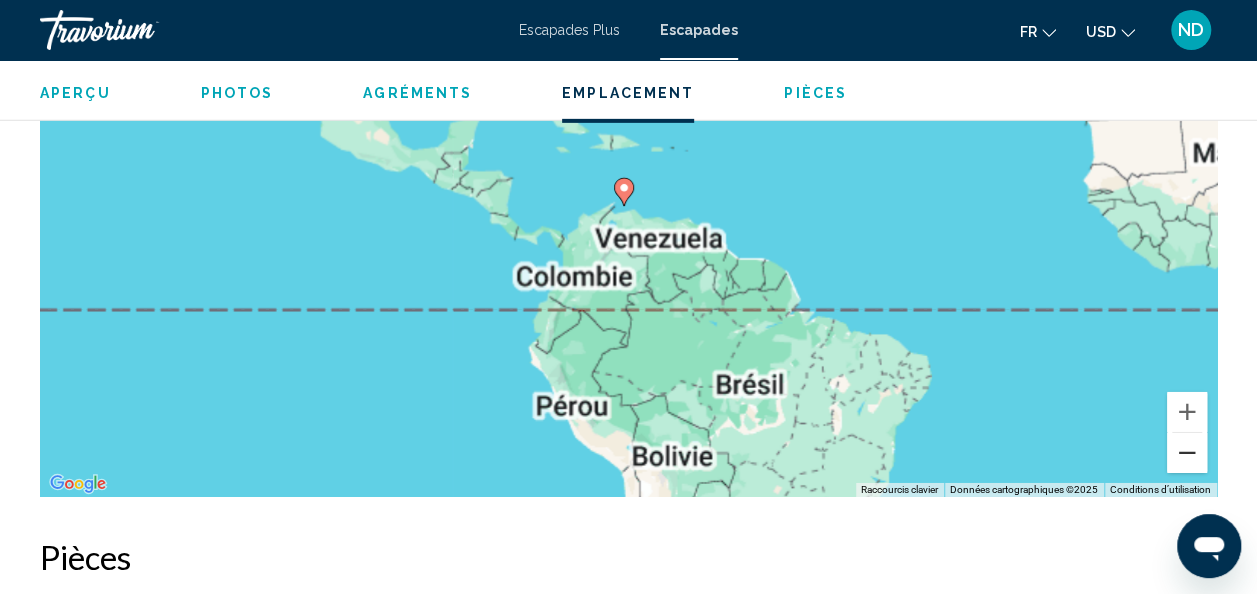 click at bounding box center [1187, 453] 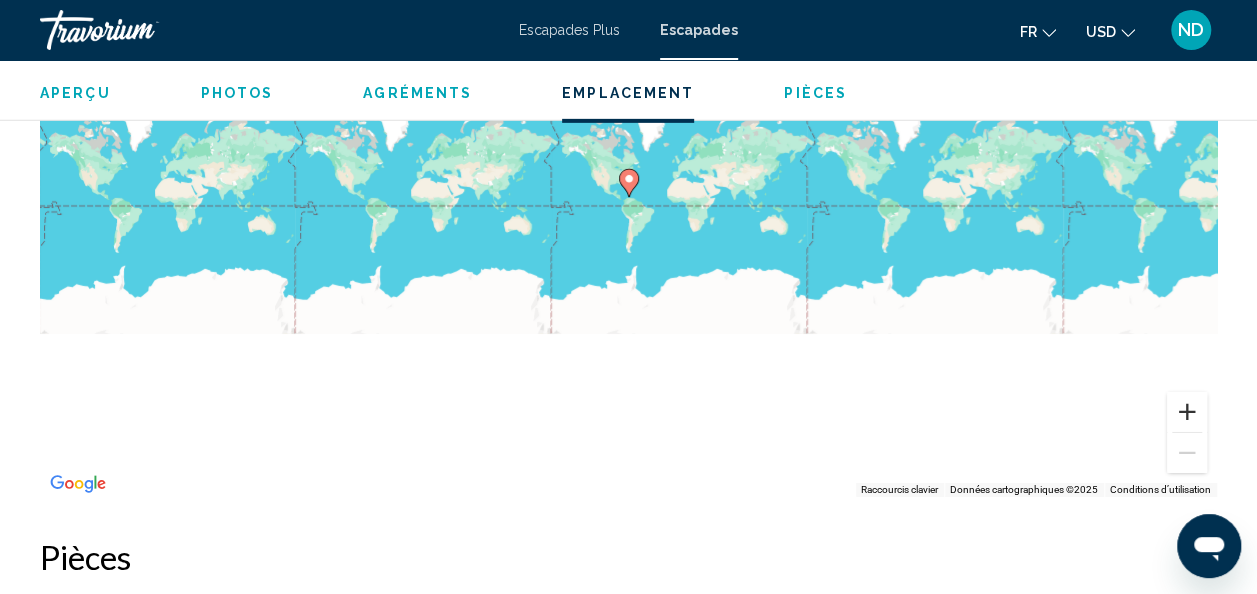 click at bounding box center [1187, 412] 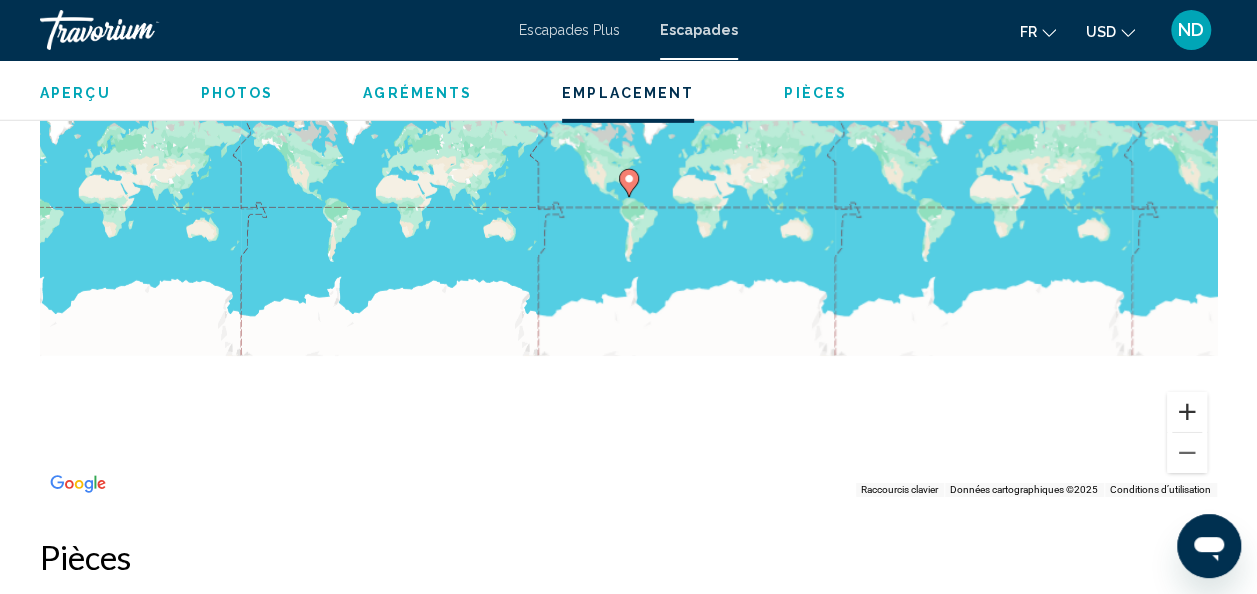 click at bounding box center (1187, 412) 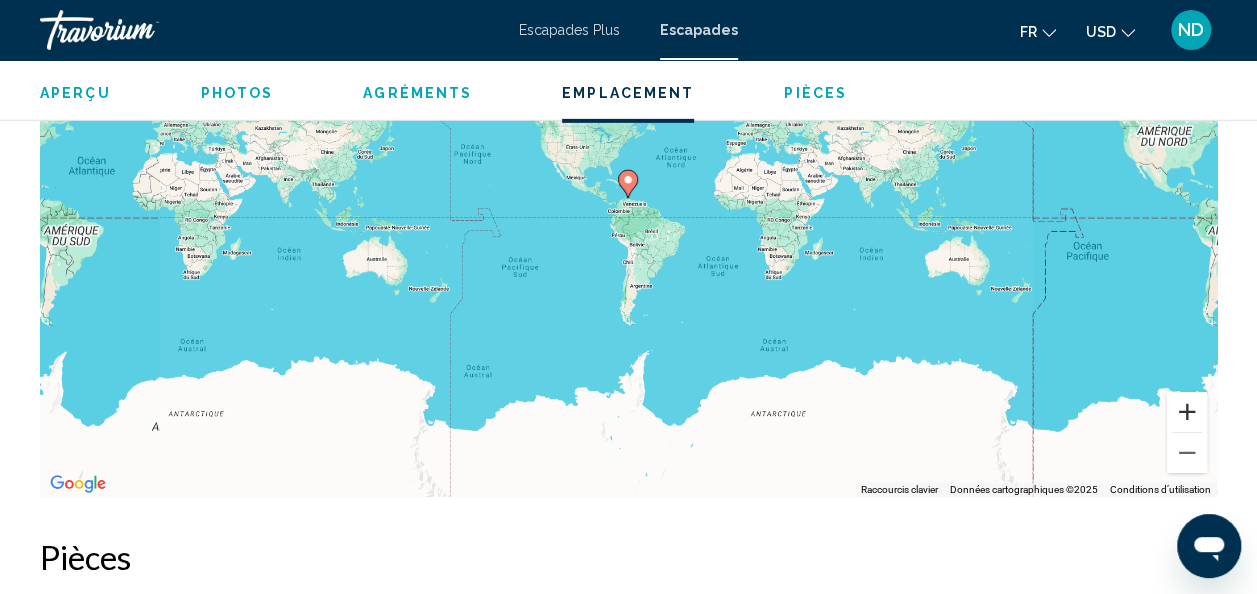 click at bounding box center [1187, 412] 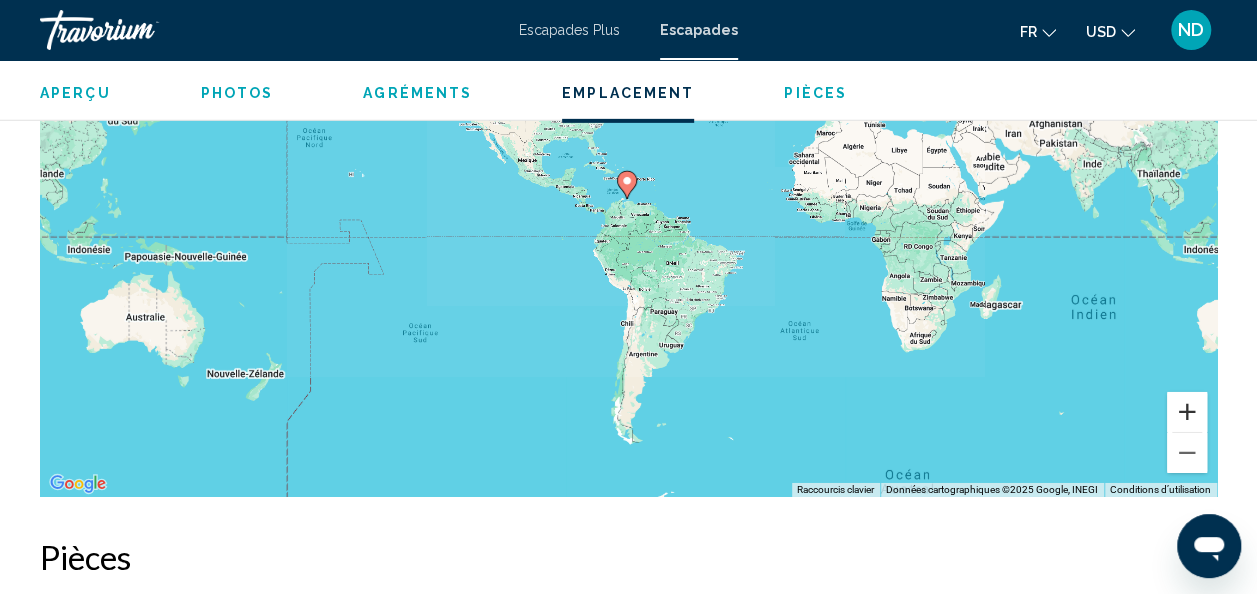 click at bounding box center (1187, 412) 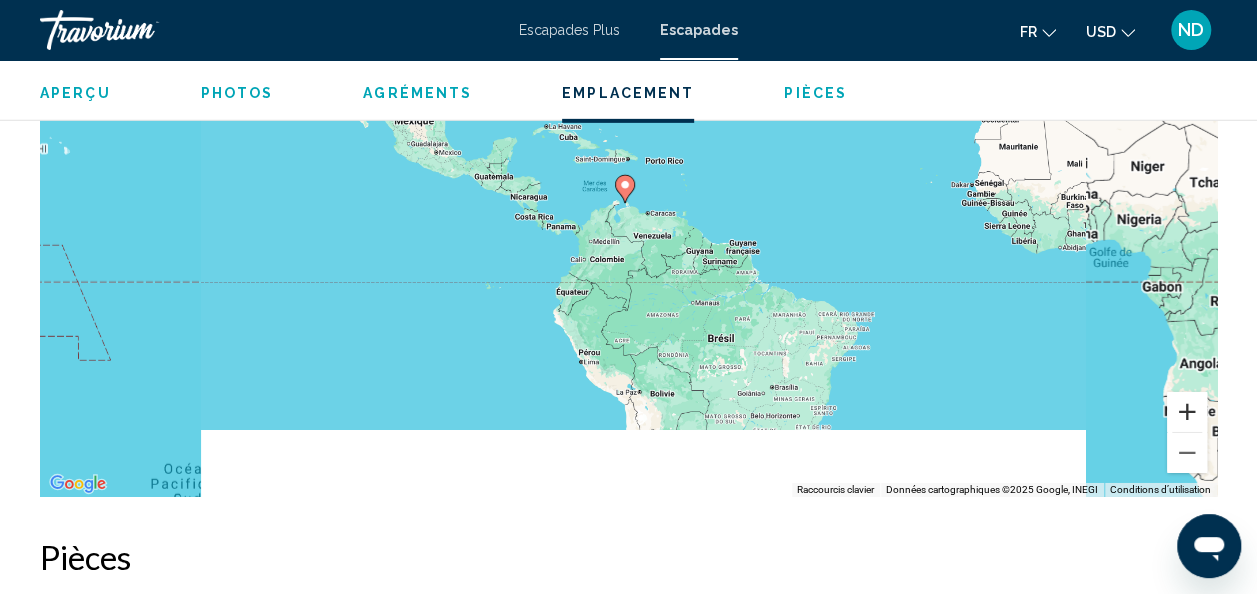 click at bounding box center [1187, 412] 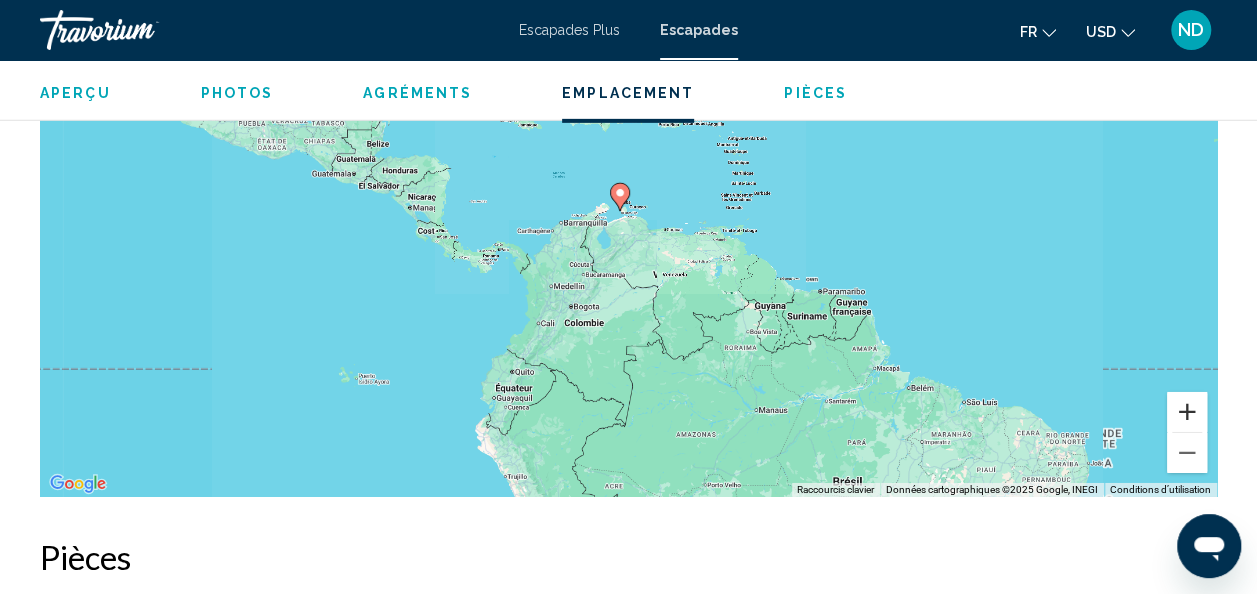 click at bounding box center [1187, 412] 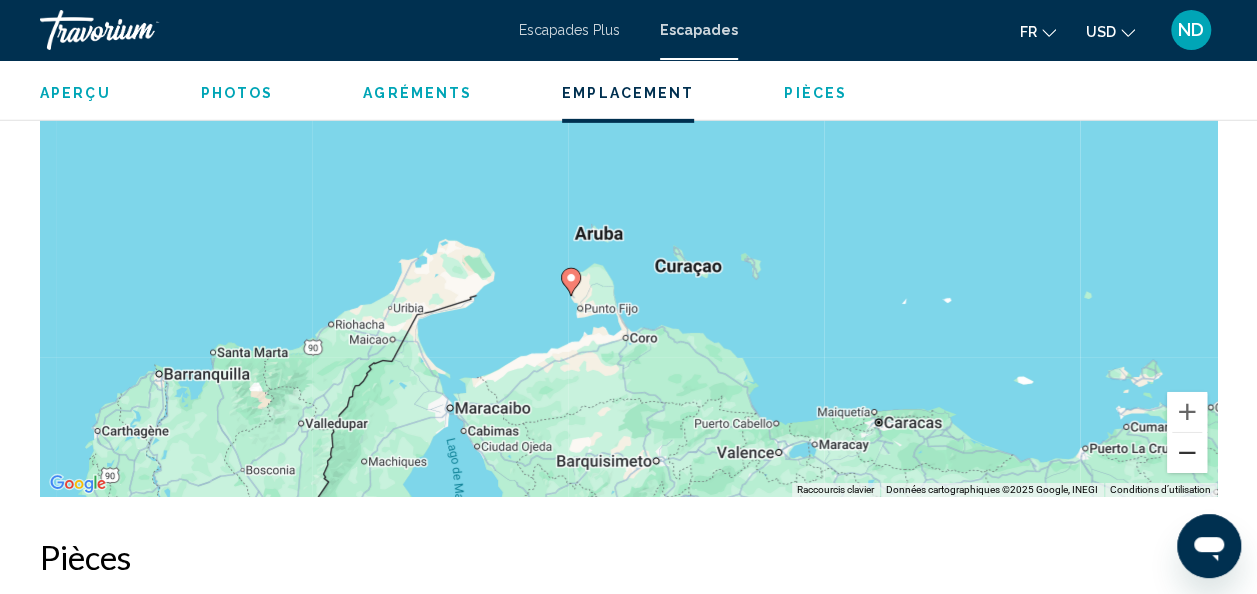 click at bounding box center [1187, 453] 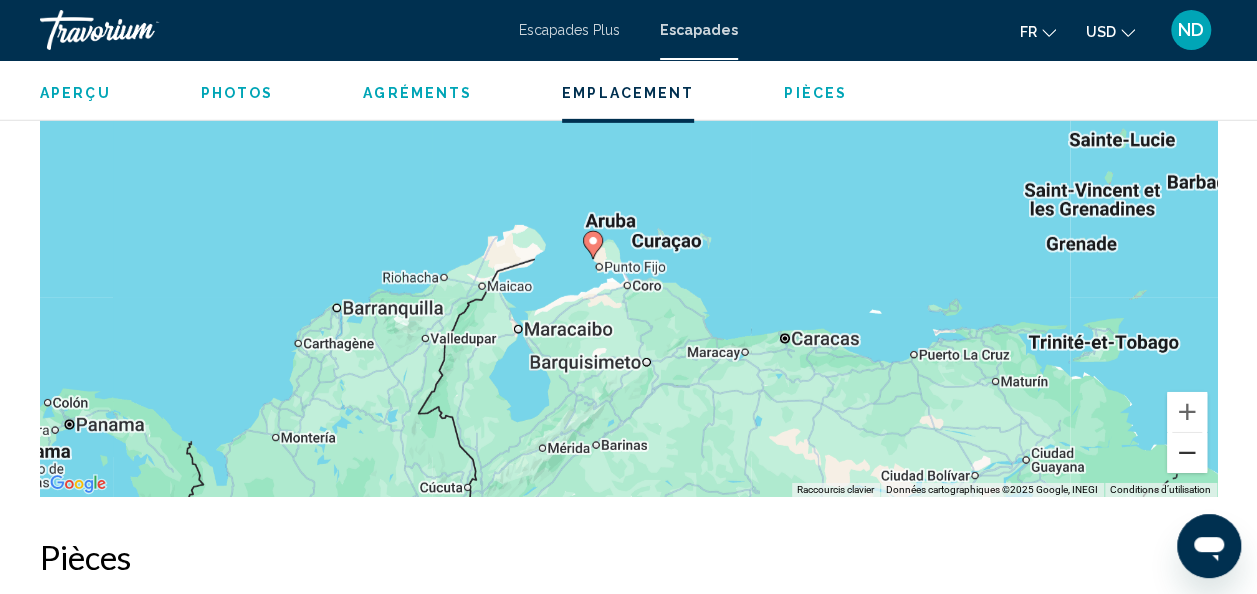 click at bounding box center [1187, 453] 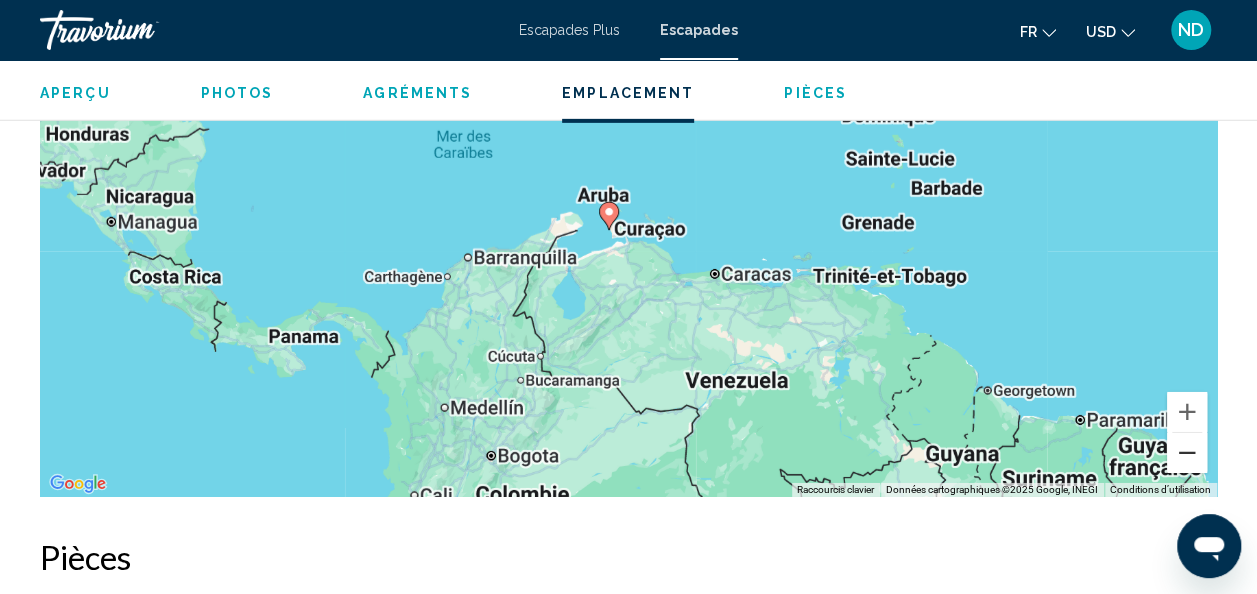 click at bounding box center [1187, 453] 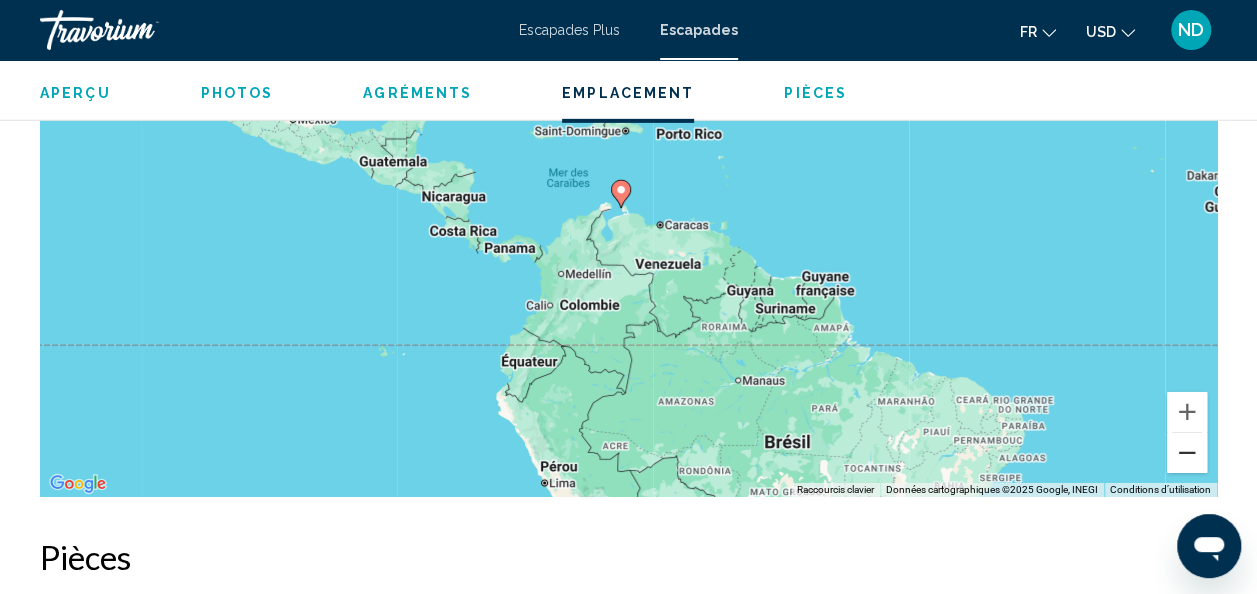 click at bounding box center [1187, 453] 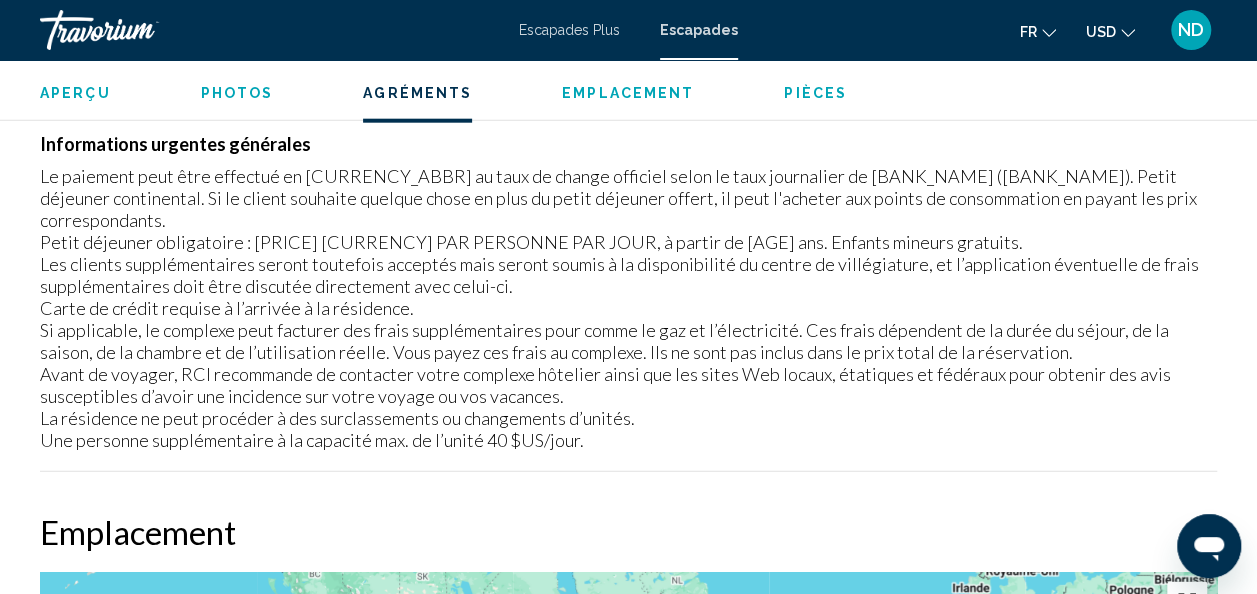 scroll, scrollTop: 2138, scrollLeft: 0, axis: vertical 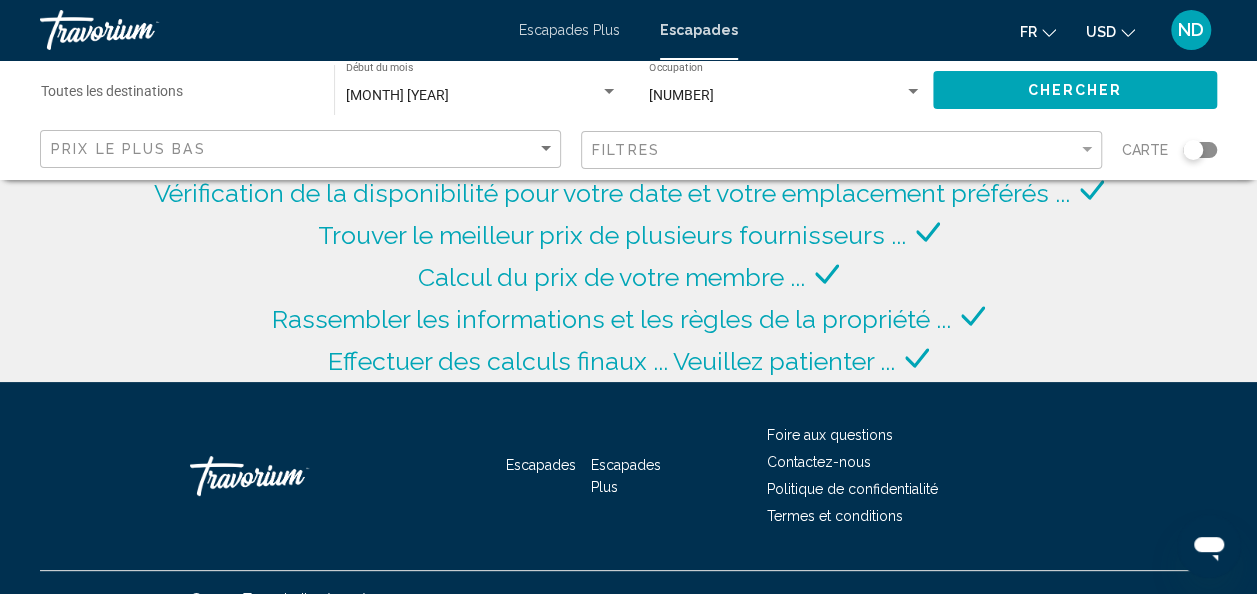 click on "Destination Toutes les destinations" 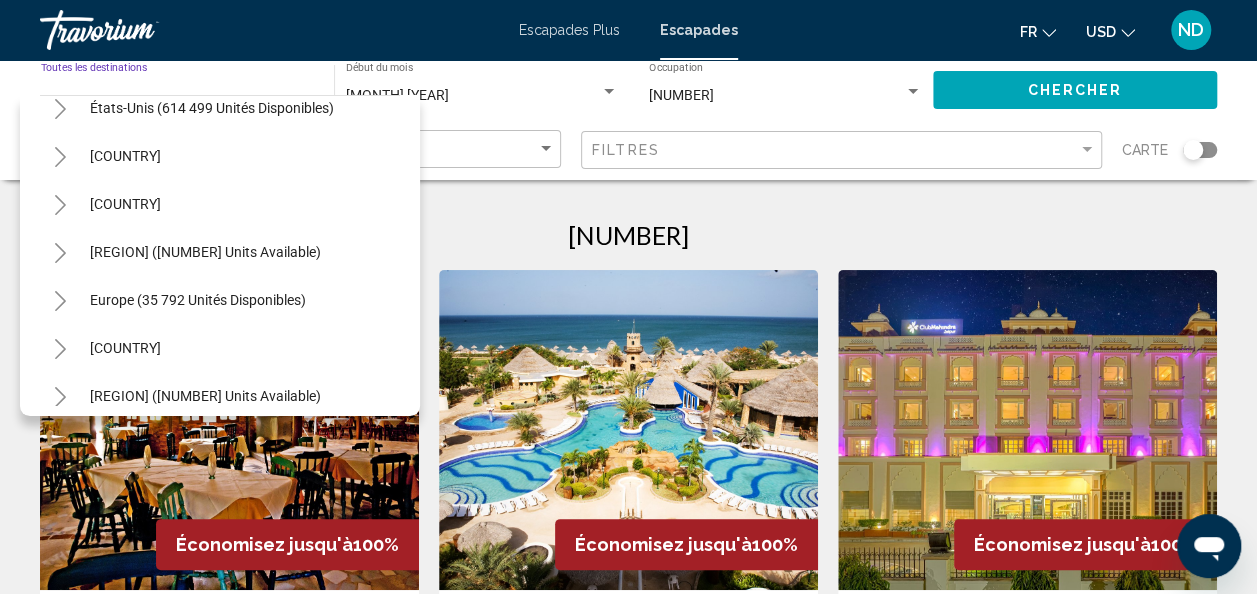 scroll, scrollTop: 100, scrollLeft: 0, axis: vertical 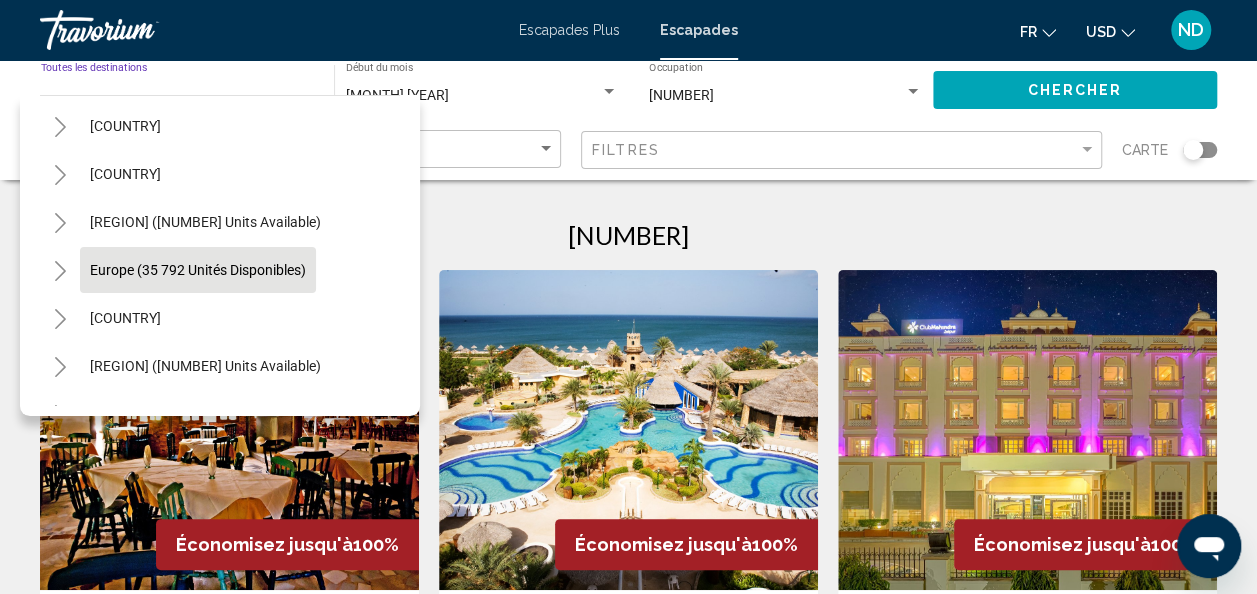 click on "Europe (35 792 unités disponibles)" at bounding box center [125, 318] 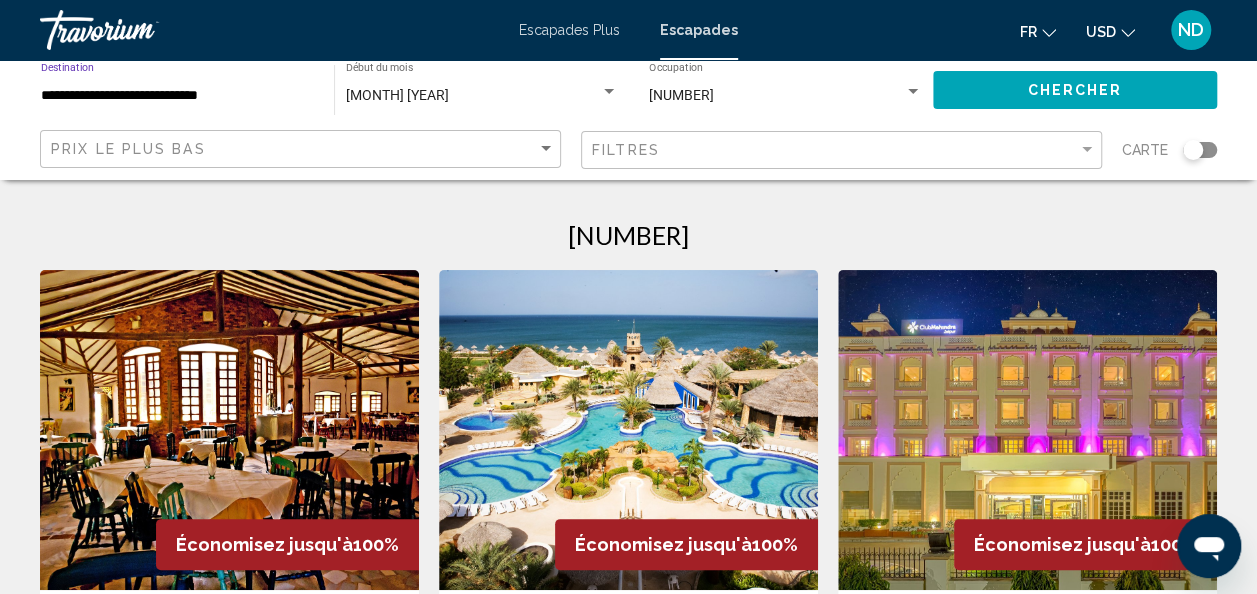 click on "Chercher" 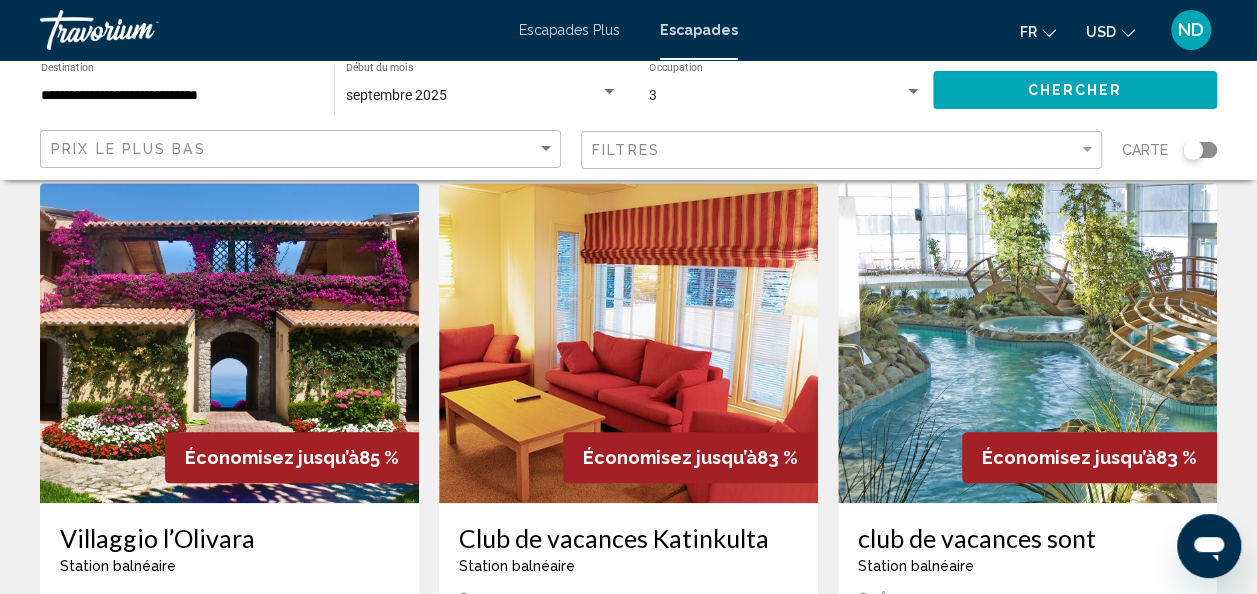 scroll, scrollTop: 700, scrollLeft: 0, axis: vertical 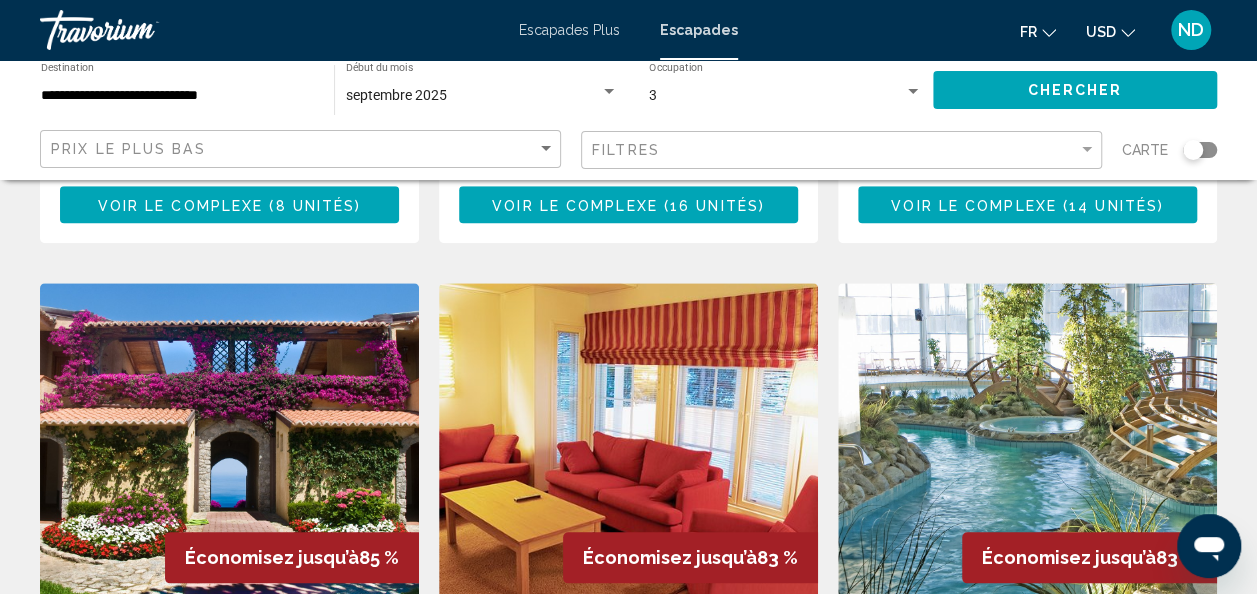 click at bounding box center [229, 443] 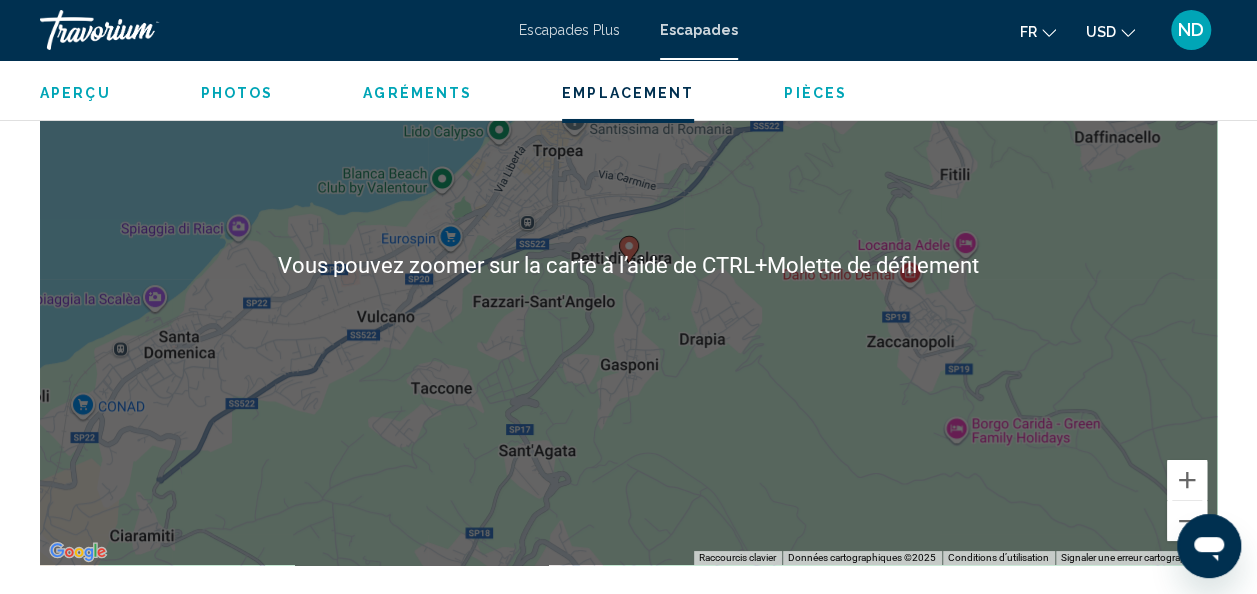 scroll, scrollTop: 3638, scrollLeft: 0, axis: vertical 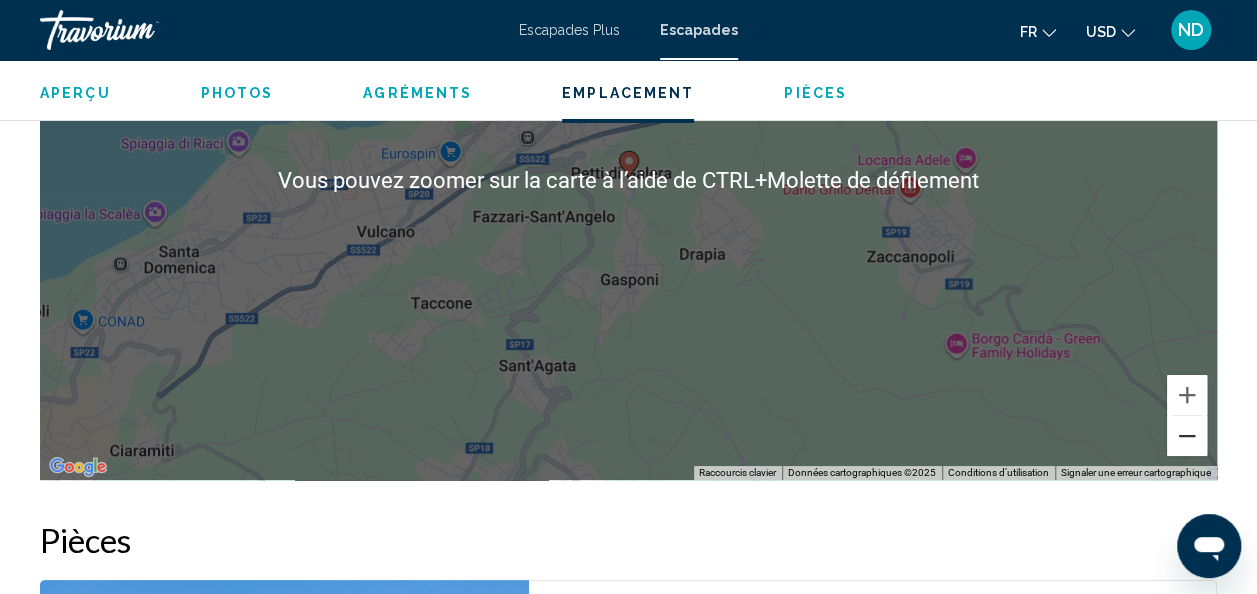drag, startPoint x: 1187, startPoint y: 428, endPoint x: 1182, endPoint y: 417, distance: 12.083046 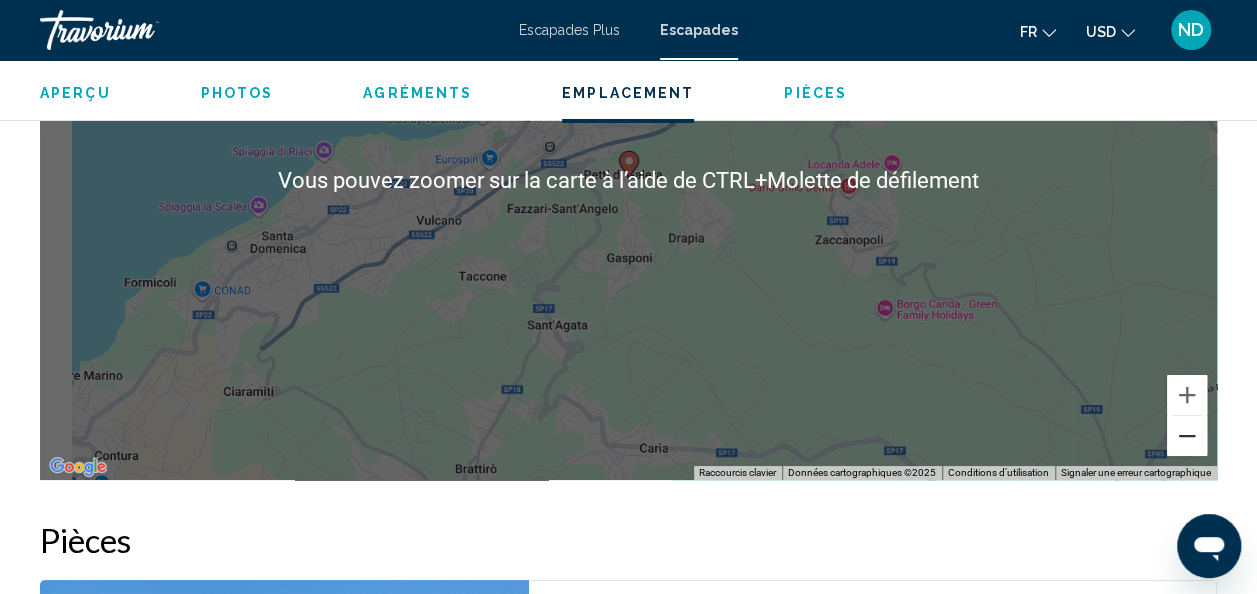 click at bounding box center (1187, 436) 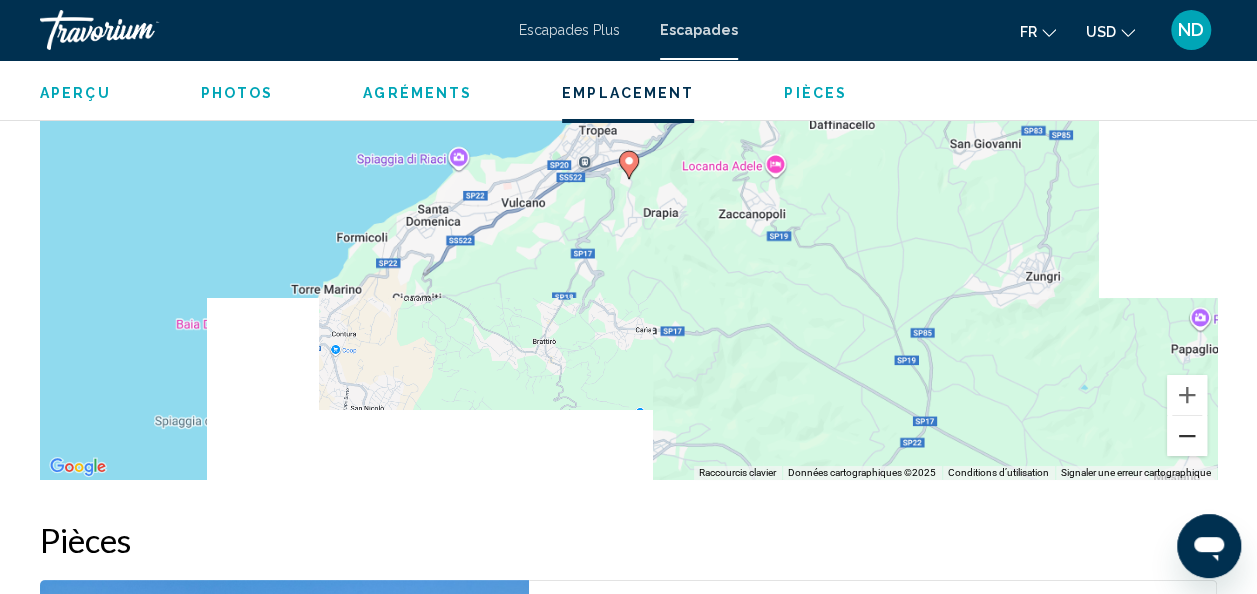 click at bounding box center [1187, 436] 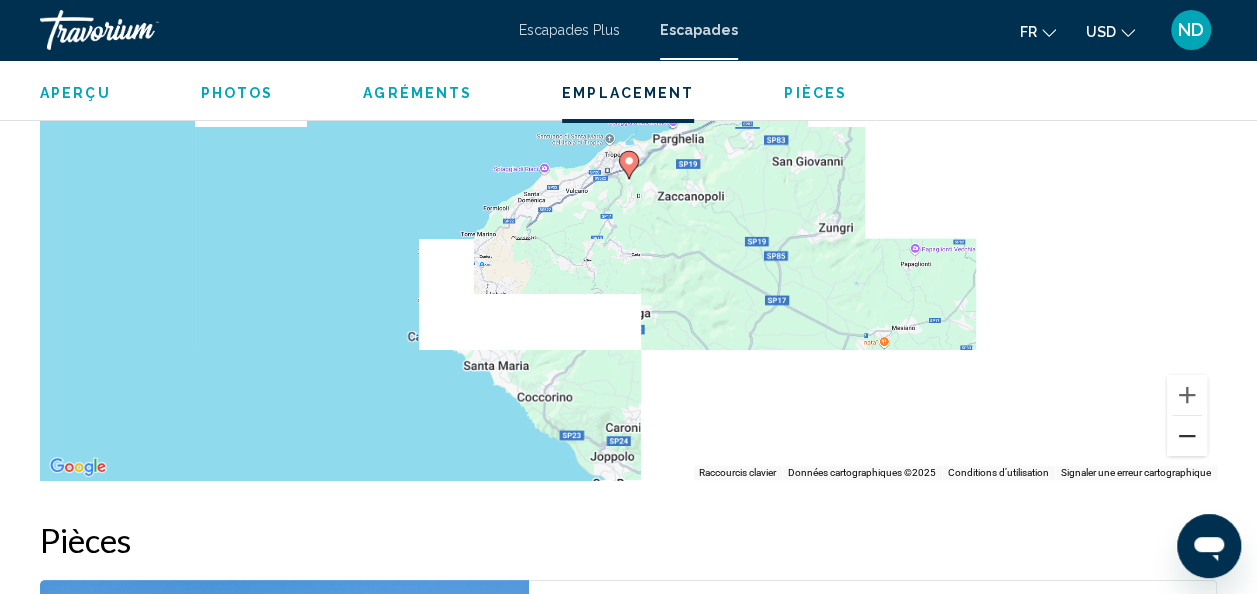 click at bounding box center [1187, 436] 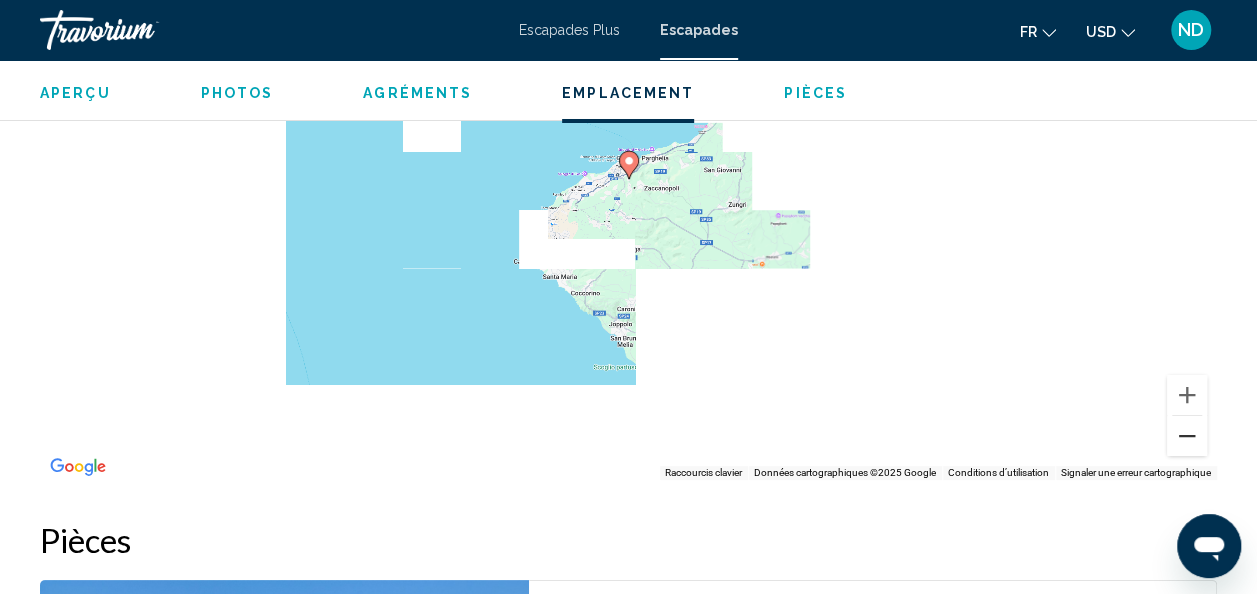 click at bounding box center [1187, 436] 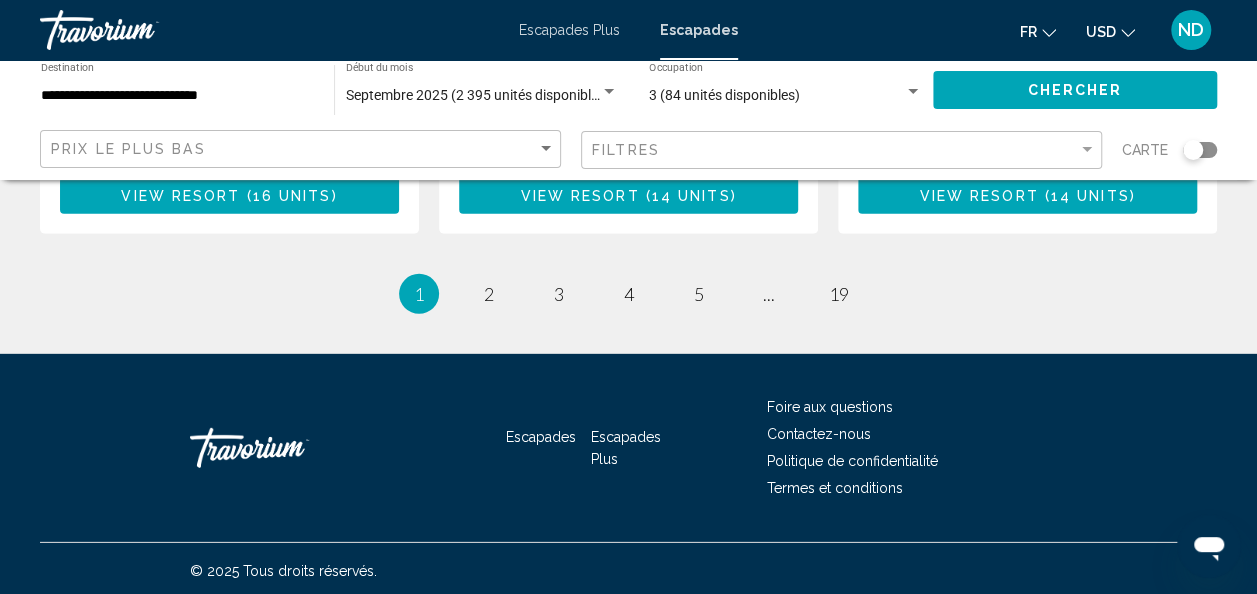 scroll, scrollTop: 2787, scrollLeft: 0, axis: vertical 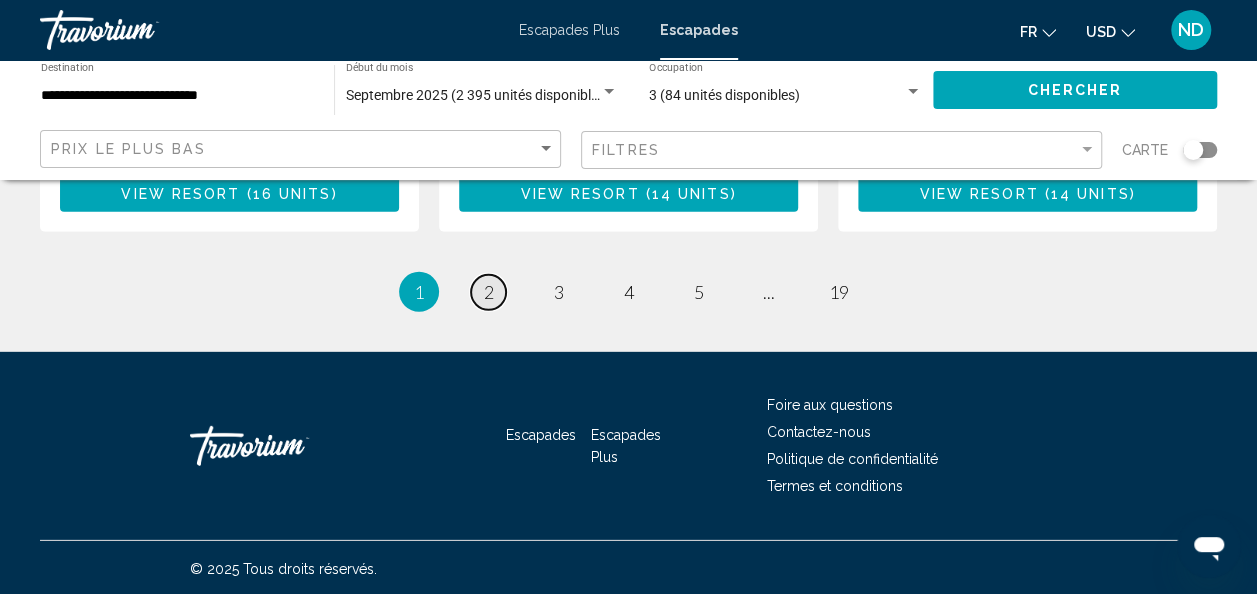 click on "page  2" at bounding box center (488, 292) 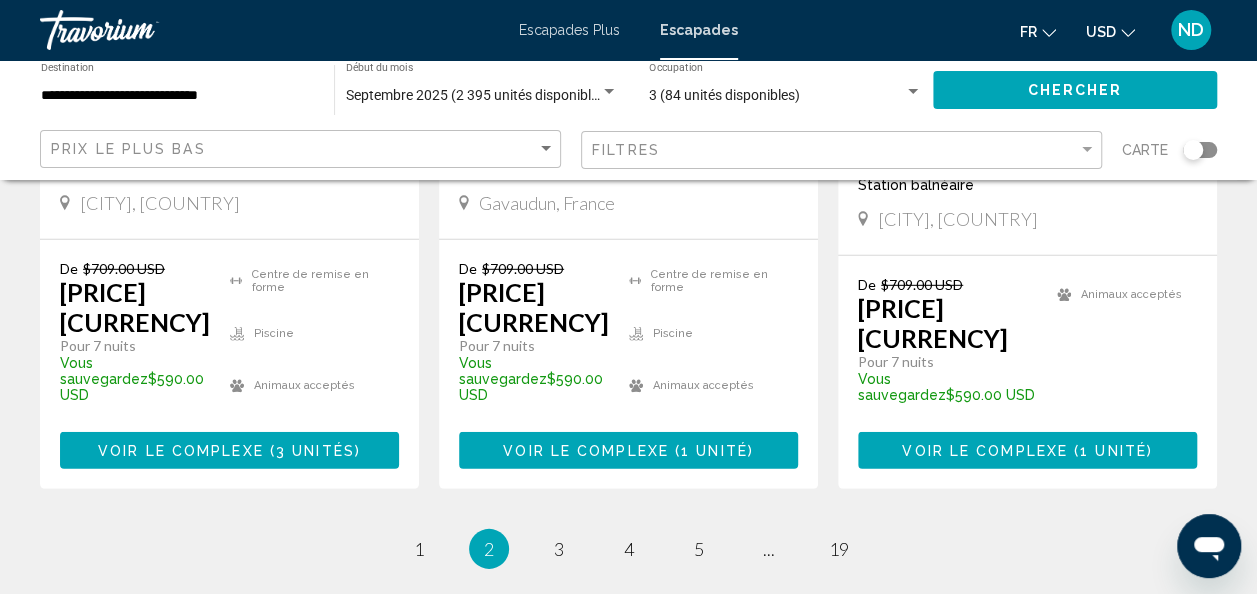 scroll, scrollTop: 2847, scrollLeft: 0, axis: vertical 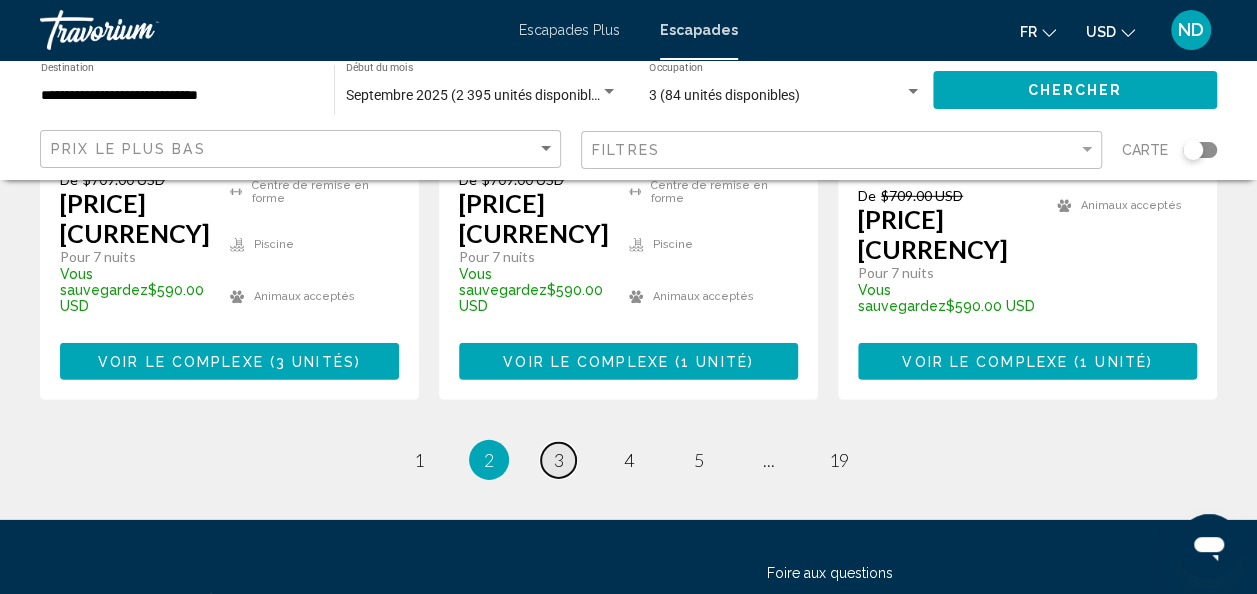 click on "3" at bounding box center [559, 460] 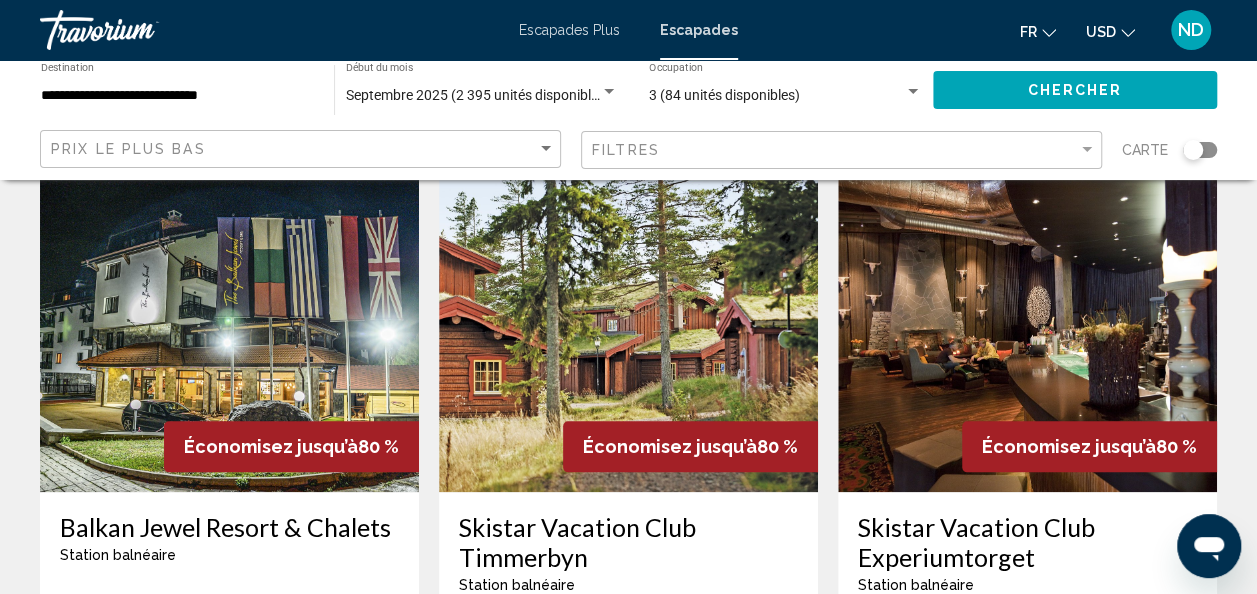 scroll, scrollTop: 800, scrollLeft: 0, axis: vertical 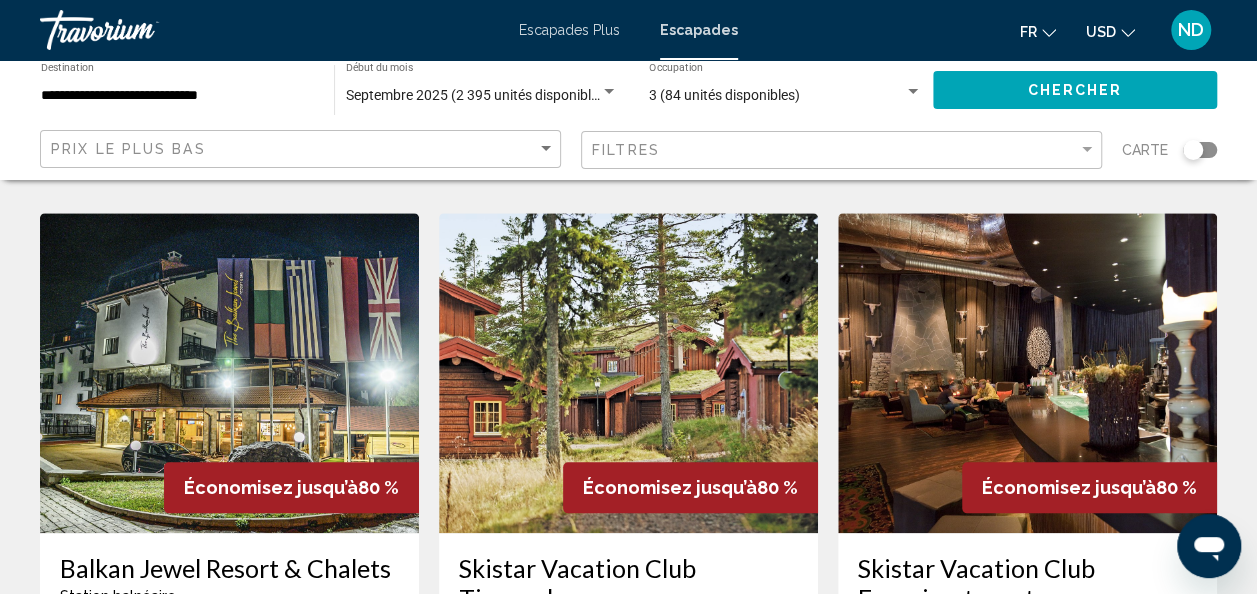 click on "**********" at bounding box center [177, 96] 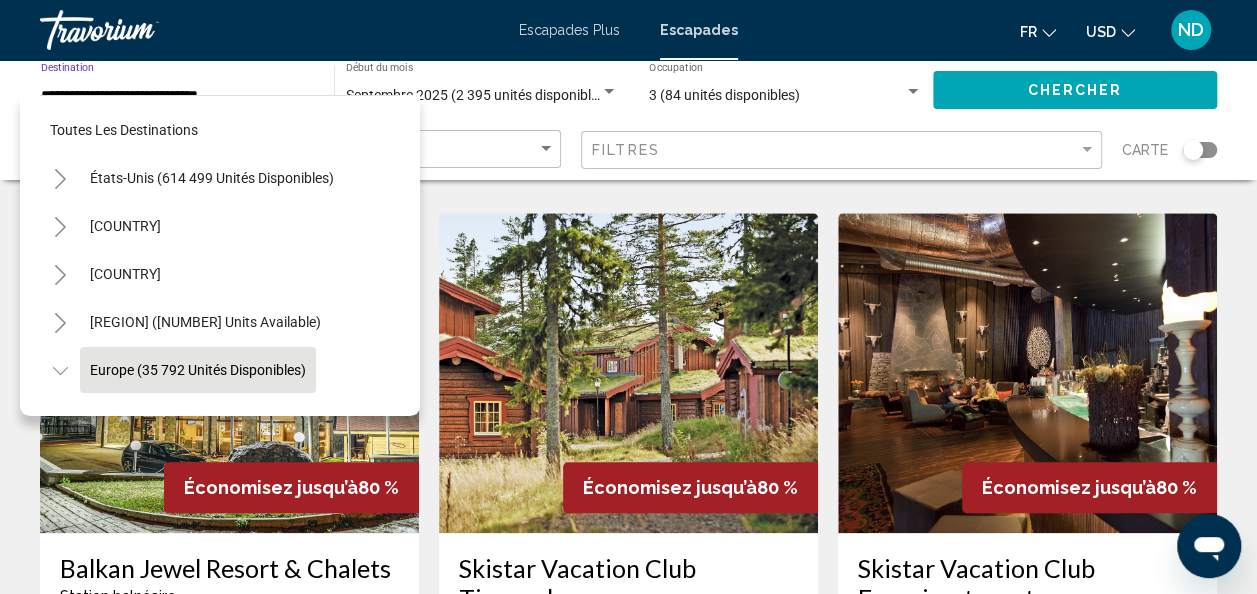 scroll, scrollTop: 126, scrollLeft: 0, axis: vertical 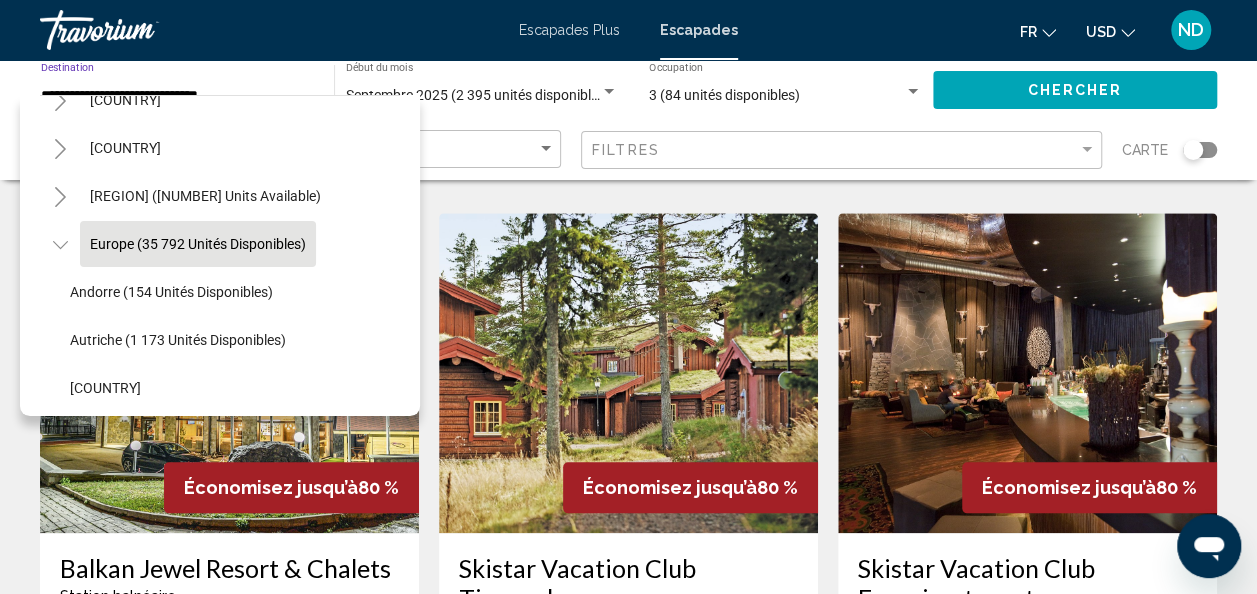 click 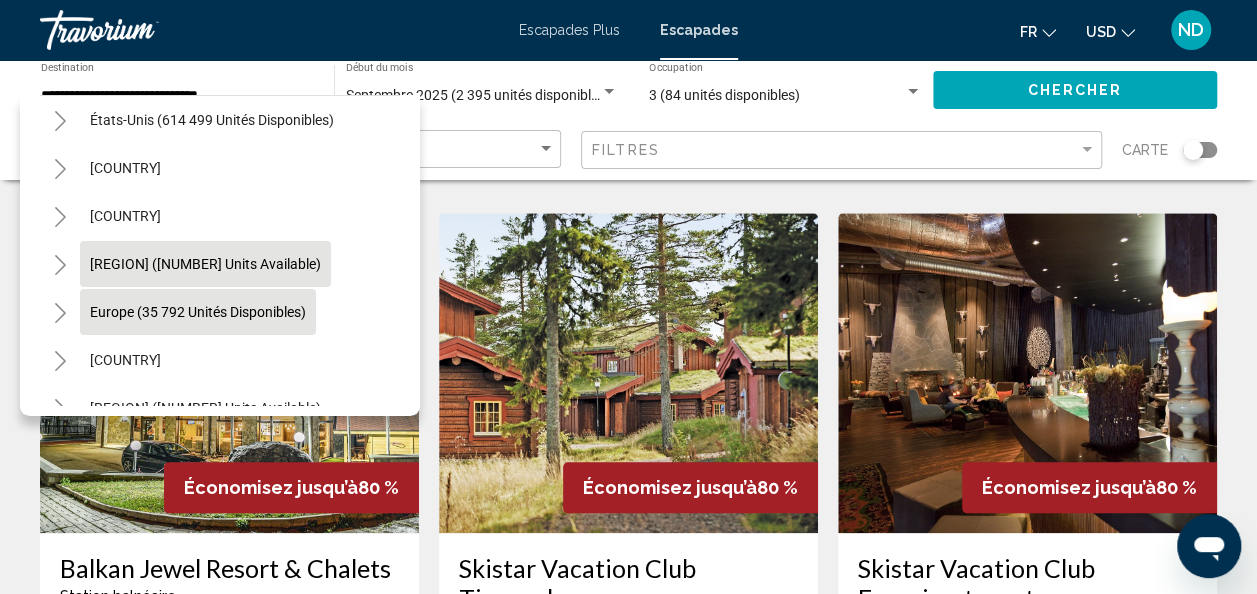 scroll, scrollTop: 0, scrollLeft: 0, axis: both 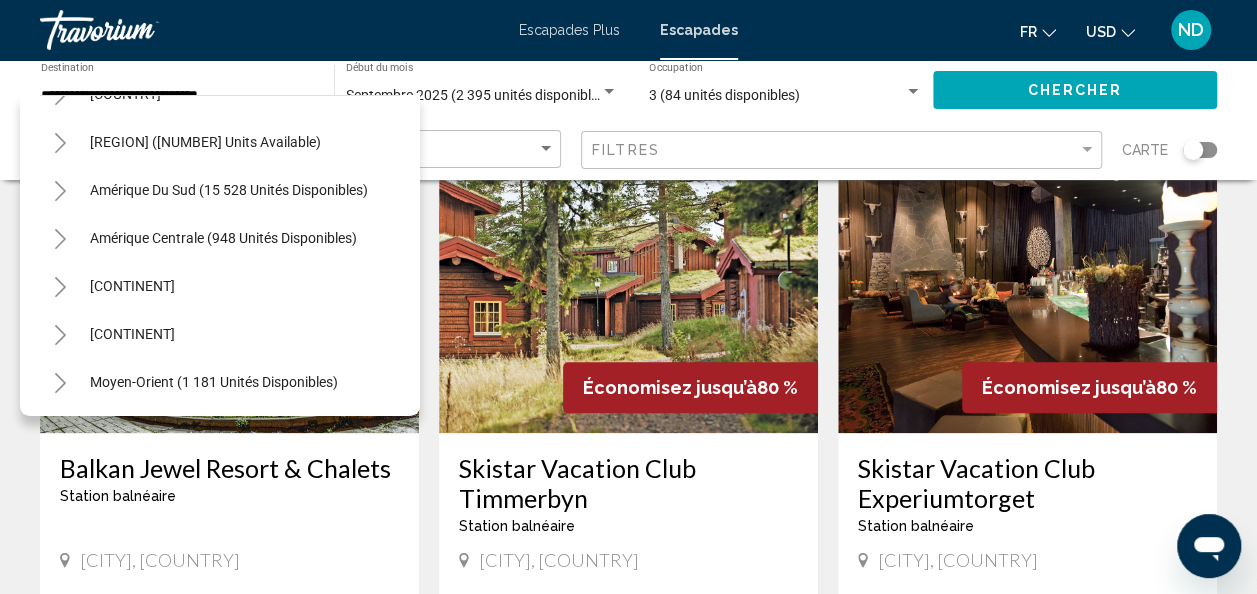 click 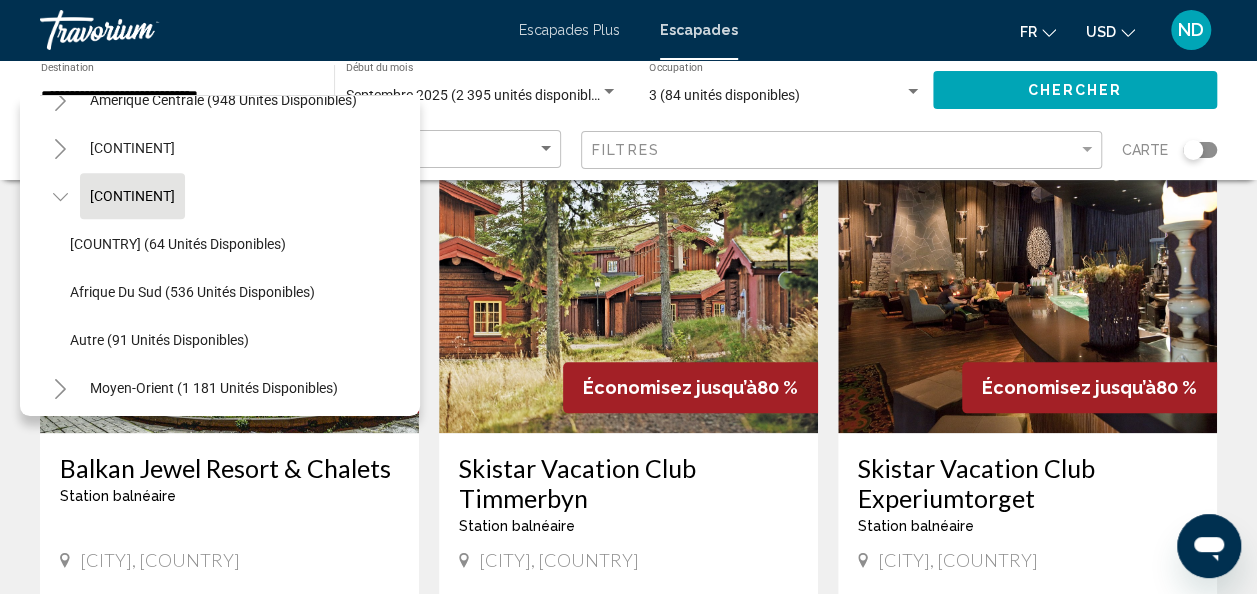 scroll, scrollTop: 483, scrollLeft: 0, axis: vertical 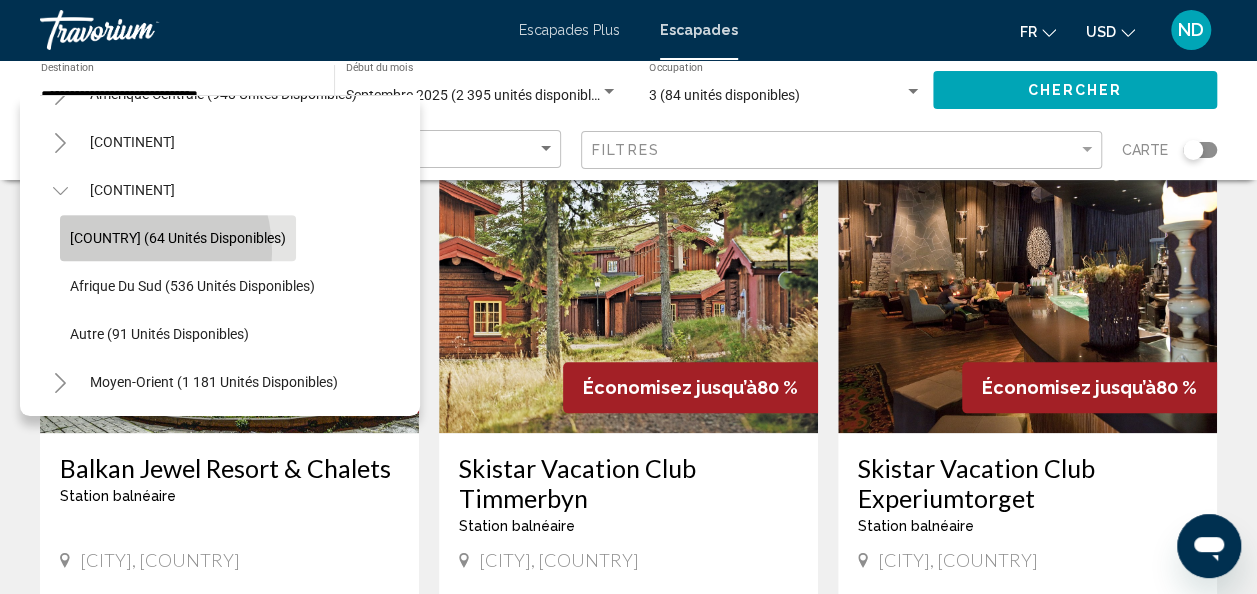 click on "[COUNTRY] (64 unités disponibles)" 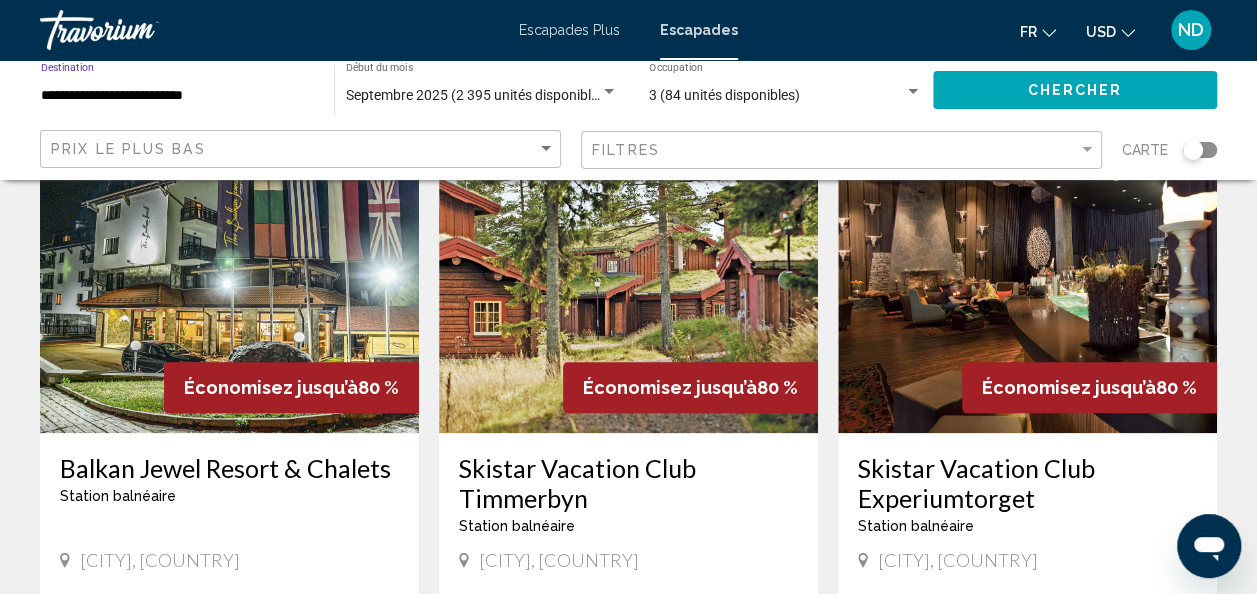 click on "Chercher" 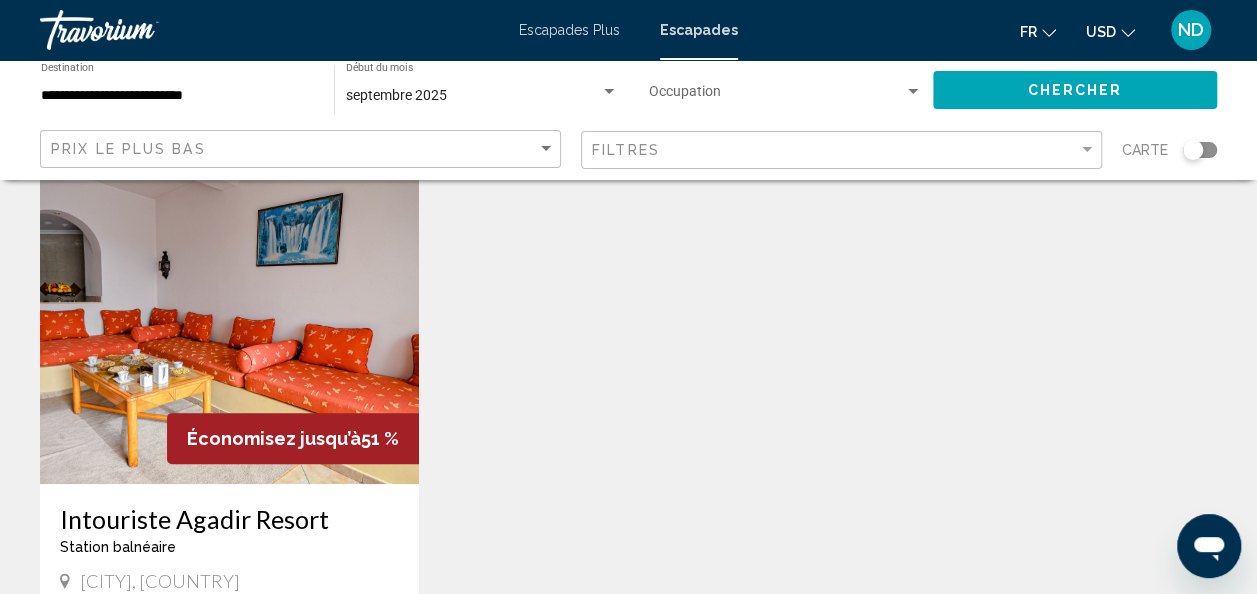 scroll, scrollTop: 100, scrollLeft: 0, axis: vertical 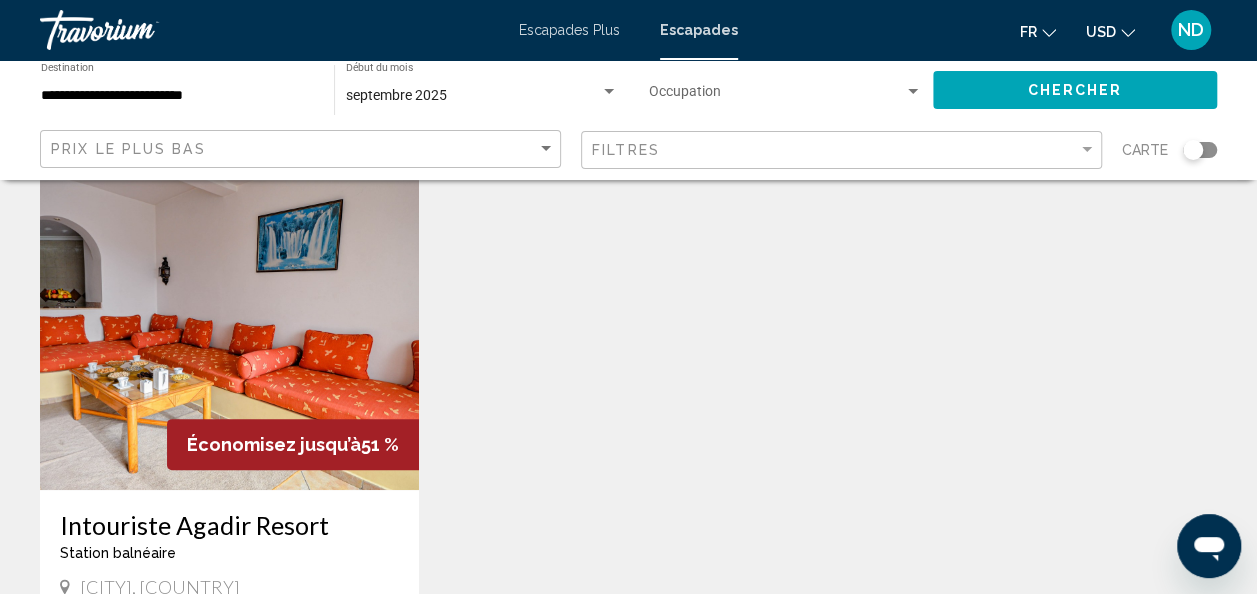 click at bounding box center [229, 330] 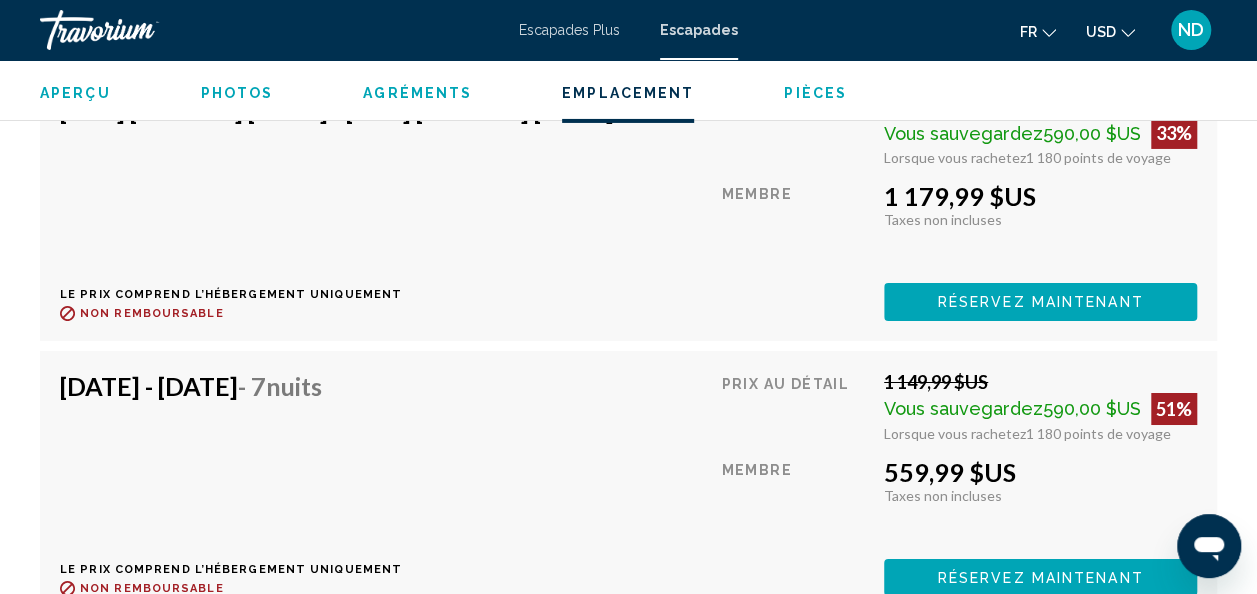 scroll, scrollTop: 3232, scrollLeft: 0, axis: vertical 